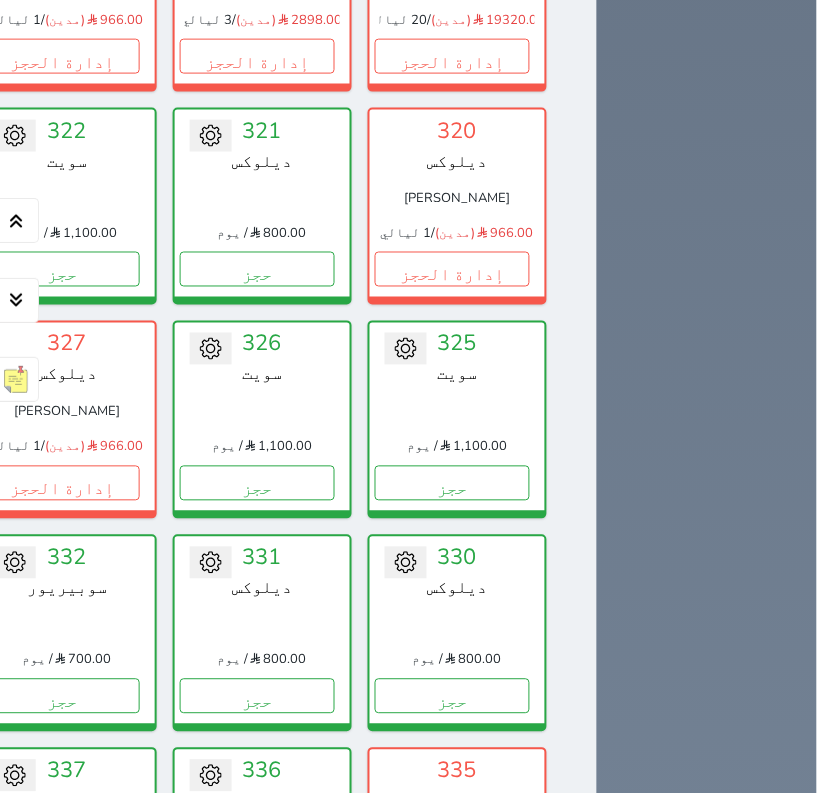 scroll, scrollTop: 3887, scrollLeft: 0, axis: vertical 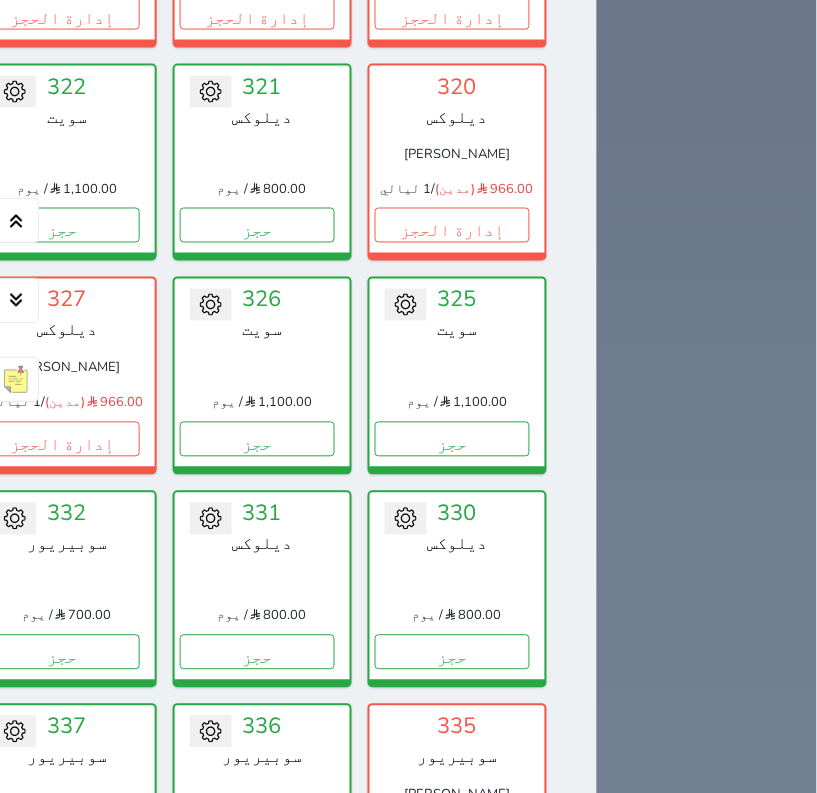 click on "إدارة الحجز" at bounding box center (-329, -202) 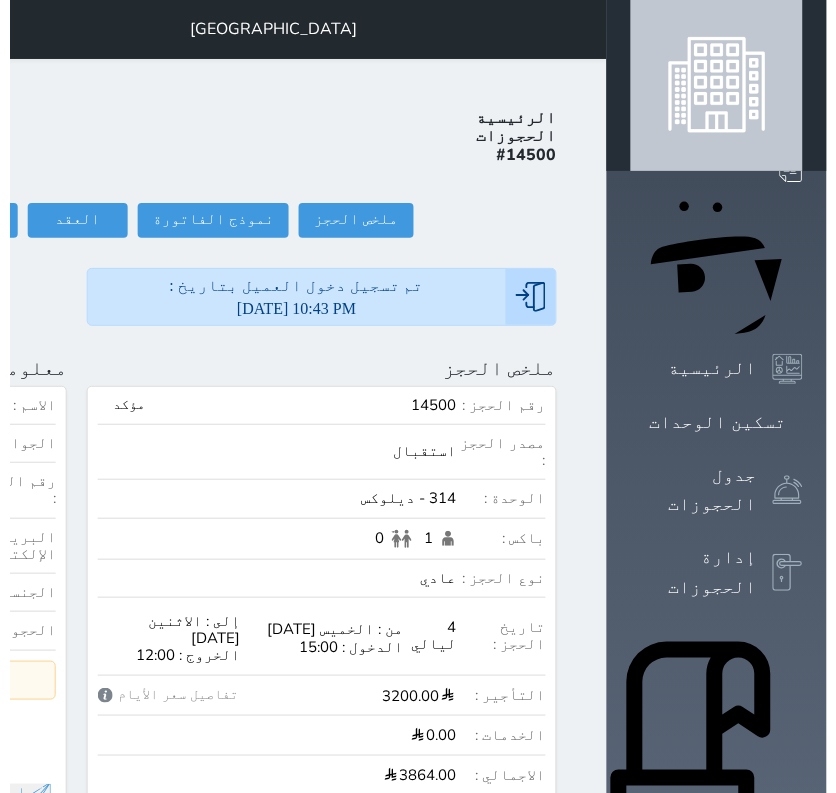scroll, scrollTop: 0, scrollLeft: 0, axis: both 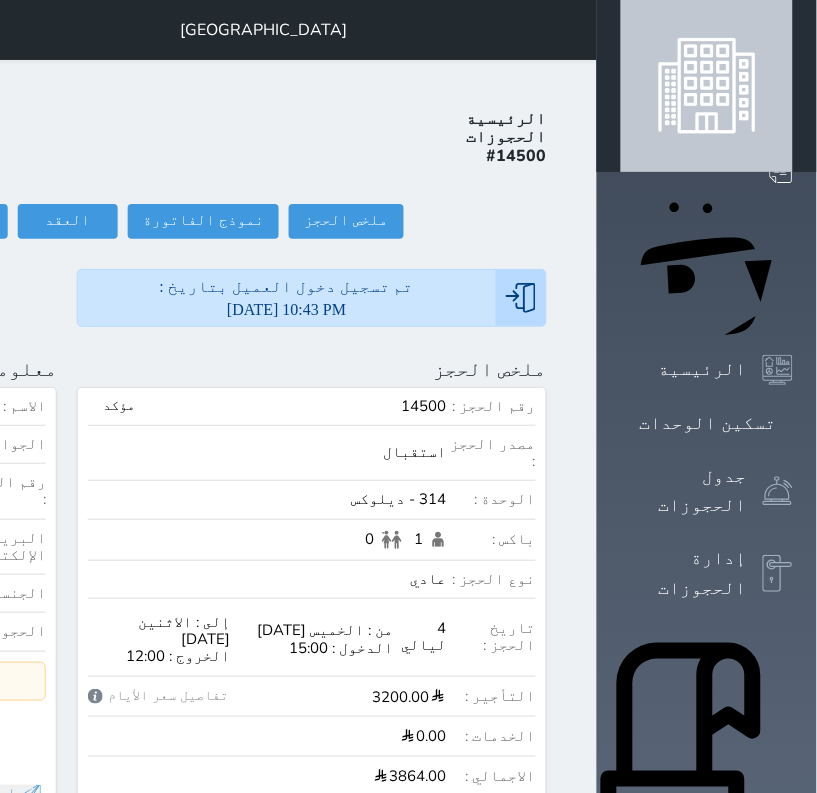 click on "تسجيل مغادرة" at bounding box center (-203, 221) 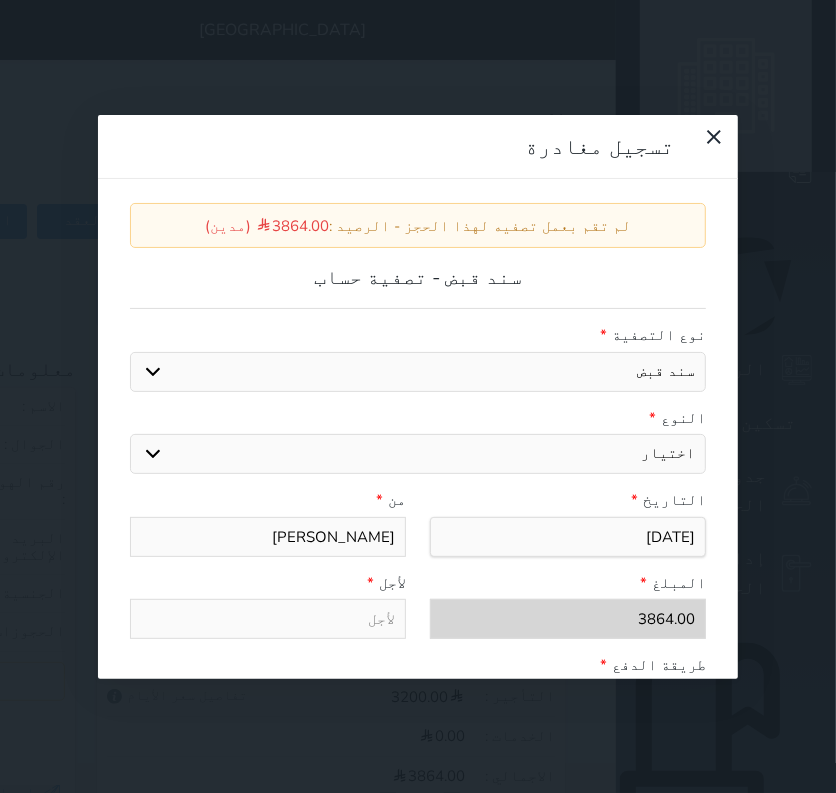 click on "اختيار   مقبوضات عامة
قيمة إيجار
فواتير
عربون
لا ينطبق
آخر
مغسلة
واي فاي - الإنترنت
مواقف السيارات
طعام
الأغذية والمشروبات
مشروبات
المشروبات الباردة
المشروبات الساخنة
الإفطار
غداء
عشاء
مخبز و كعك
حمام سباحة
الصالة الرياضية
سبا و خدمات الجمال
اختيار وإسقاط (خدمات النقل)
ميني بار
كابل - تلفزيون
سرير إضافي
تصفيف الشعر
التسوق" at bounding box center (418, 454) 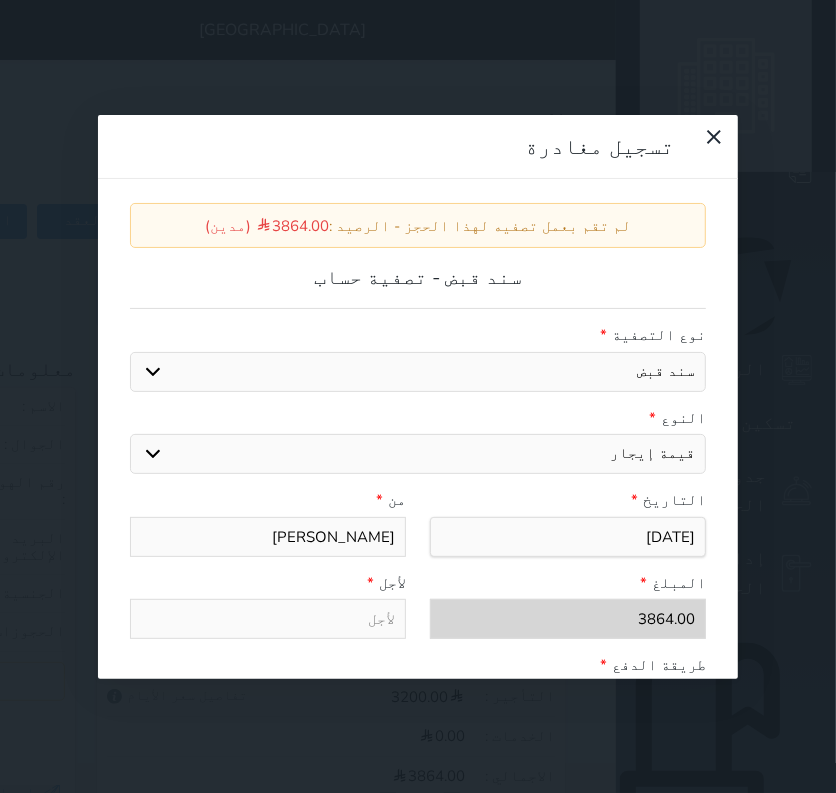 click on "اختيار   مقبوضات عامة
قيمة إيجار
فواتير
عربون
لا ينطبق
آخر
مغسلة
واي فاي - الإنترنت
مواقف السيارات
طعام
الأغذية والمشروبات
مشروبات
المشروبات الباردة
المشروبات الساخنة
الإفطار
غداء
عشاء
مخبز و كعك
حمام سباحة
الصالة الرياضية
سبا و خدمات الجمال
اختيار وإسقاط (خدمات النقل)
ميني بار
كابل - تلفزيون
سرير إضافي
تصفيف الشعر
التسوق" at bounding box center [418, 454] 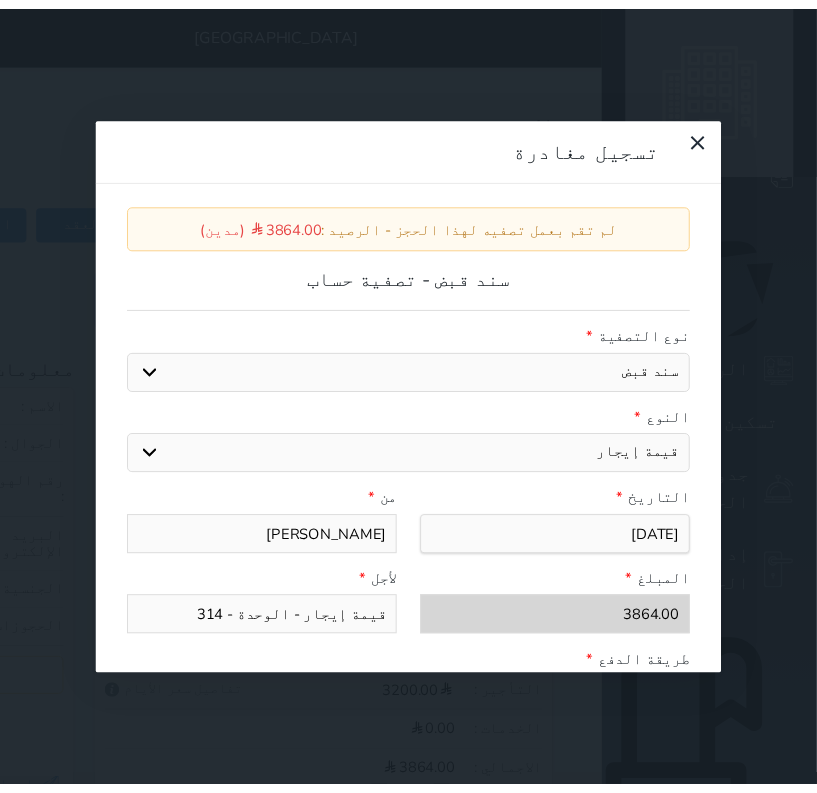 scroll, scrollTop: 310, scrollLeft: 0, axis: vertical 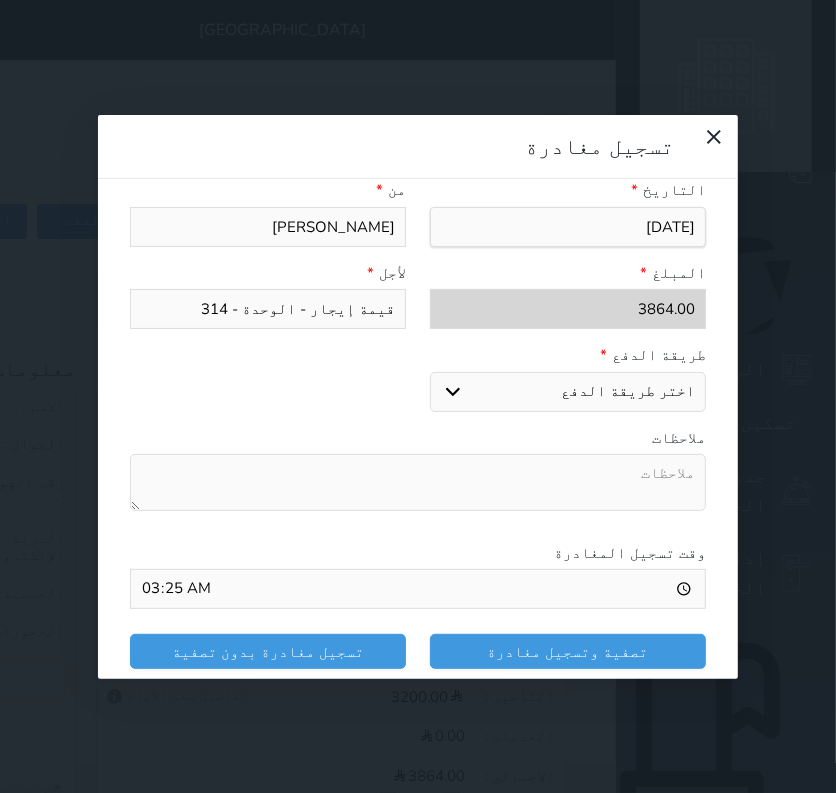 click on "اختر طريقة الدفع   دفع نقدى   تحويل بنكى   مدى   بطاقة ائتمان" at bounding box center (568, 392) 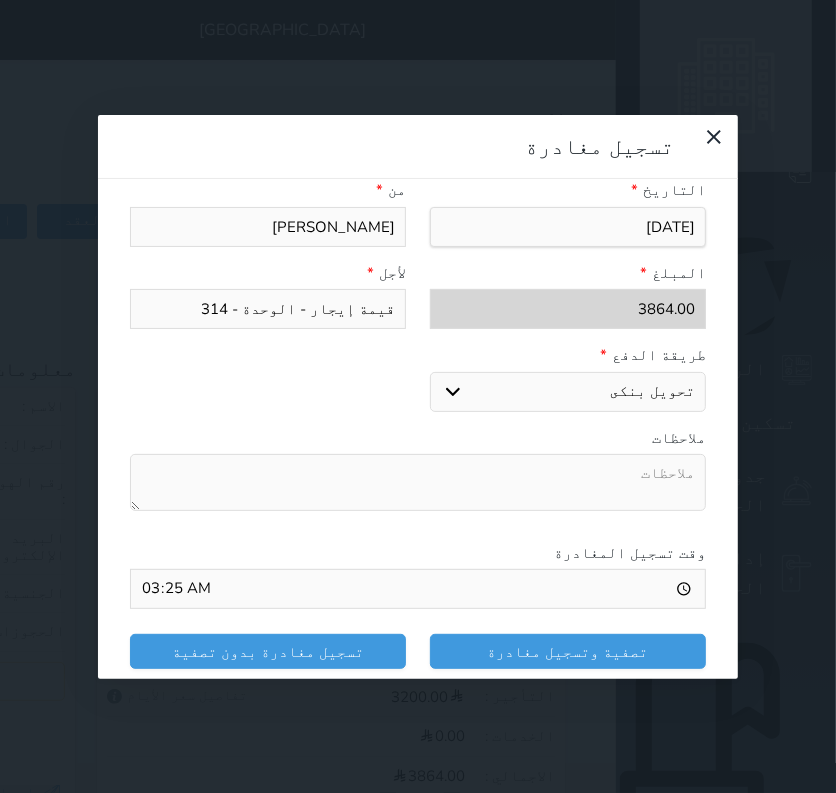 click on "اختر طريقة الدفع   دفع نقدى   تحويل بنكى   مدى   بطاقة ائتمان" at bounding box center [568, 392] 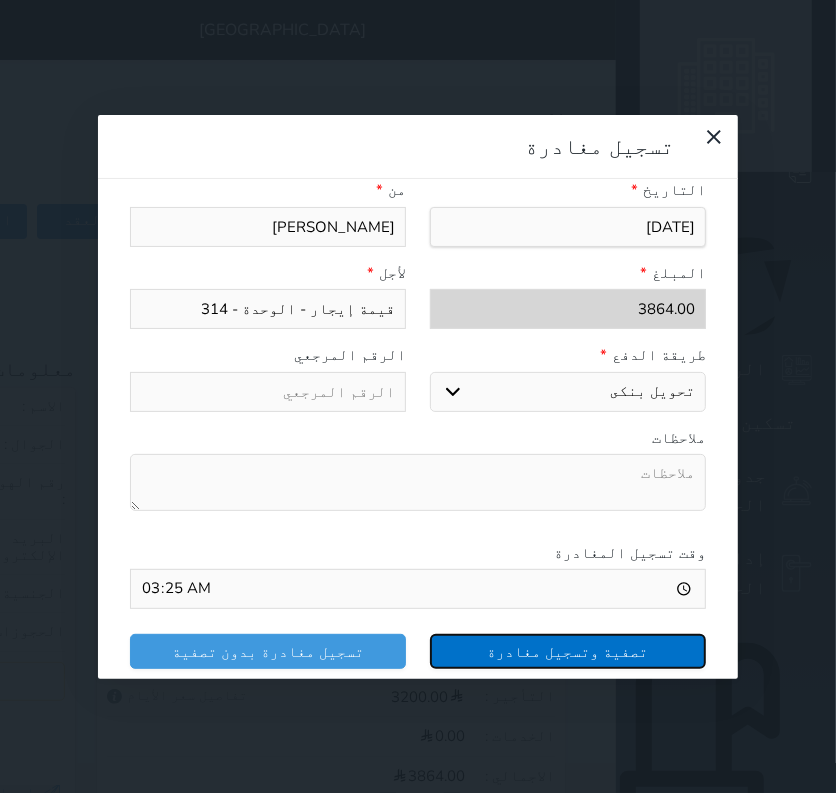 click on "تصفية وتسجيل مغادرة" at bounding box center [568, 651] 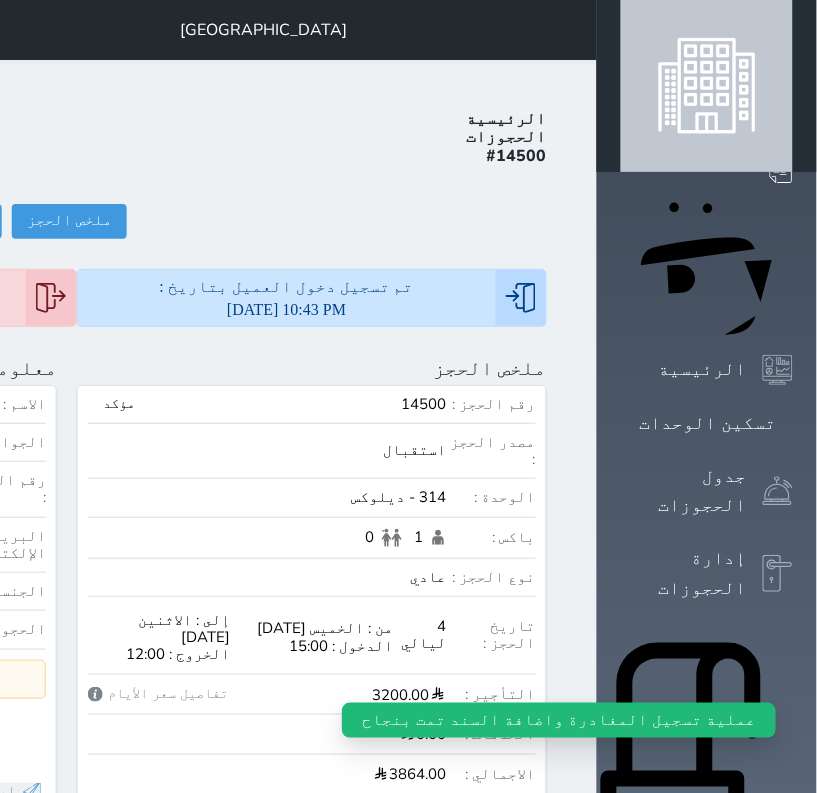 click at bounding box center (573, 30) 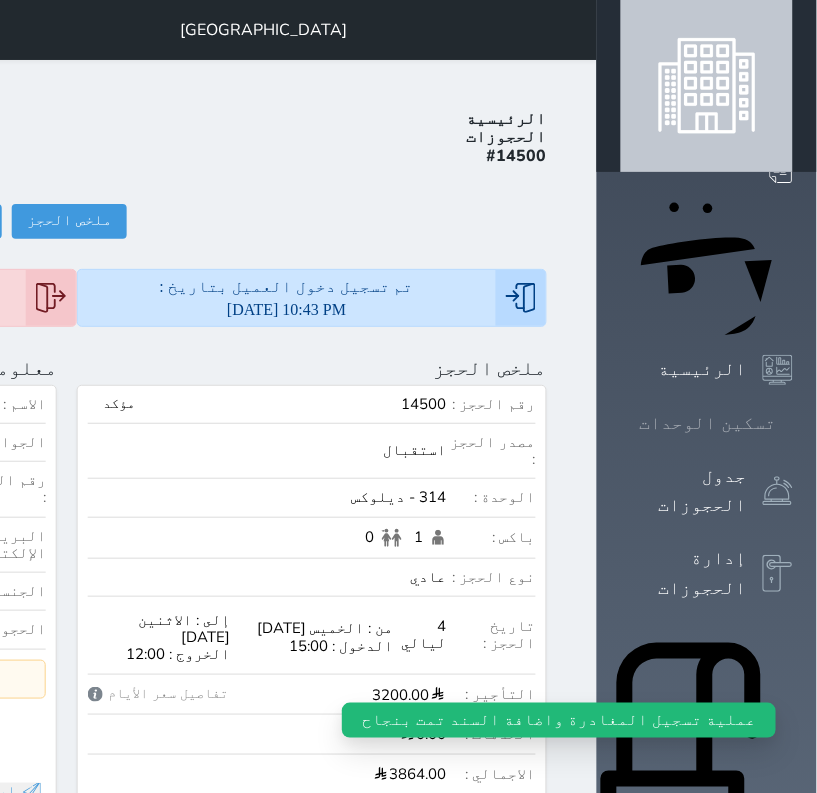 click on "تسكين الوحدات" at bounding box center [708, 423] 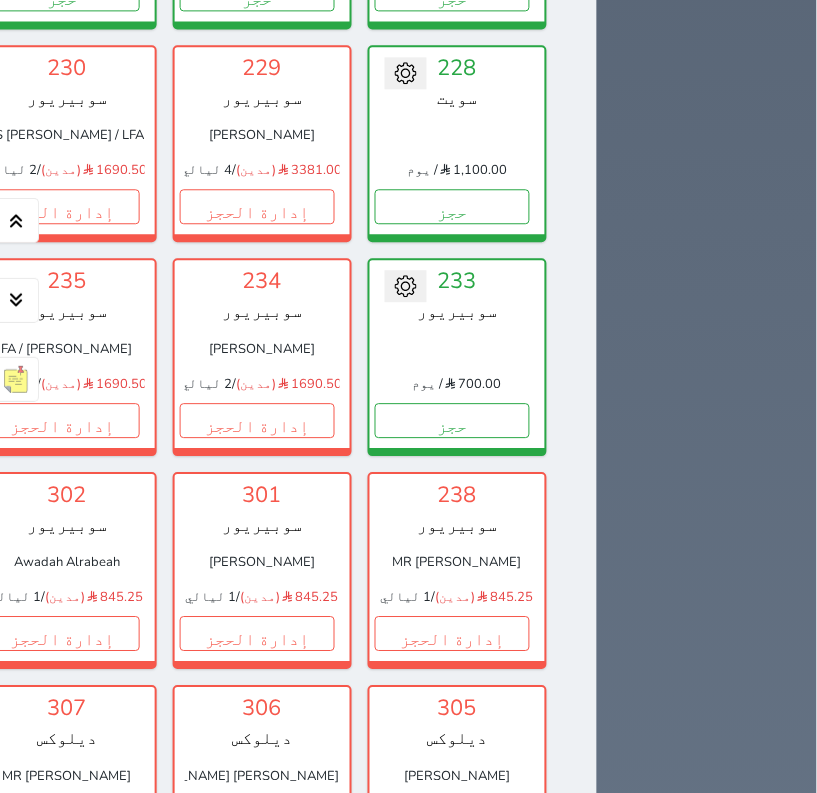 scroll, scrollTop: 2502, scrollLeft: 0, axis: vertical 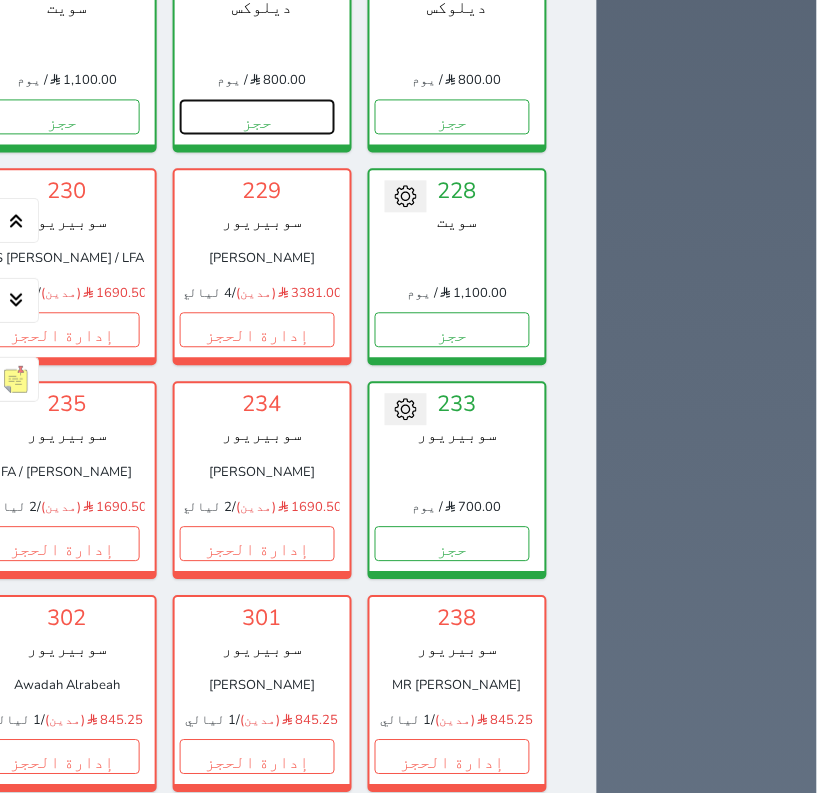 drag, startPoint x: 123, startPoint y: 506, endPoint x: 7, endPoint y: 467, distance: 122.380554 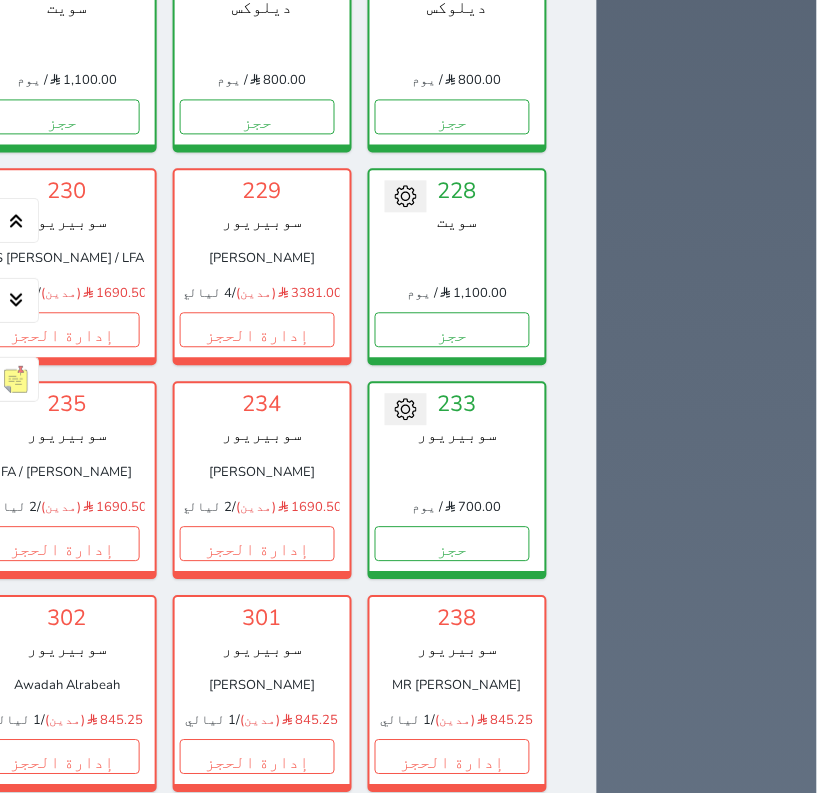 select on "1" 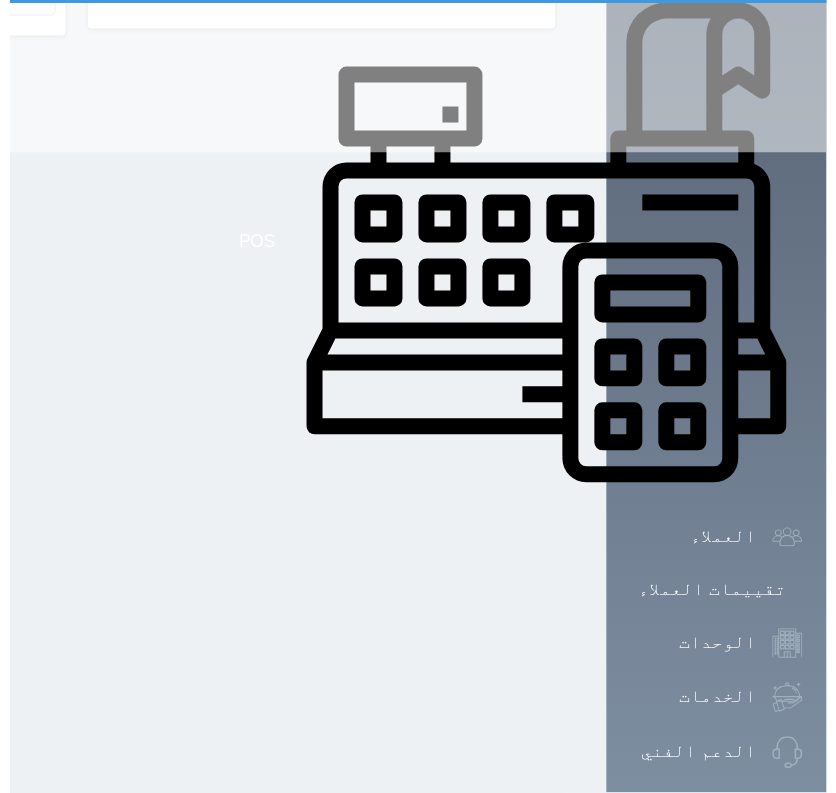 scroll, scrollTop: 0, scrollLeft: 0, axis: both 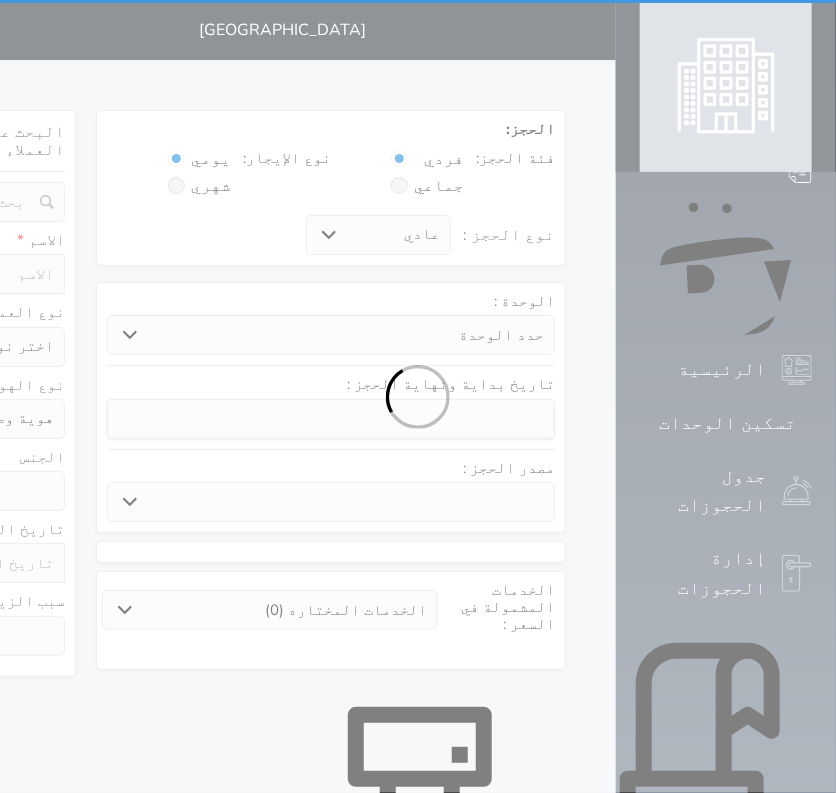 select 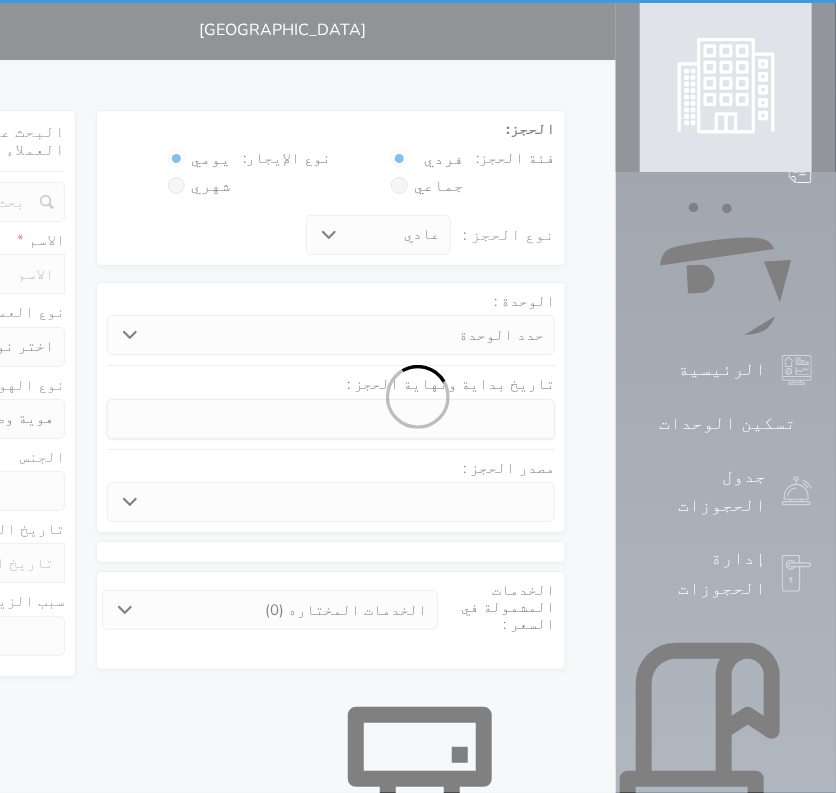 select on "14577" 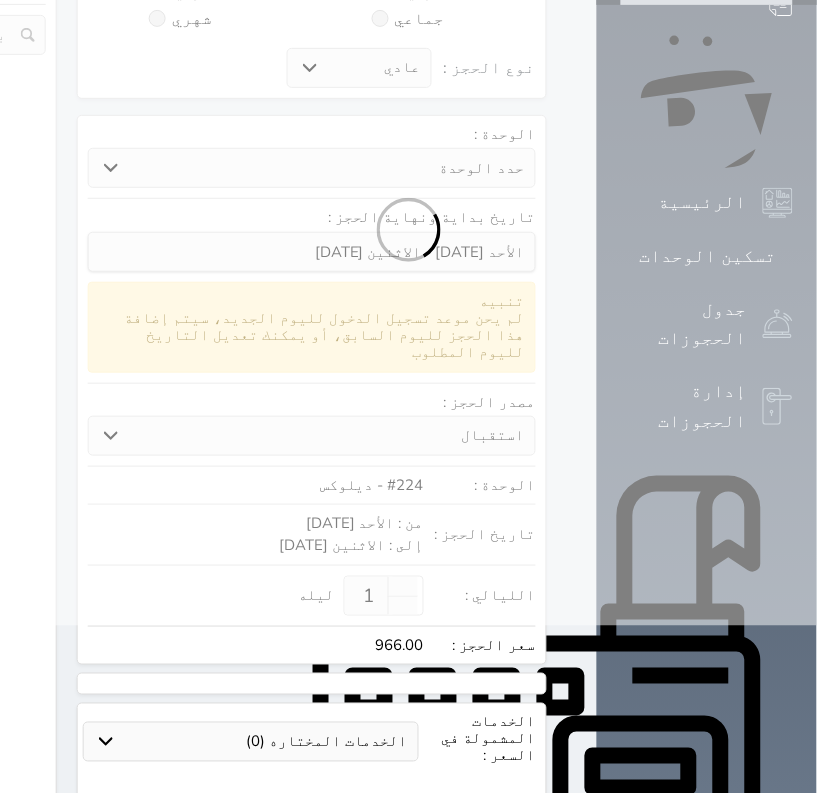 select 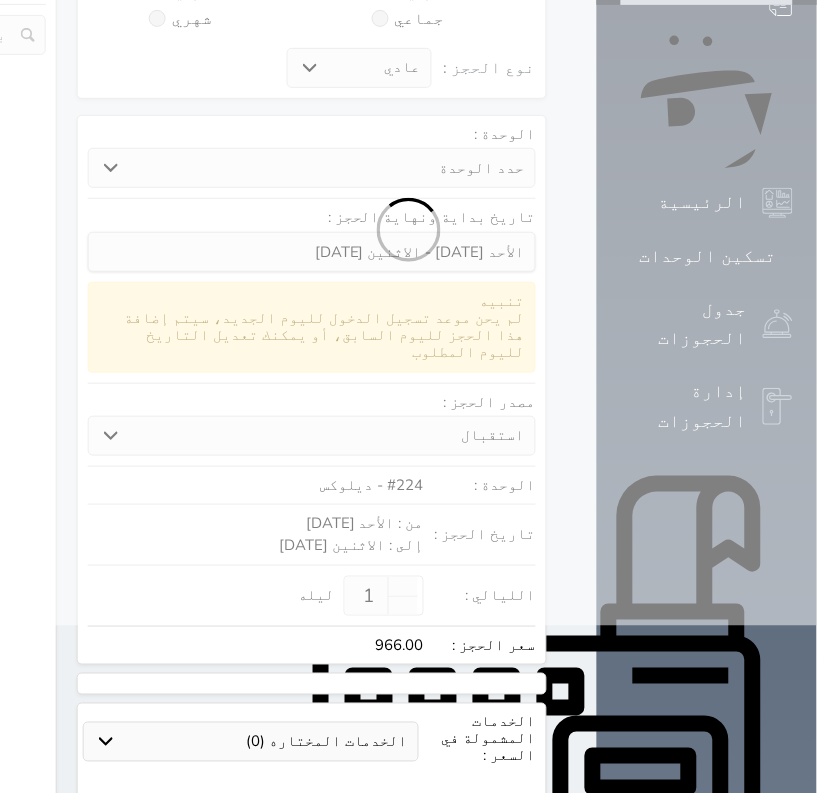 select on "113" 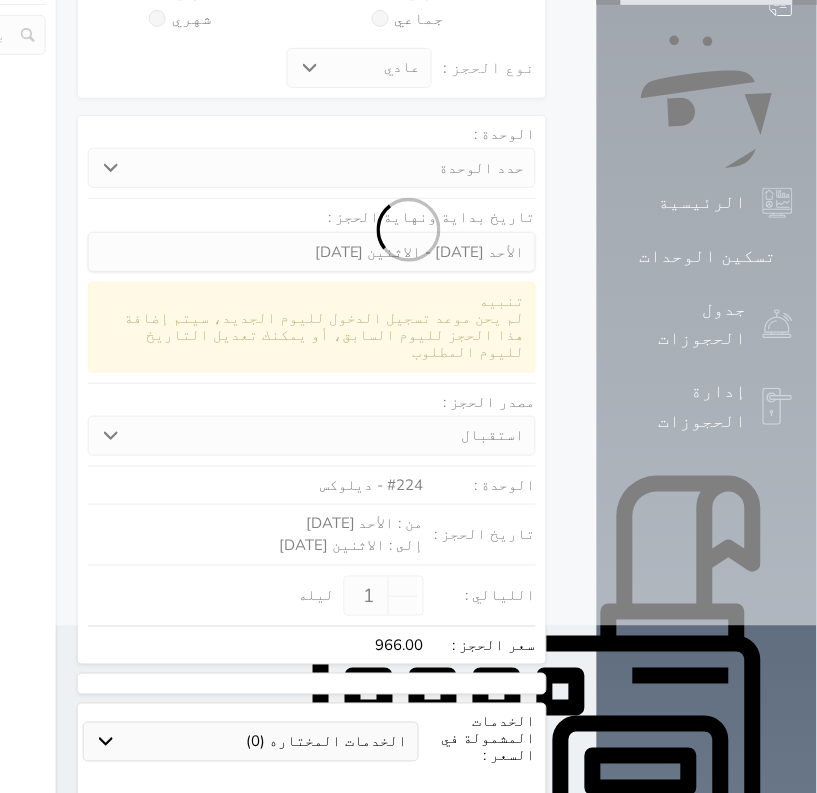 select on "1" 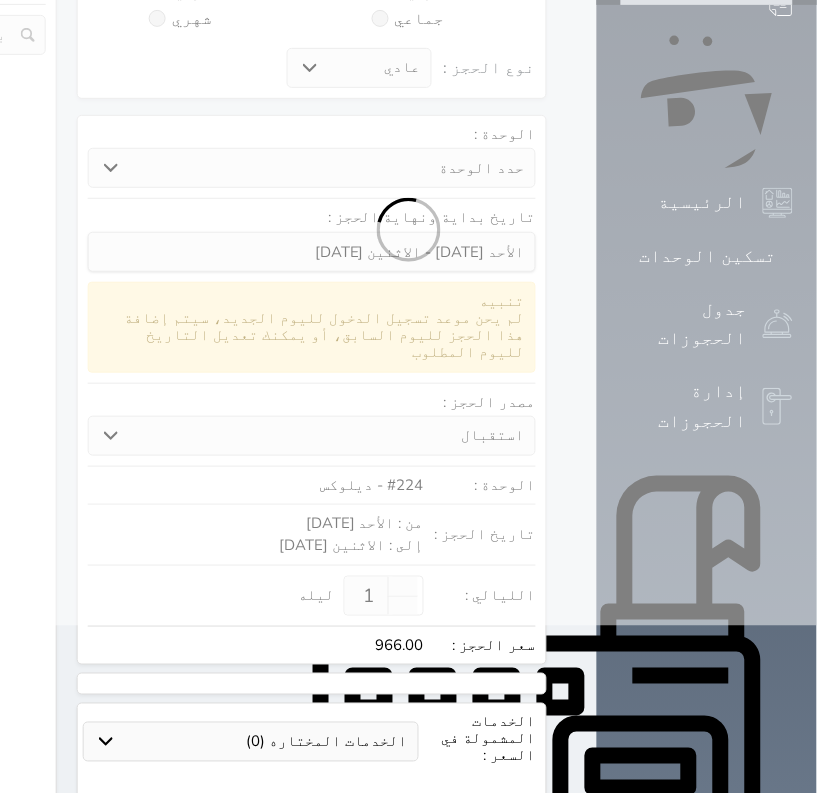 select 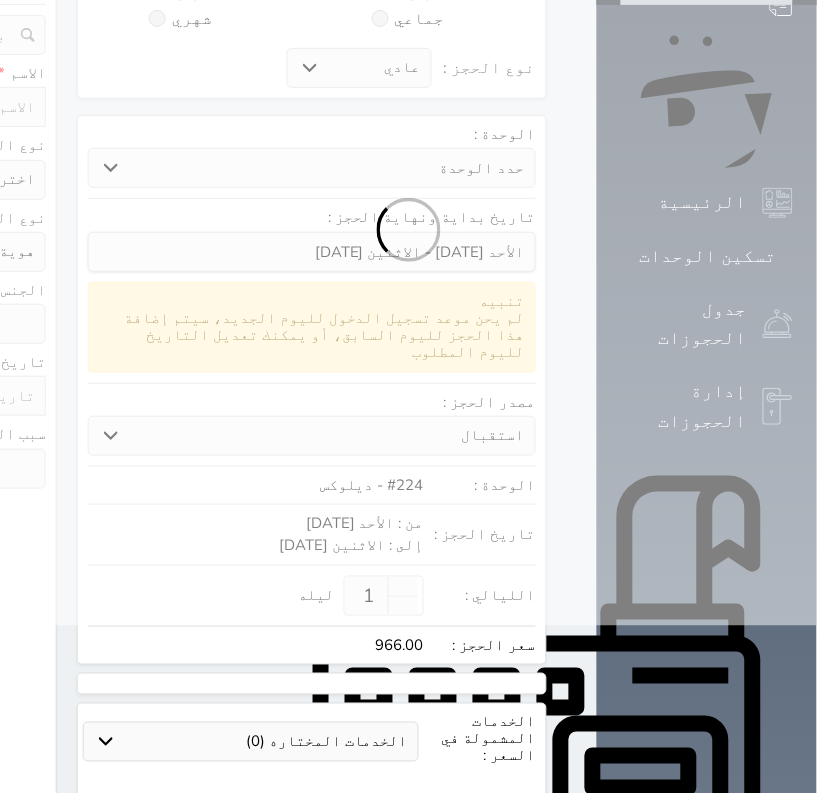 scroll, scrollTop: 18, scrollLeft: 0, axis: vertical 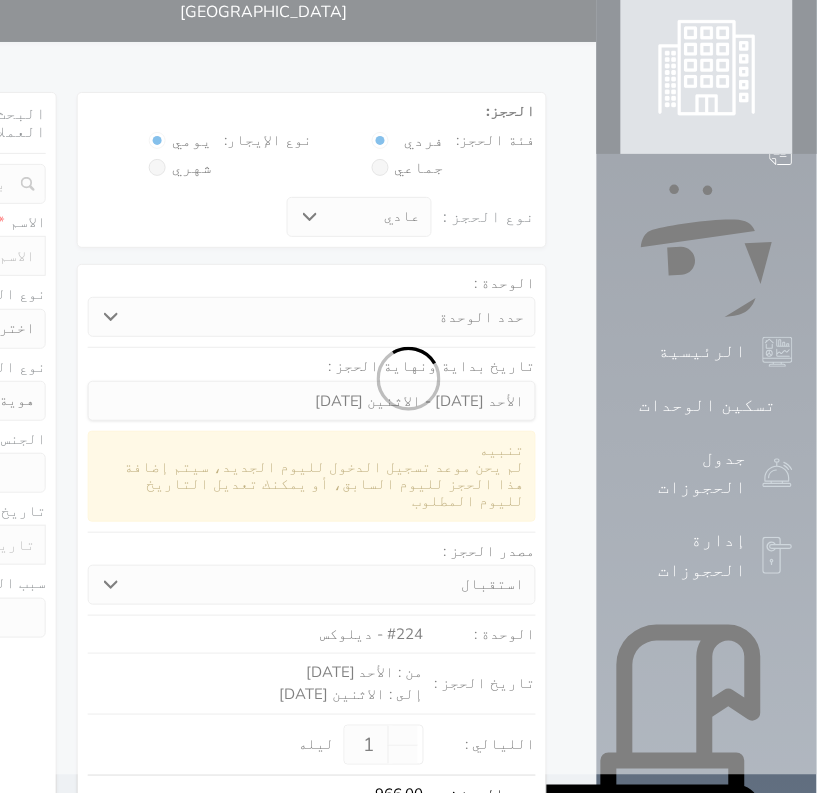select 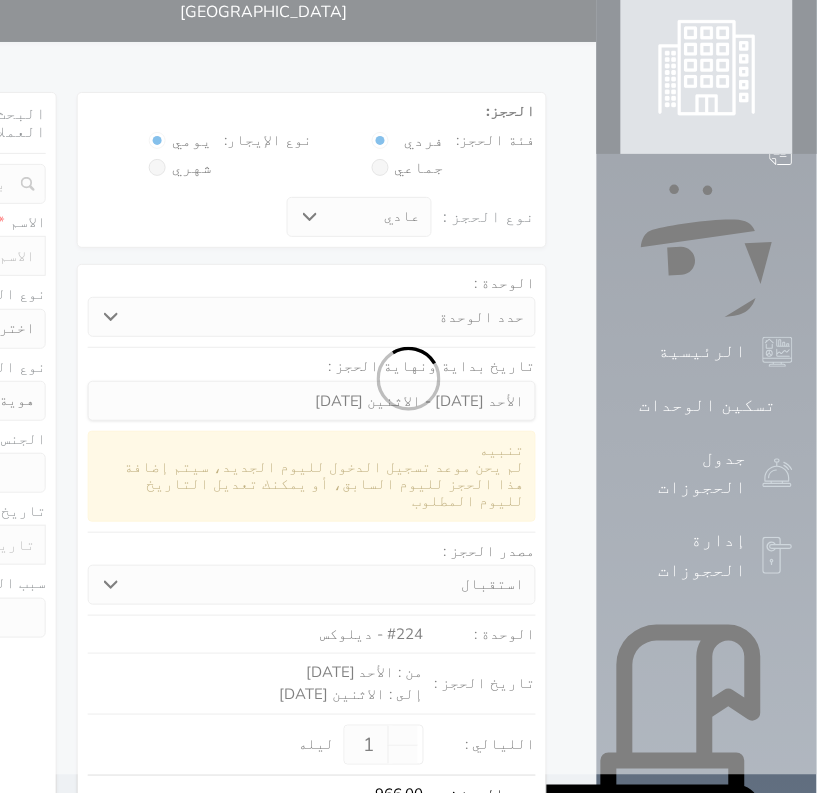 select 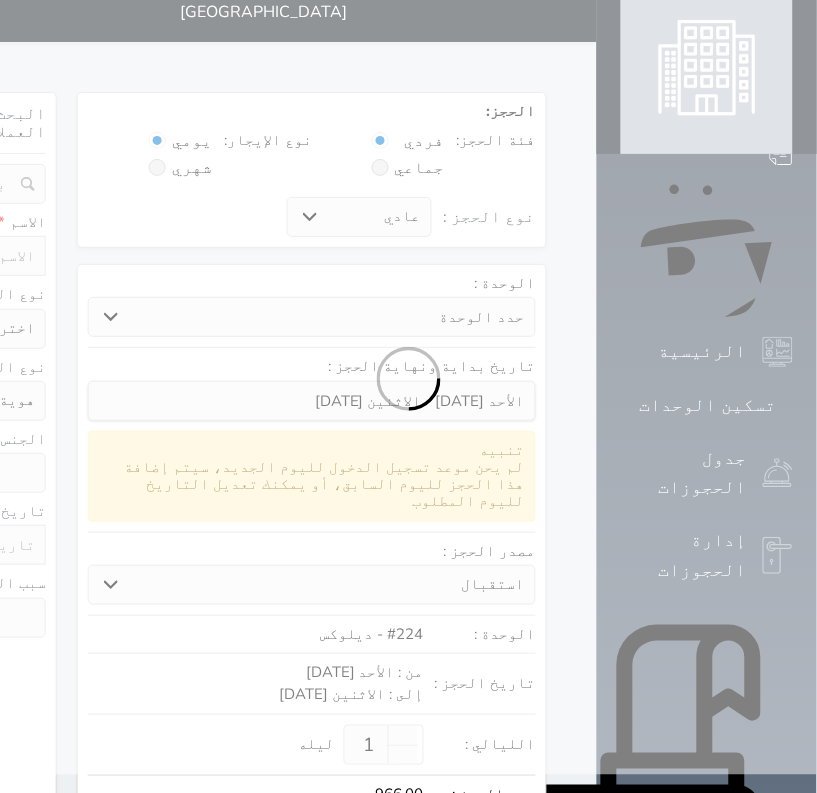 select 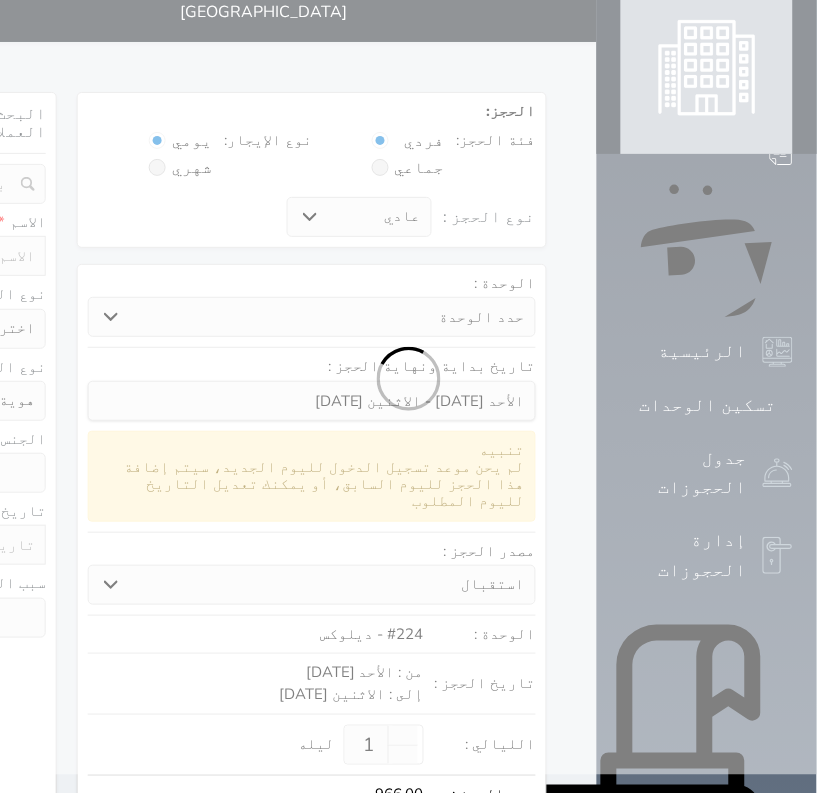 scroll, scrollTop: 0, scrollLeft: 0, axis: both 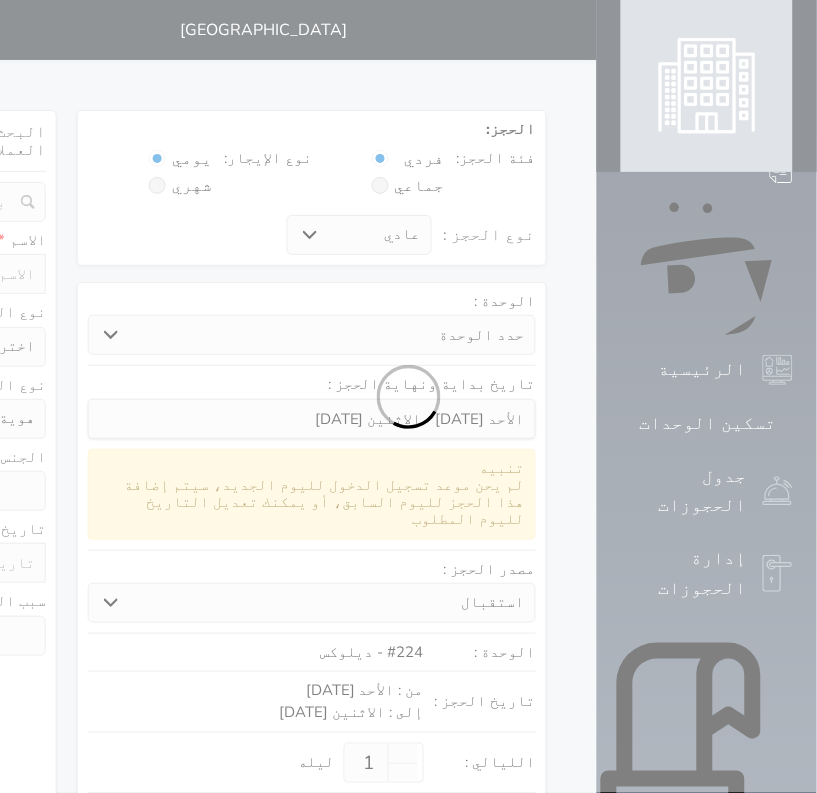 select 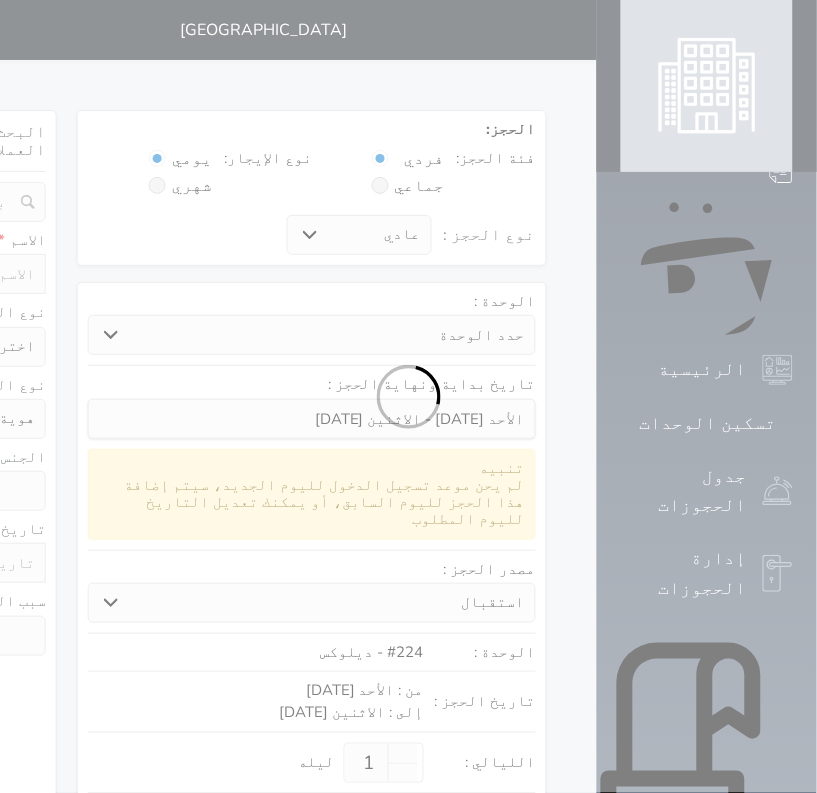 select on "1" 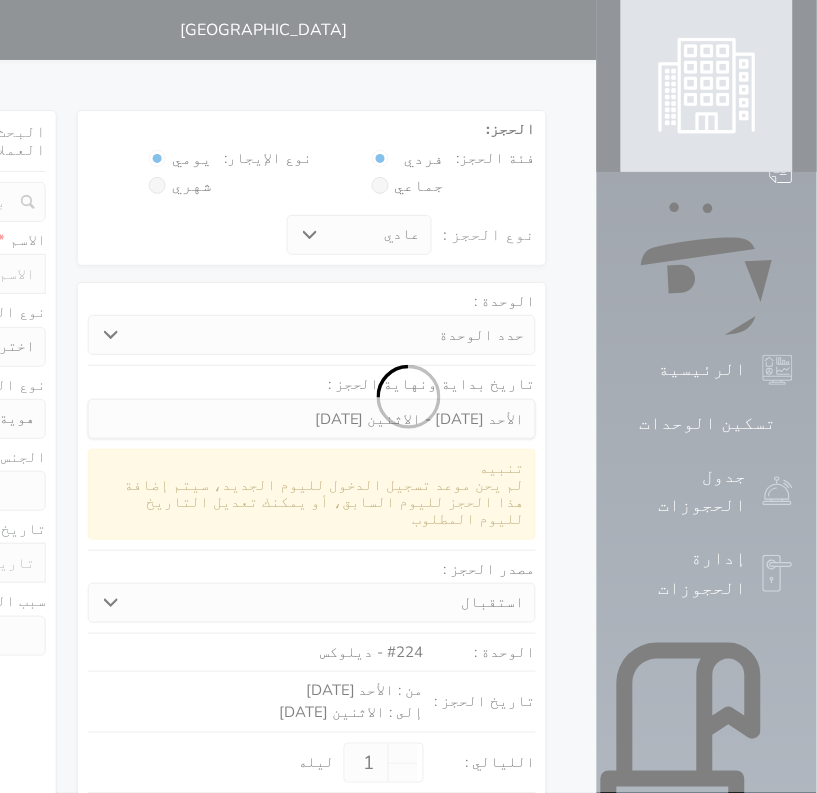 select on "7" 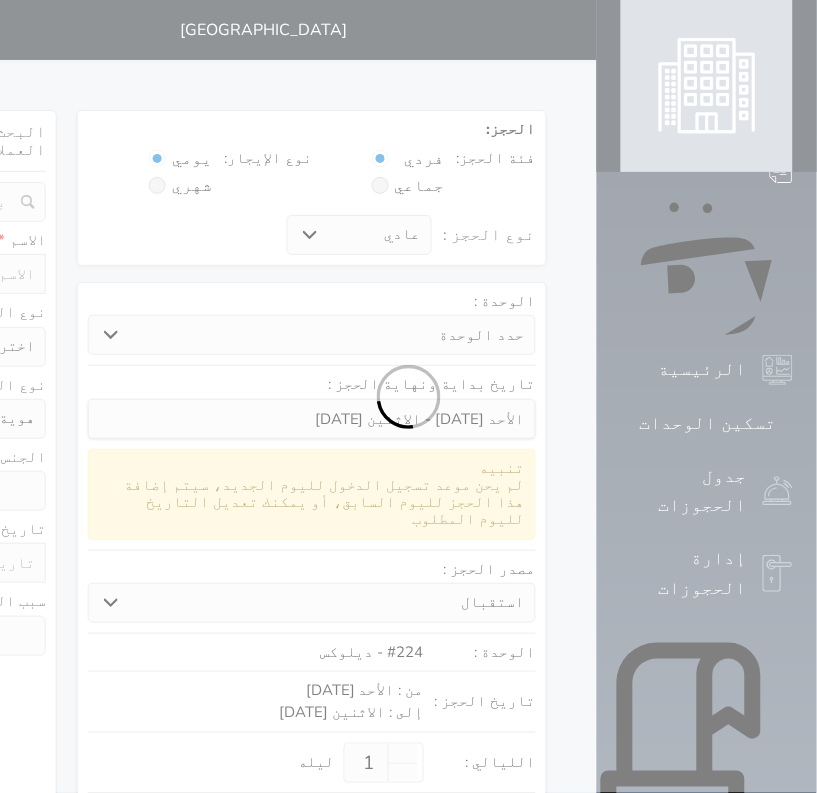 select 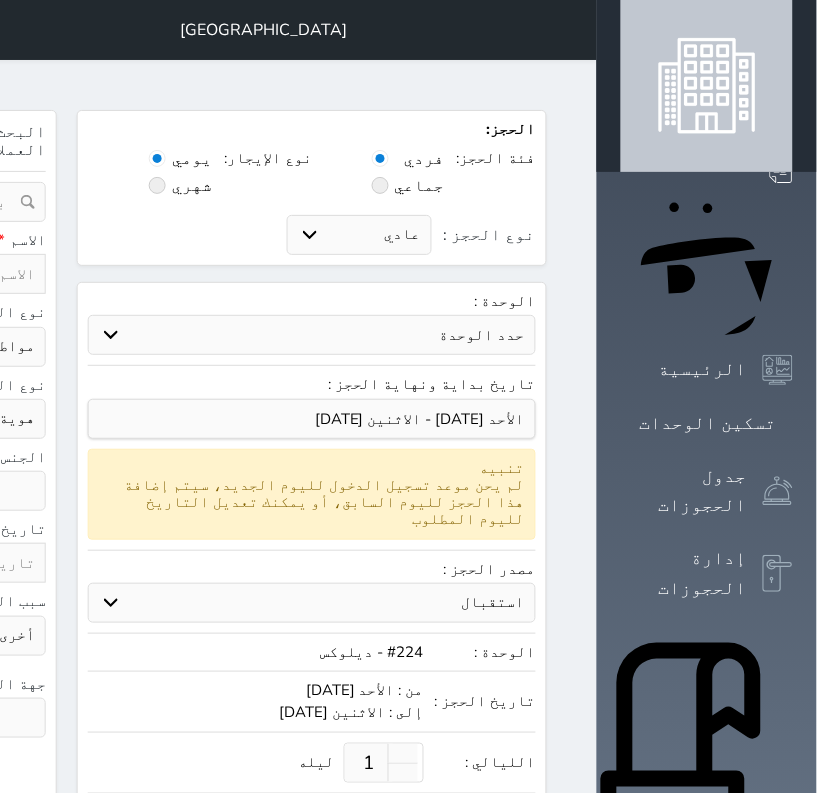 click at bounding box center (-61, 274) 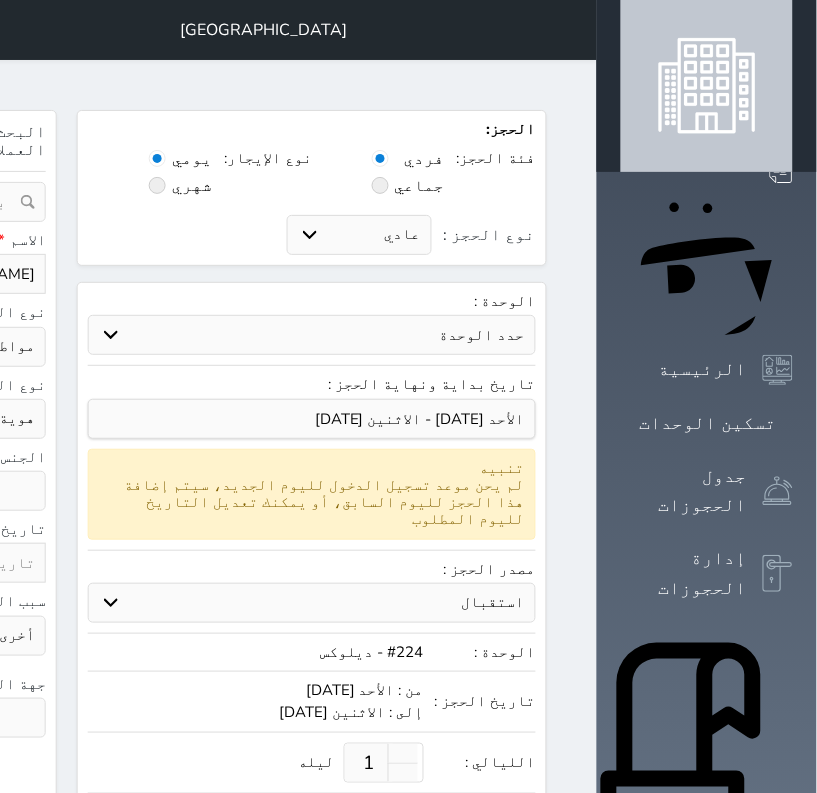 type on "[PERSON_NAME]" 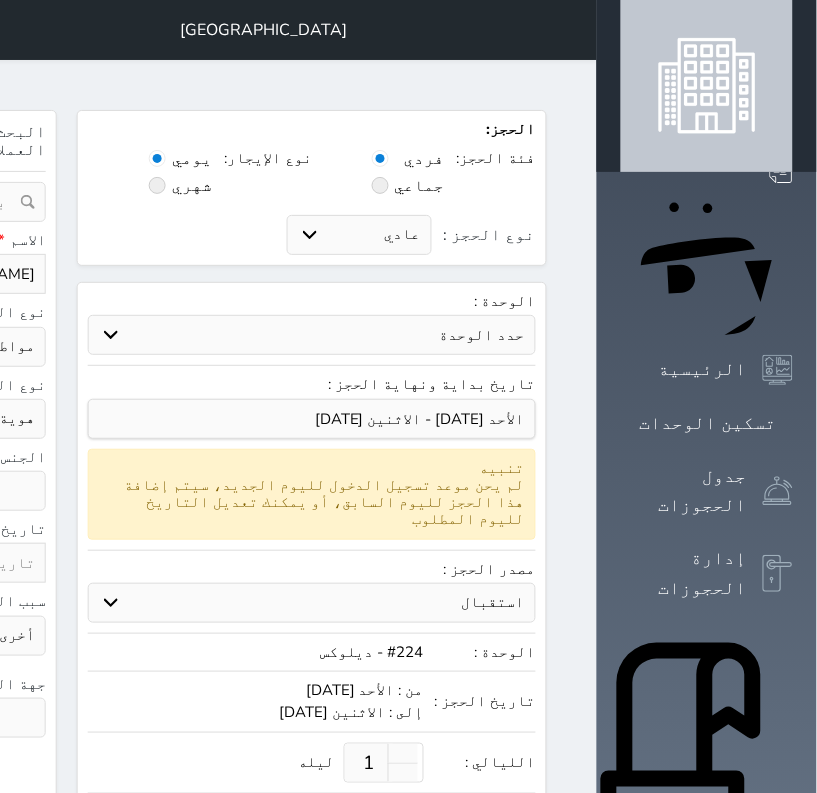 paste on "[PHONE_NUMBER]" 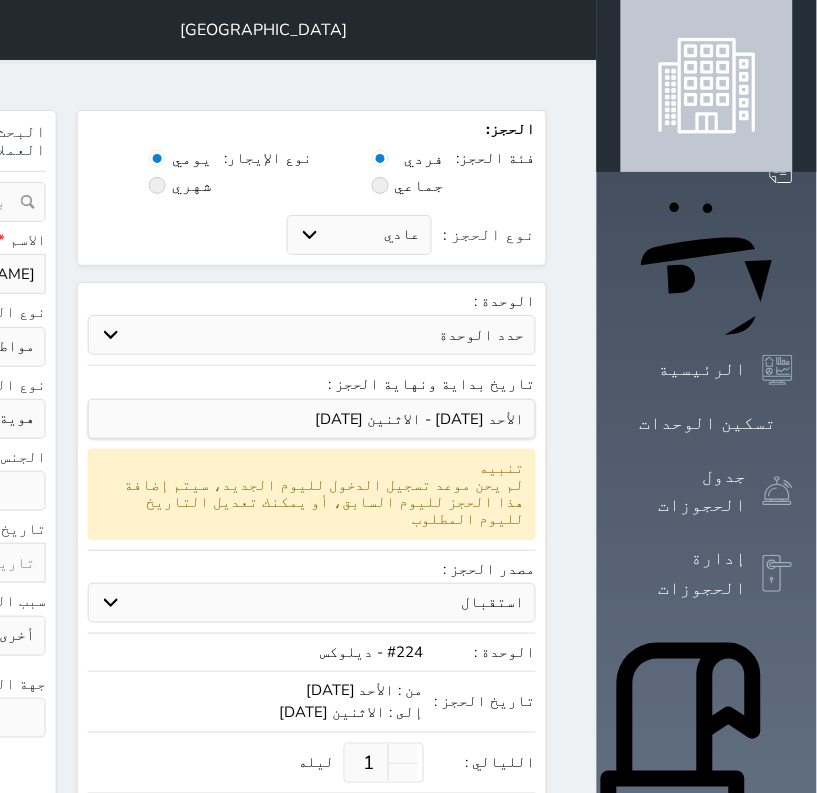 select 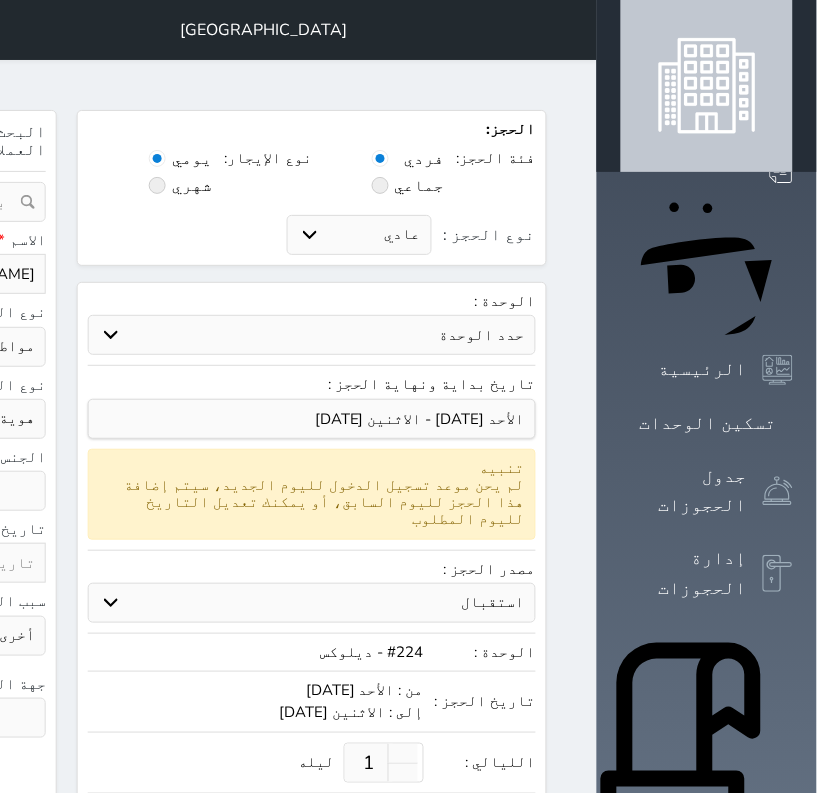 click on "[PHONE_NUMBER]" at bounding box center [-327, 274] 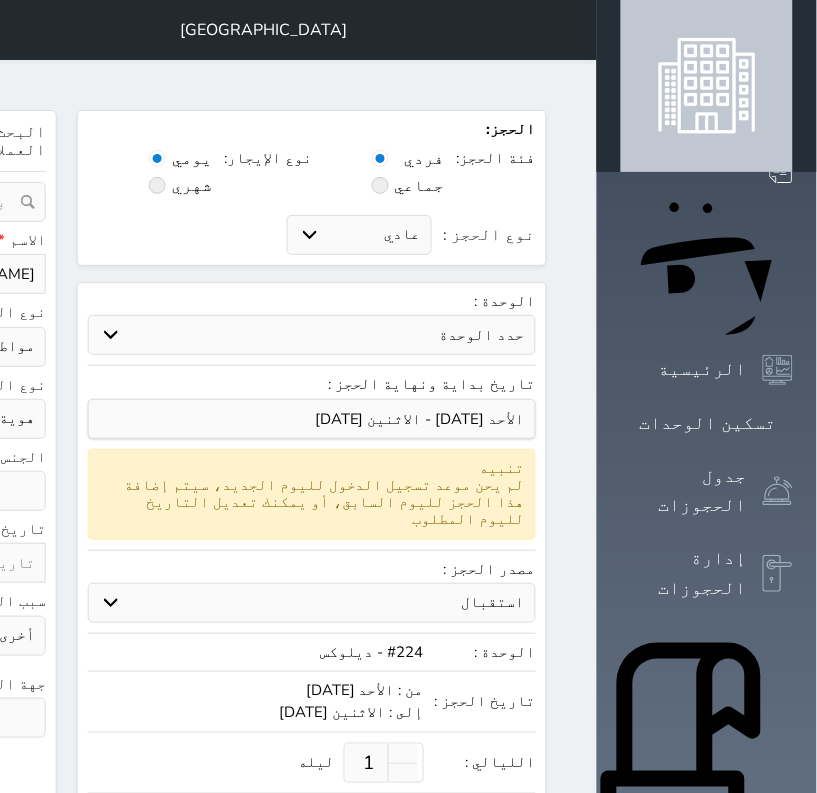type on "[PHONE_NUMBER]" 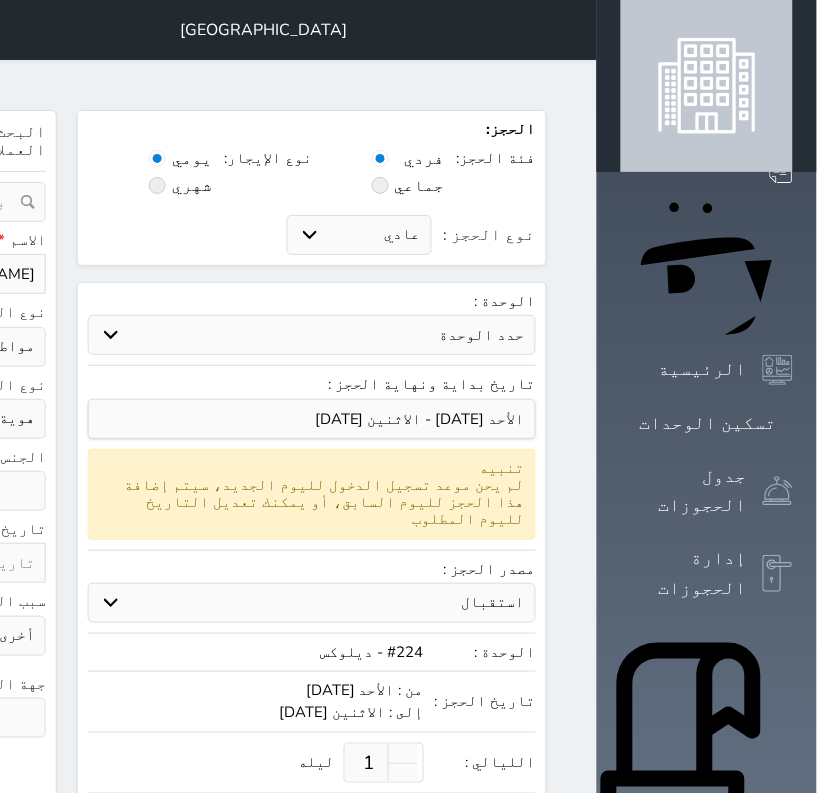 scroll, scrollTop: 0, scrollLeft: 0, axis: both 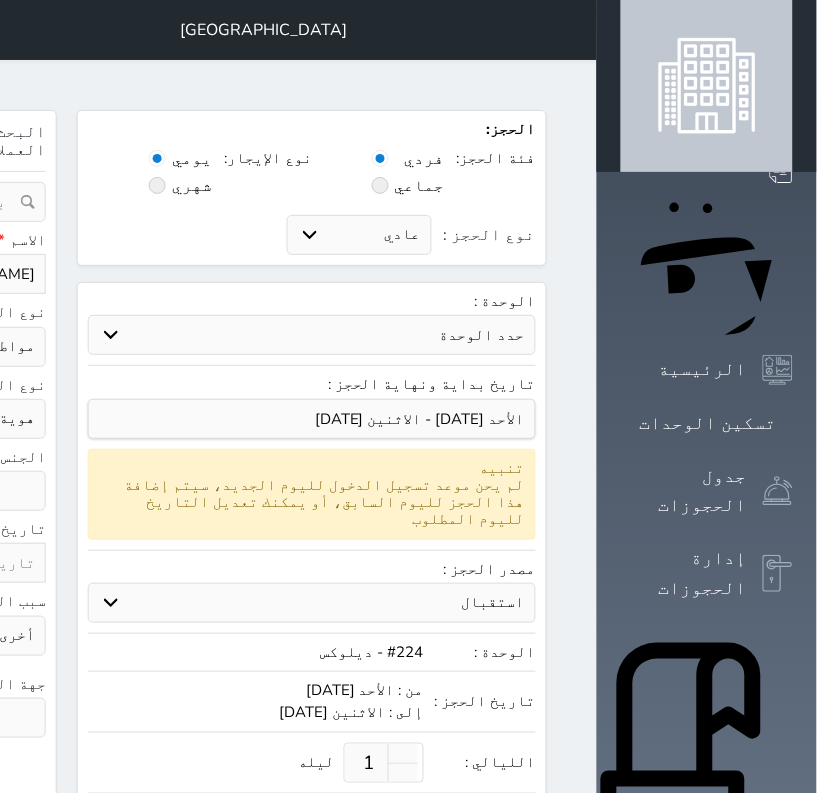 paste on "1041933571" 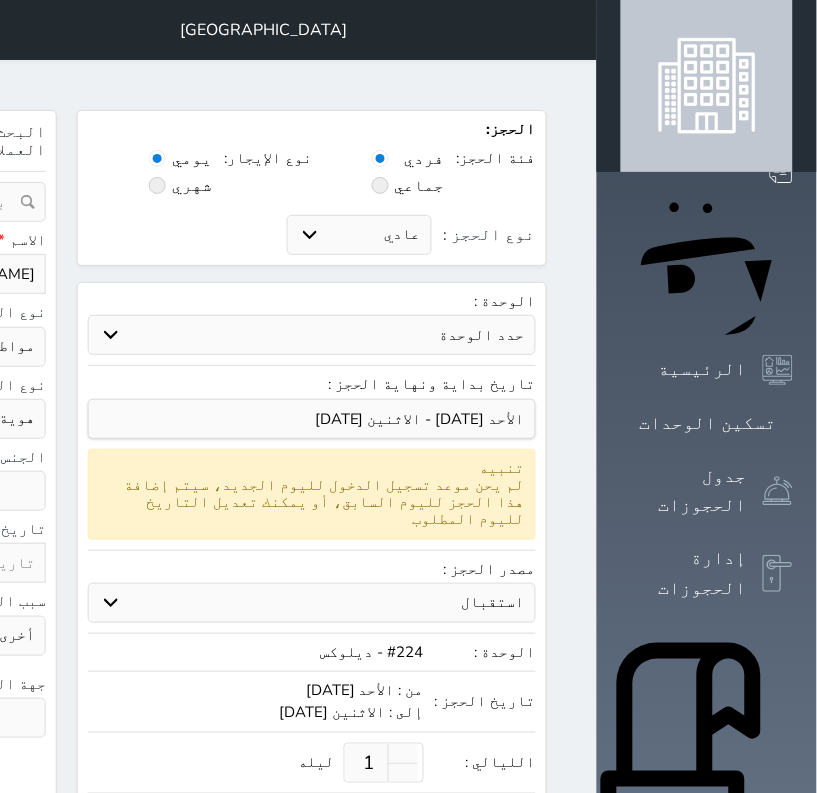 type on "1041933571" 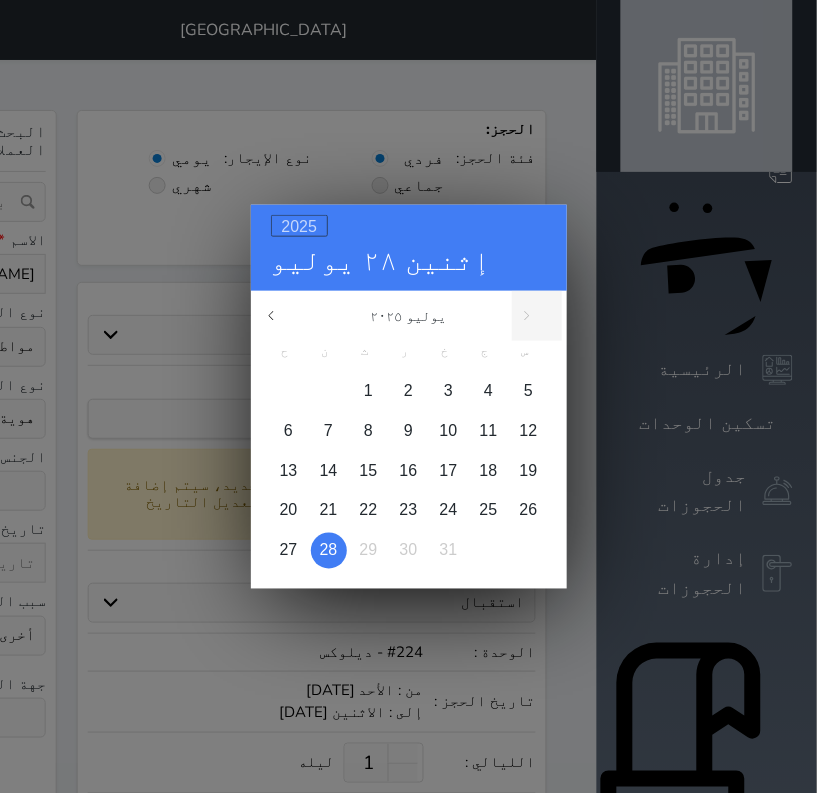 click on "2025" at bounding box center [300, 225] 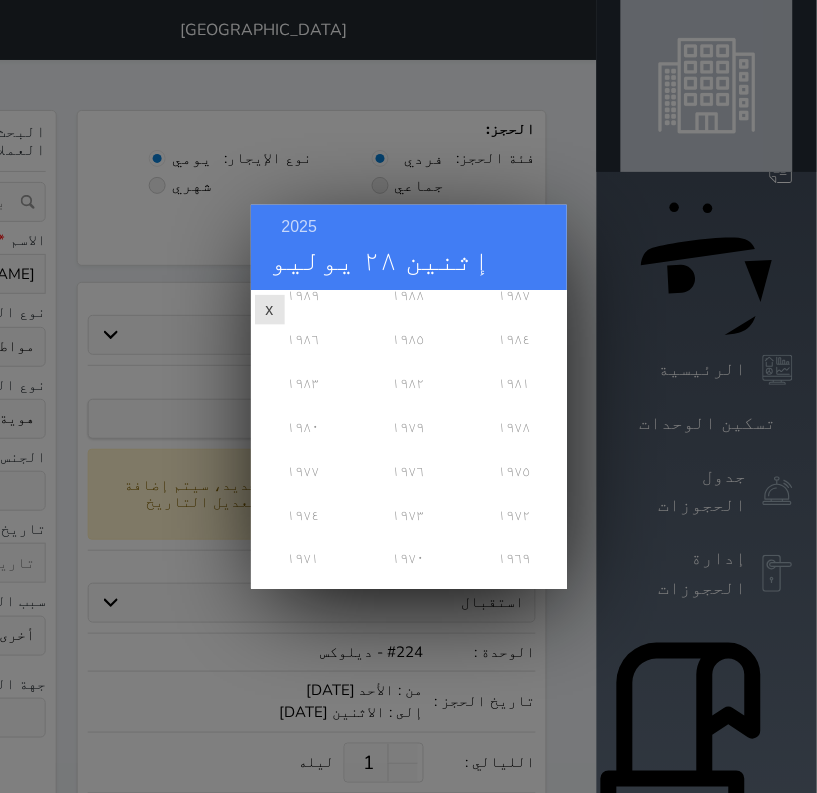 scroll, scrollTop: 500, scrollLeft: 0, axis: vertical 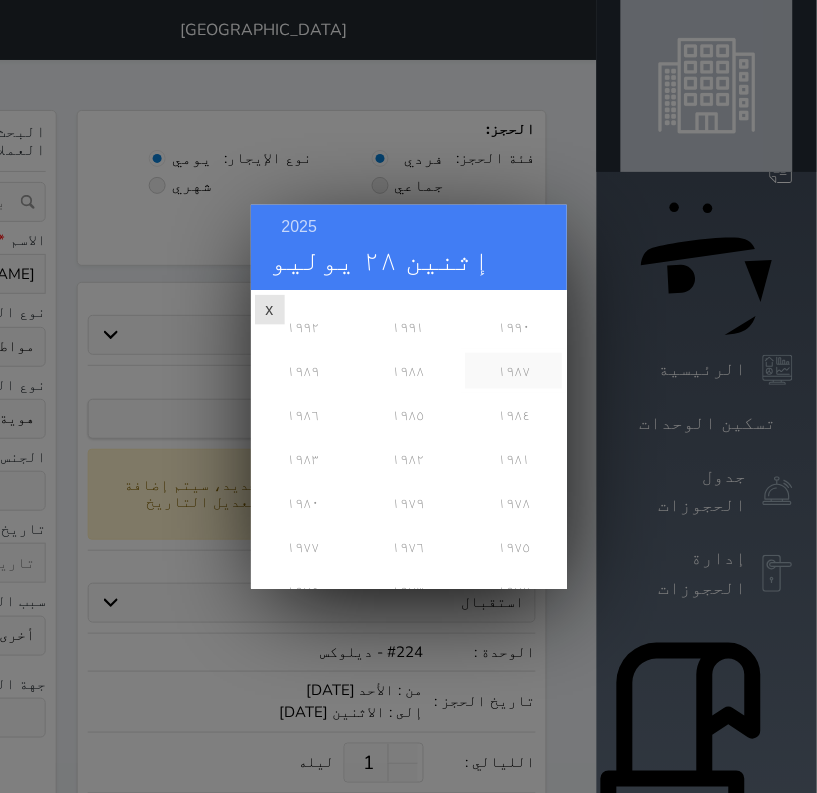 click on "١٩٨٧" at bounding box center (513, 370) 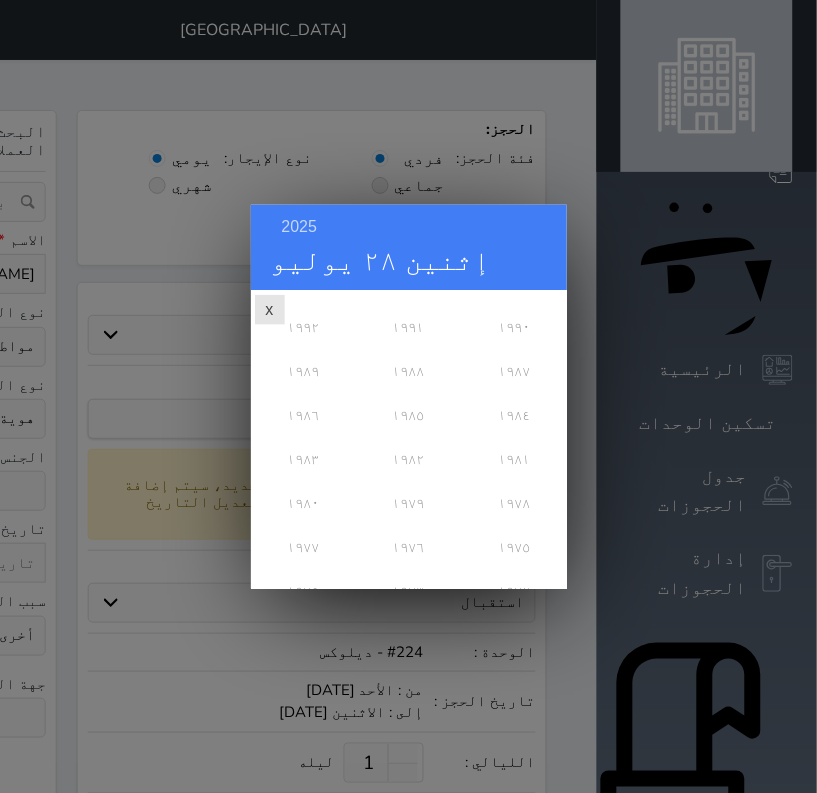 scroll, scrollTop: 0, scrollLeft: 0, axis: both 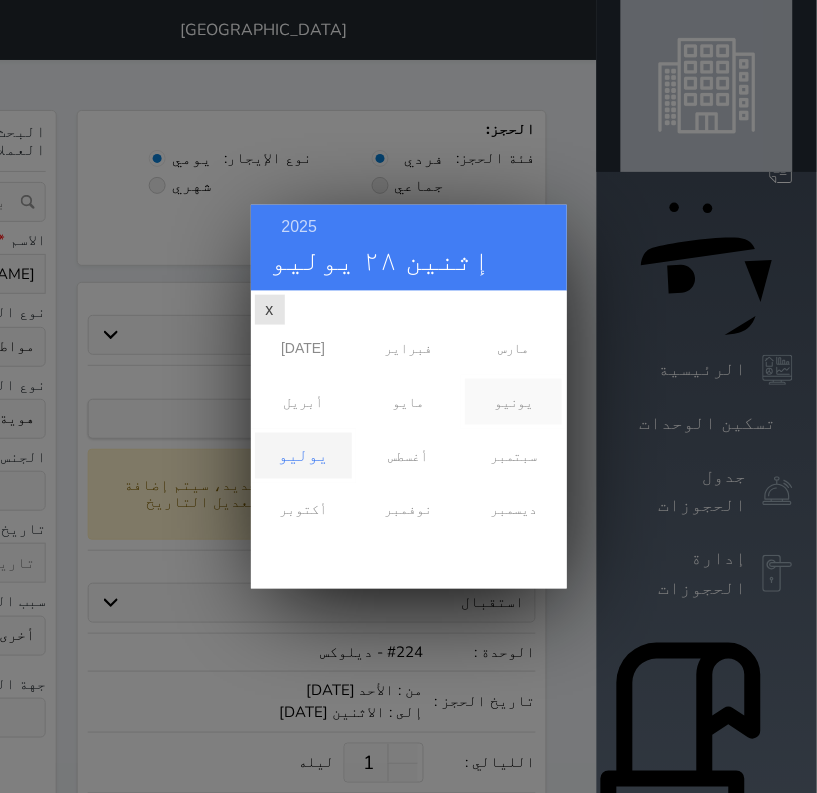 click on "يونيو" at bounding box center [513, 401] 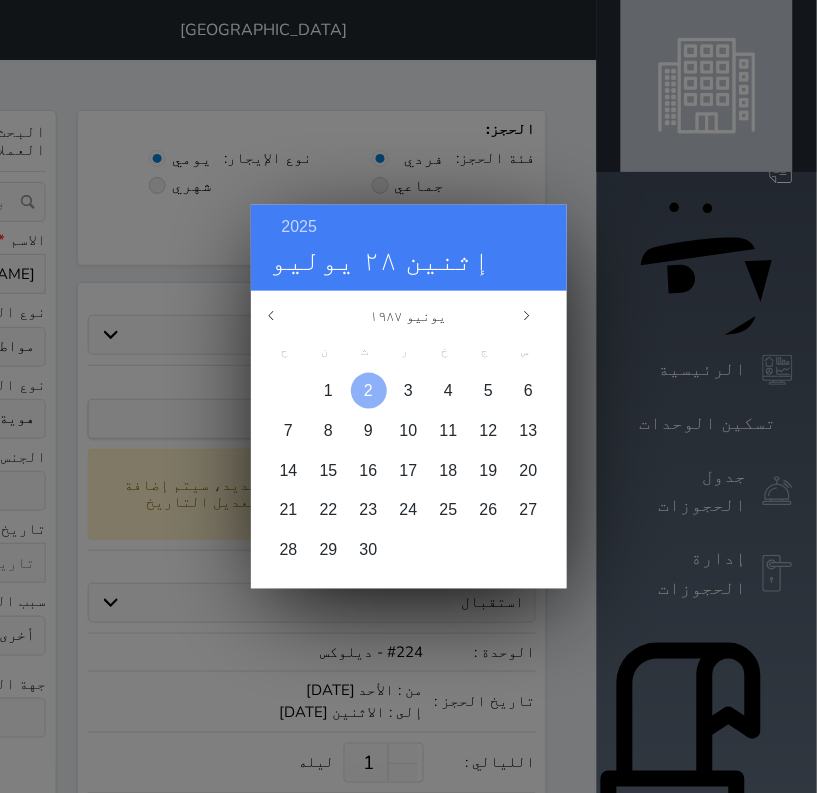 click at bounding box center (369, 390) 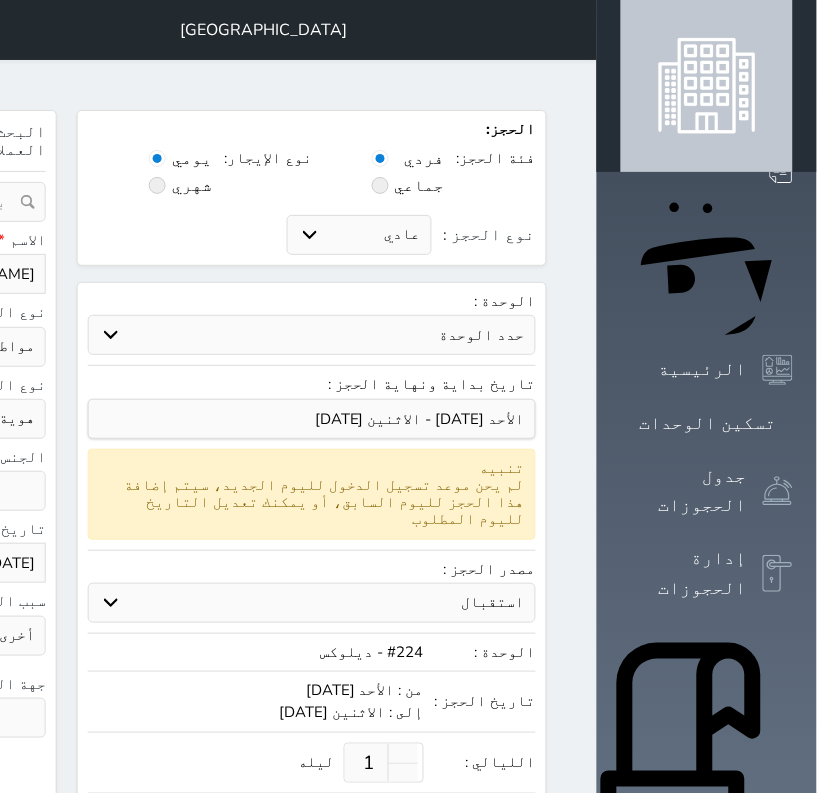 click on "رقم النسخة" at bounding box center [-295, 684] 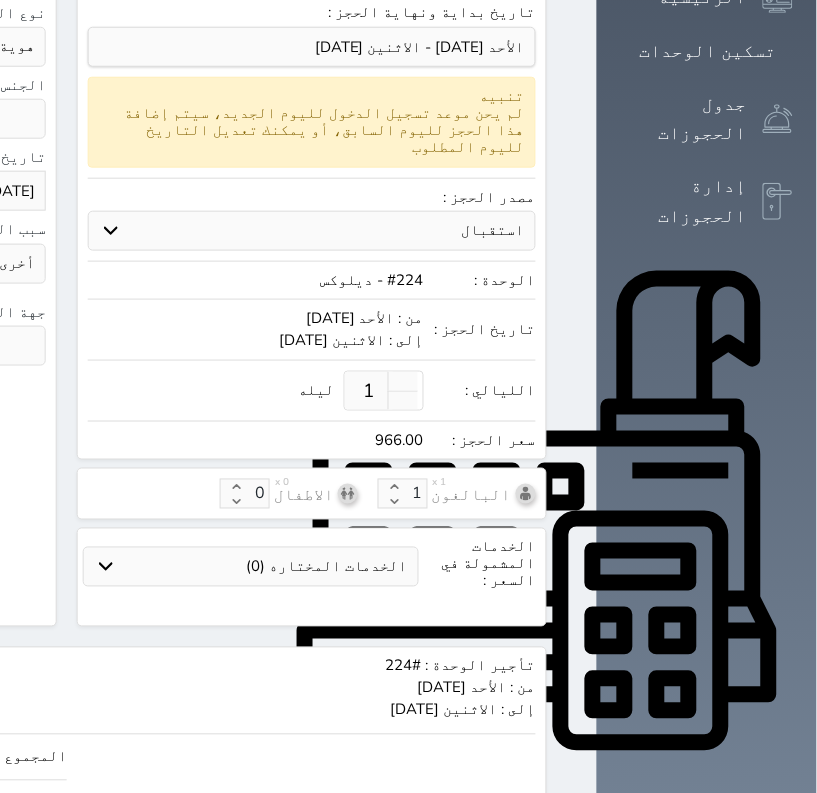 scroll, scrollTop: 375, scrollLeft: 0, axis: vertical 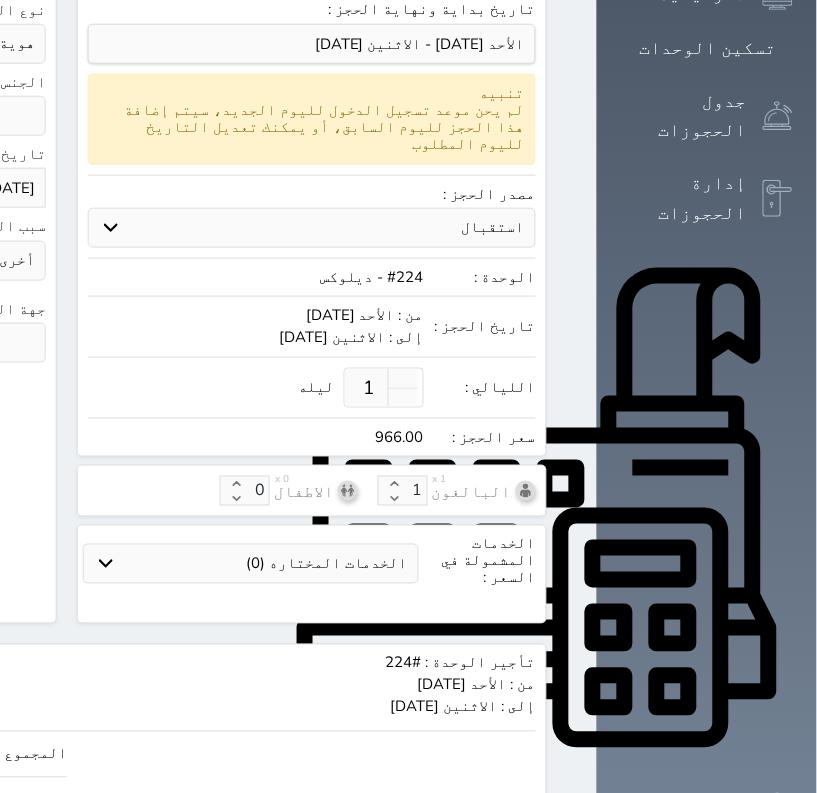 type on "0" 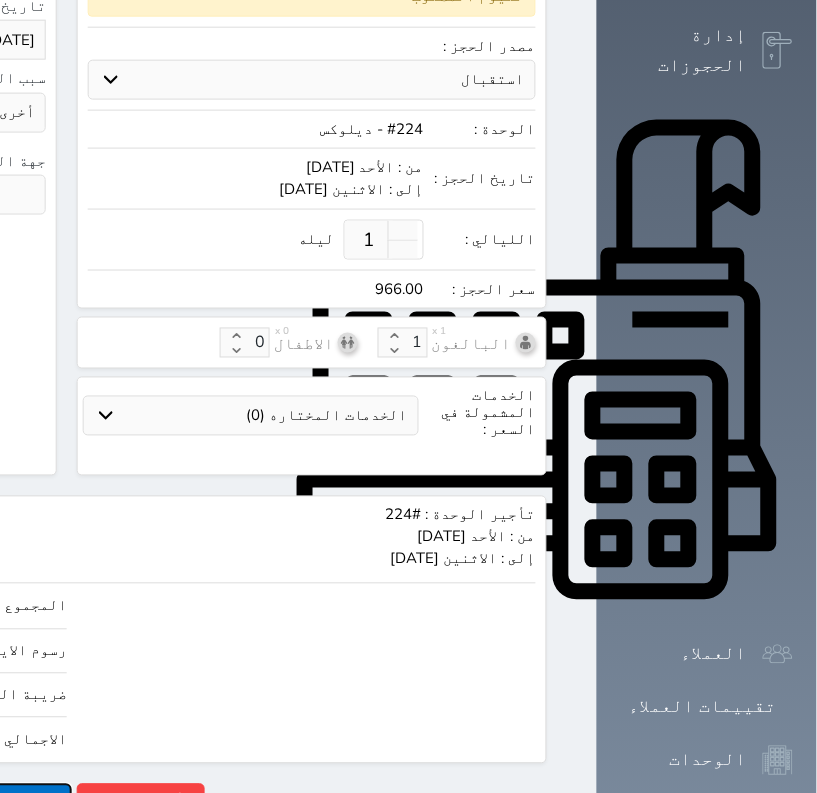 click on "حجز" at bounding box center (-168, 801) 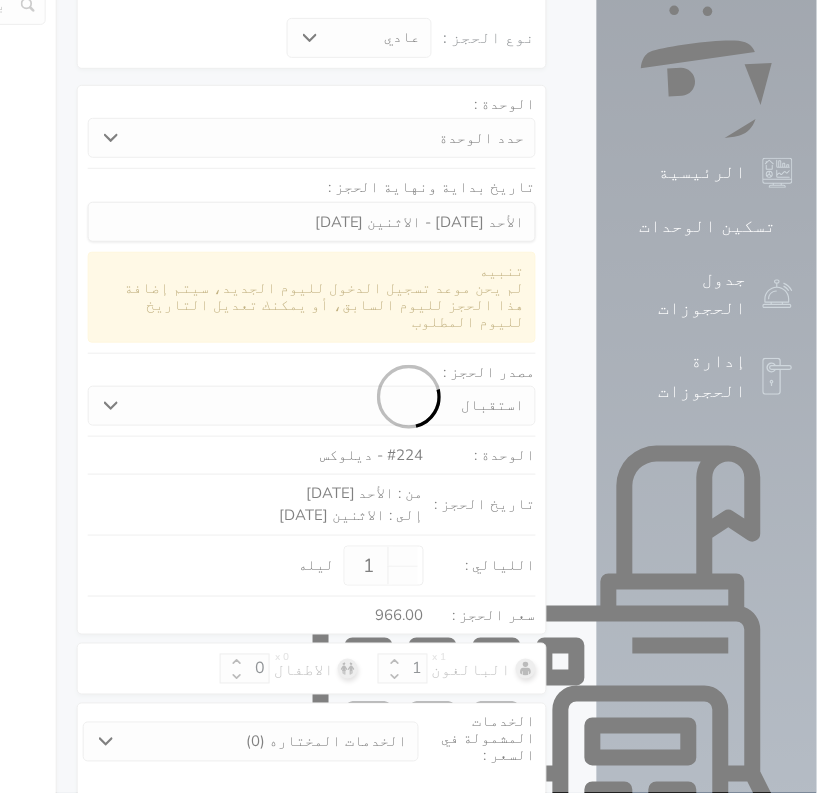 select on "1" 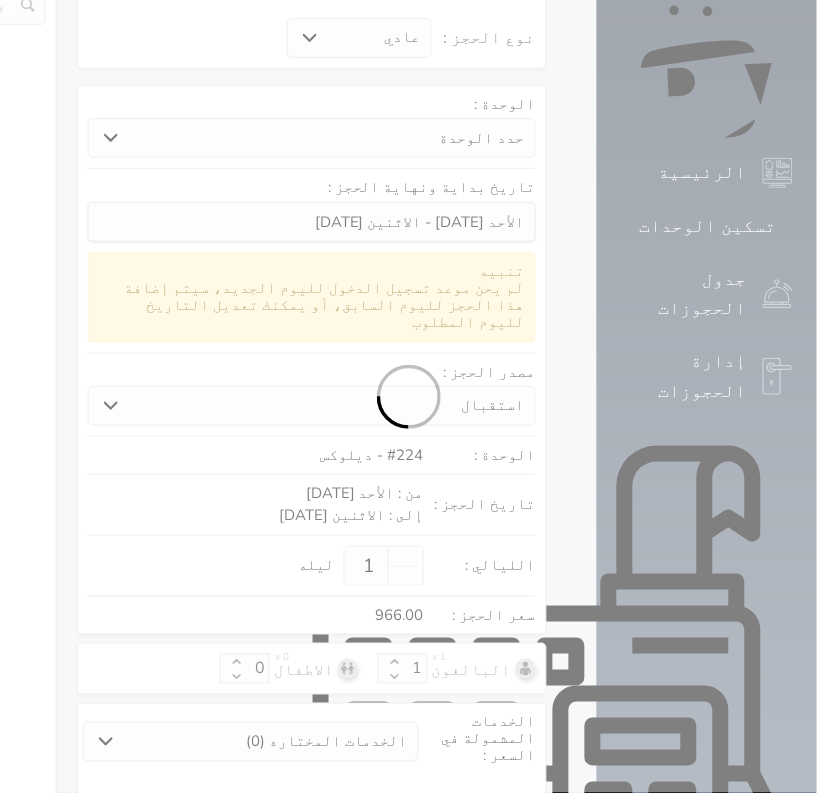 select on "113" 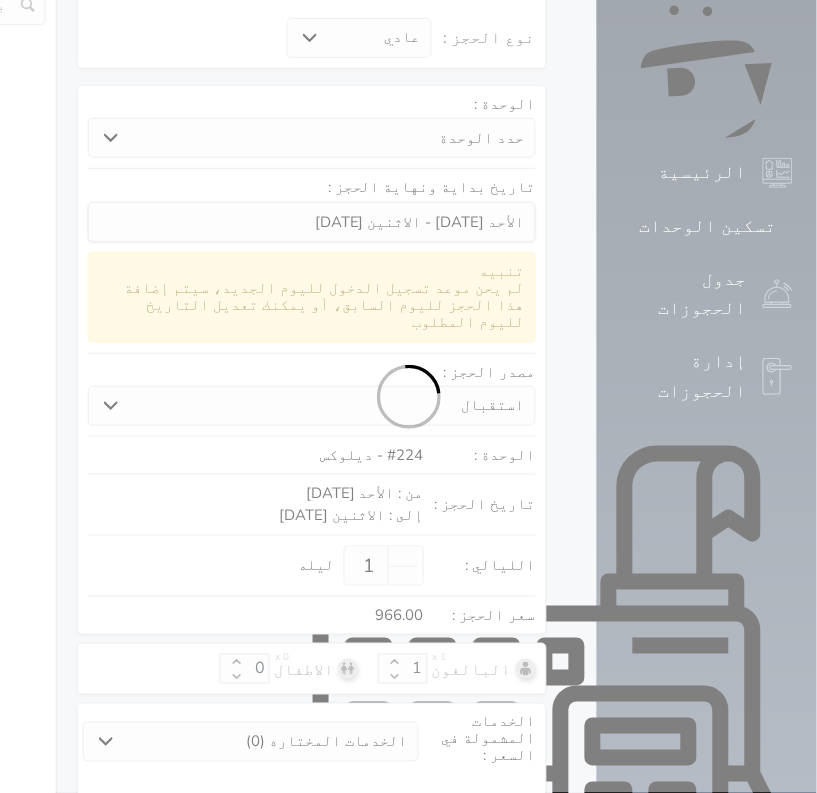 select on "1" 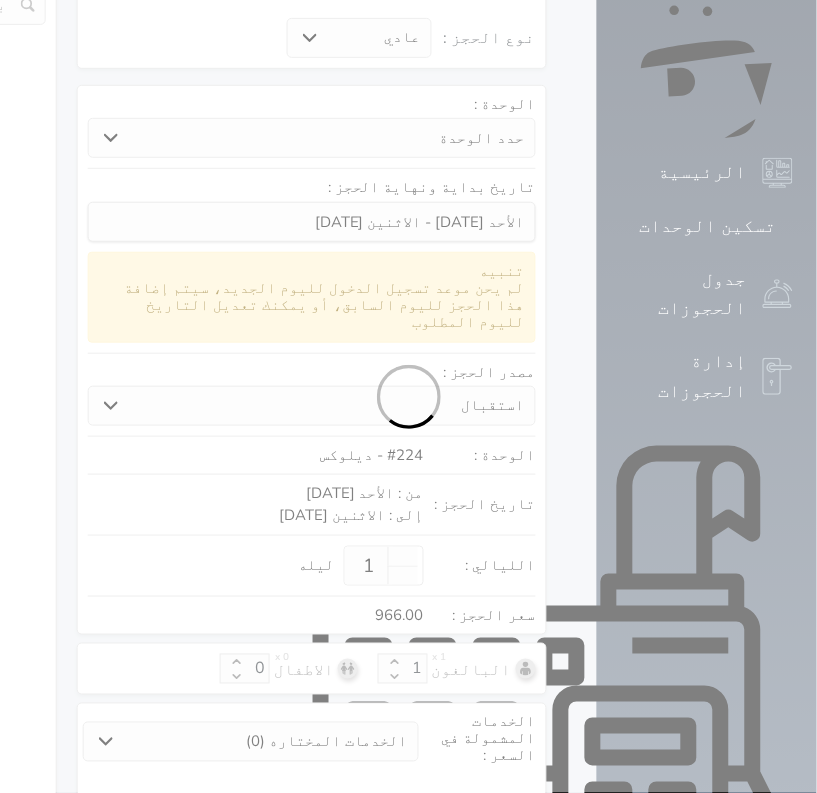 select 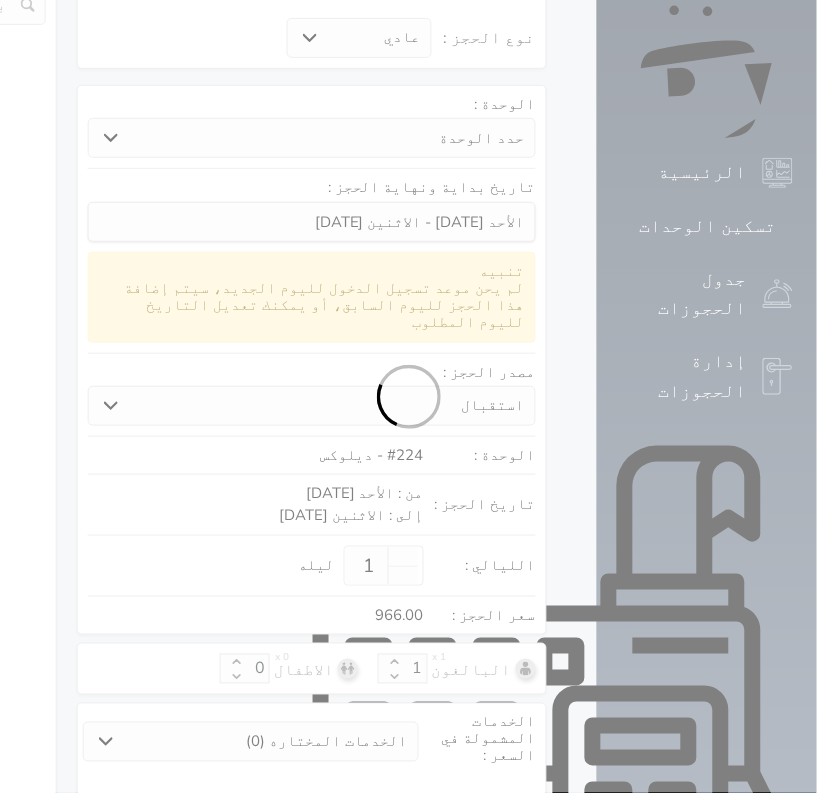select on "7" 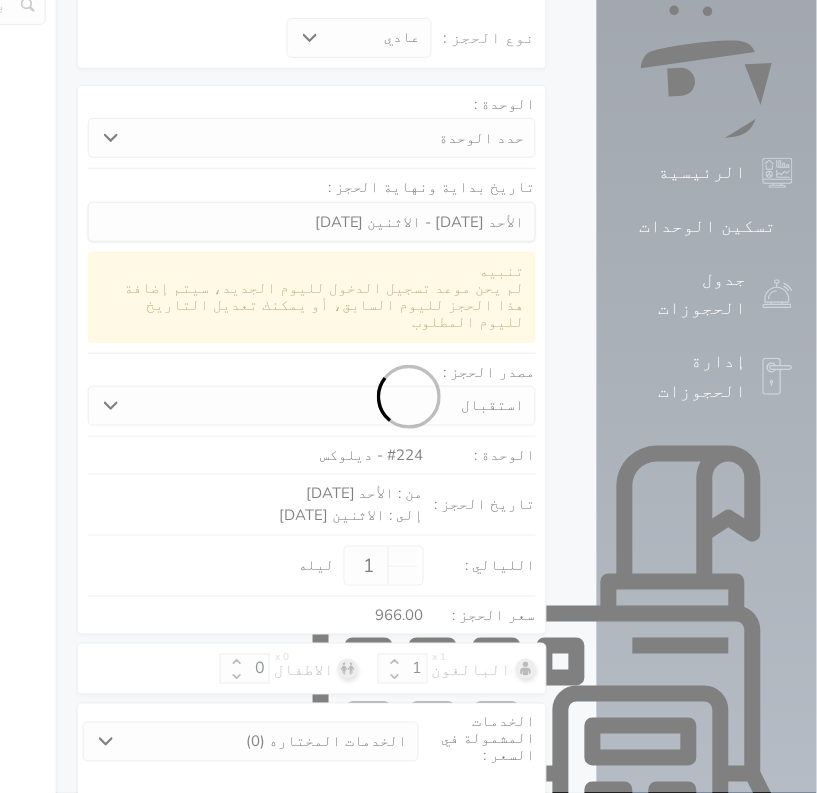 select 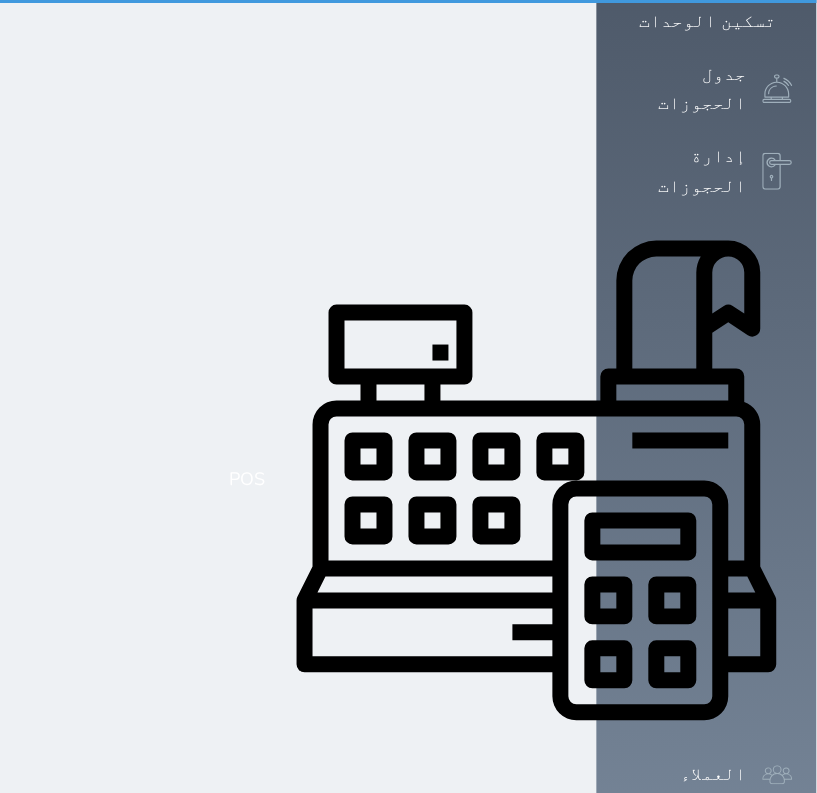 scroll, scrollTop: 0, scrollLeft: 0, axis: both 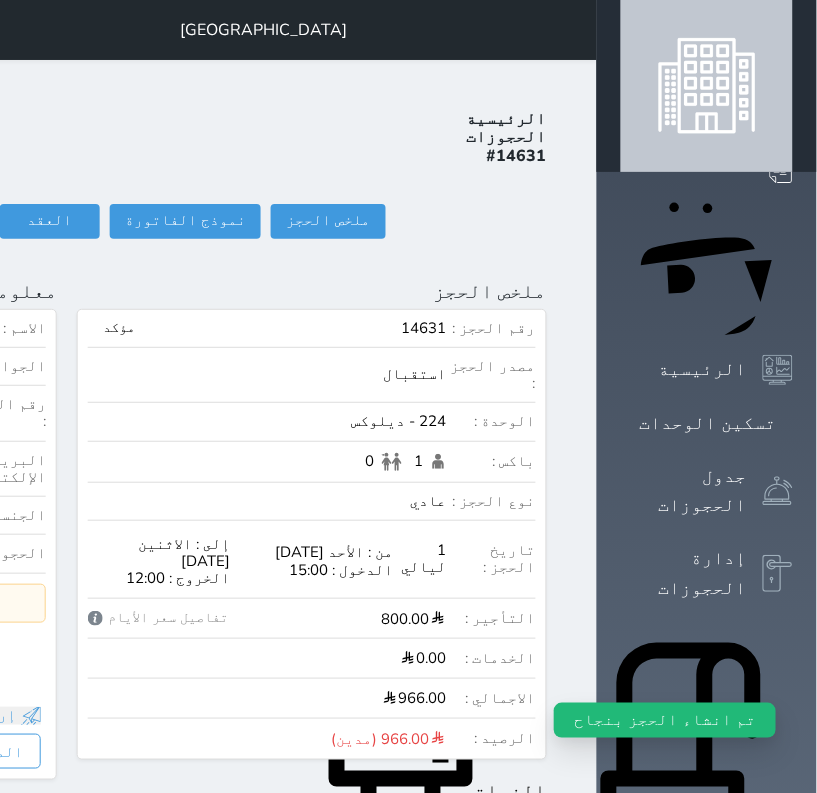 click on "تسجيل دخول" at bounding box center (-212, 221) 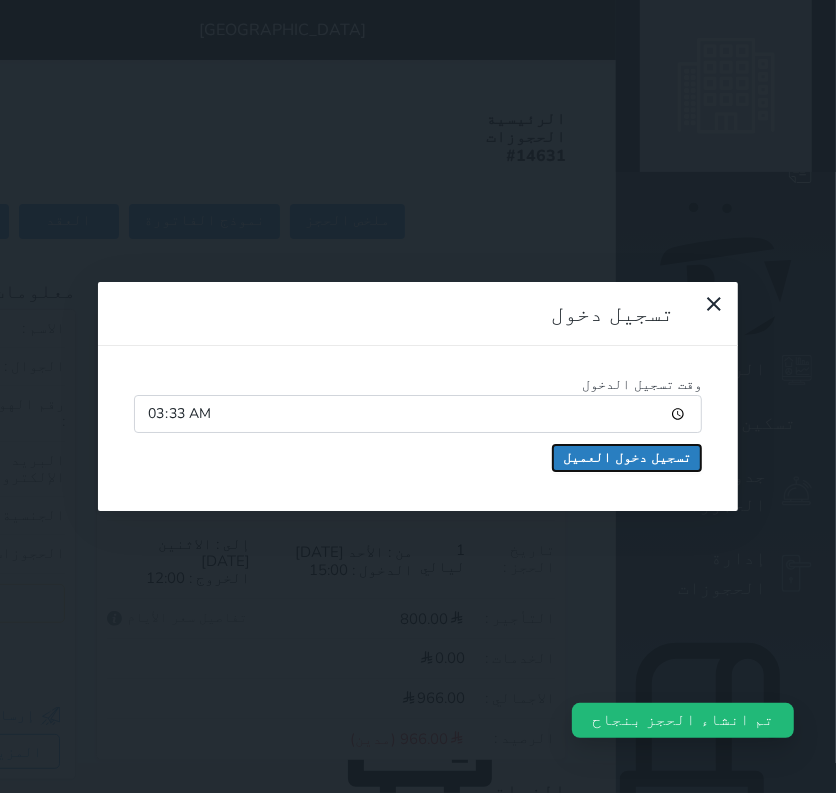 drag, startPoint x: 206, startPoint y: 177, endPoint x: 220, endPoint y: 201, distance: 27.784887 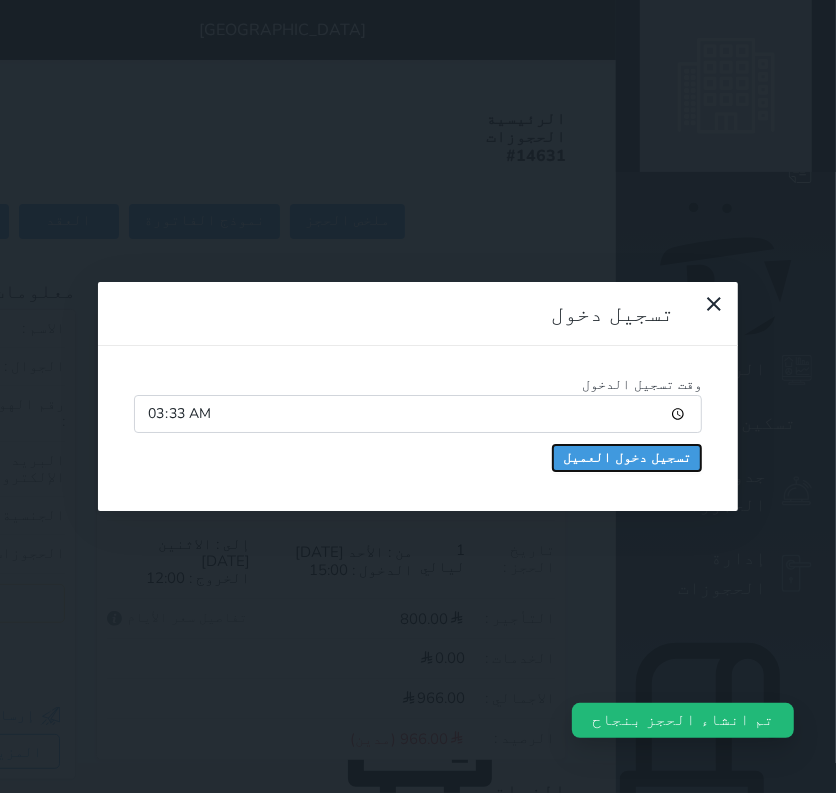 click on "تسجيل دخول العميل" at bounding box center [627, 458] 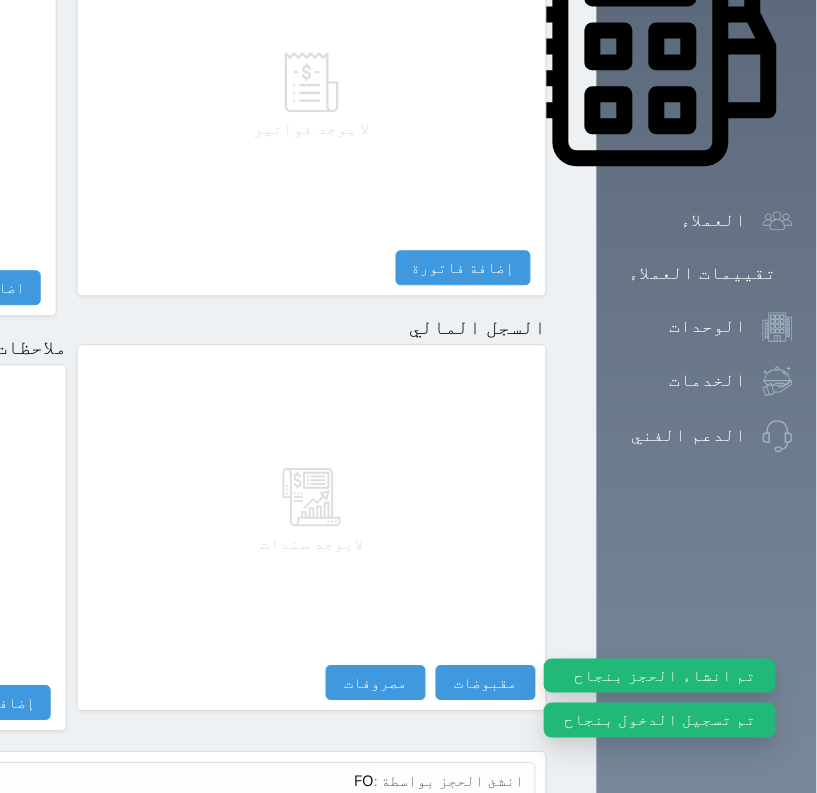 scroll, scrollTop: 1035, scrollLeft: 0, axis: vertical 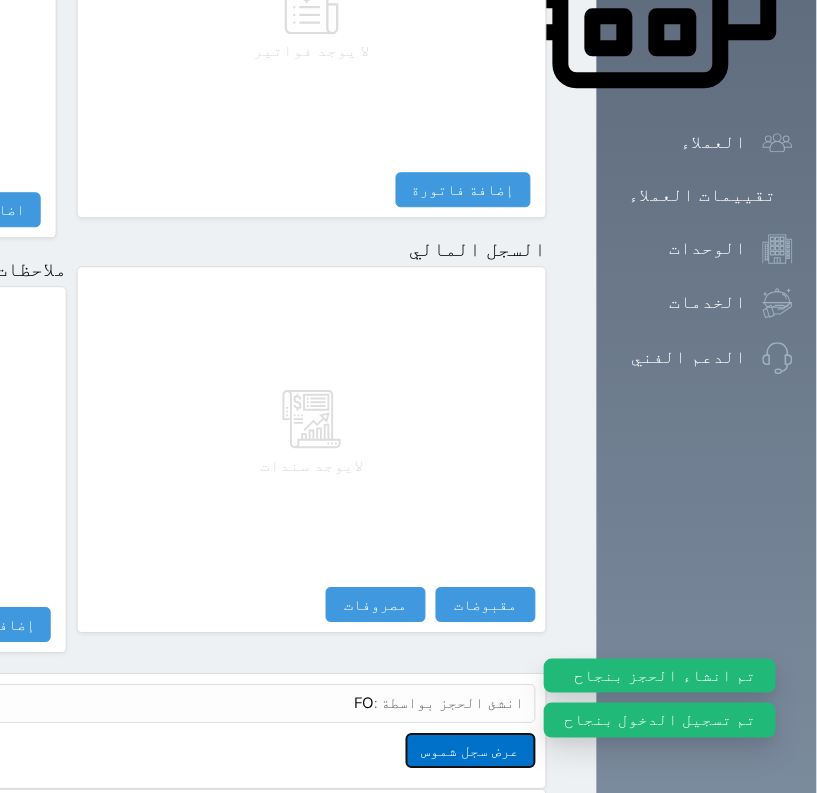 click on "عرض سجل شموس" at bounding box center [471, 750] 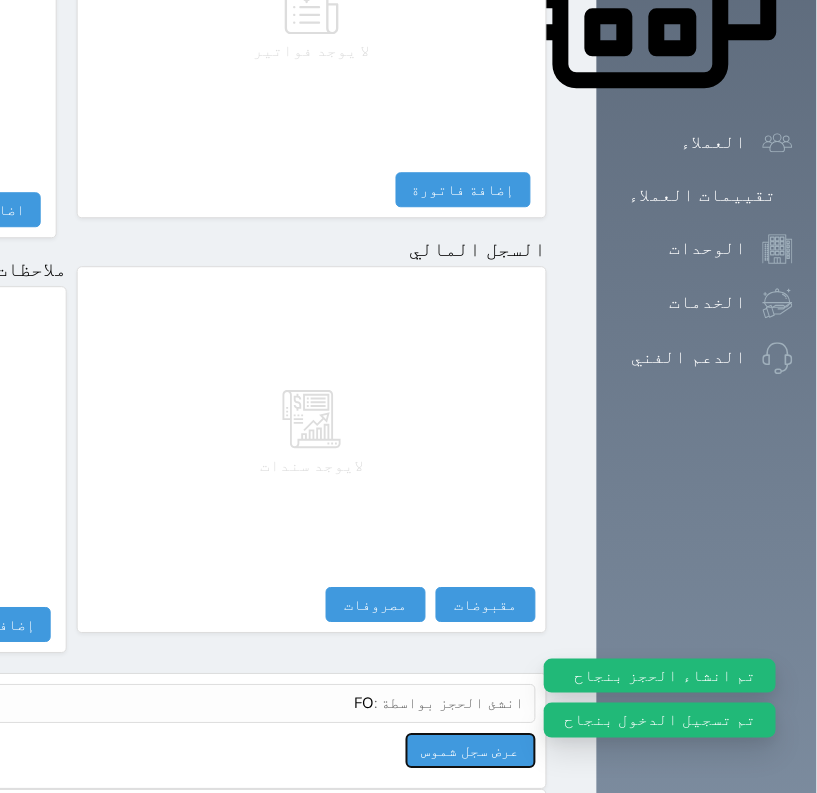 click on "Your browser does not support the audio element.
حجز جماعي جديد   حجز جديد             الرئيسية     تسكين الوحدات     جدول الحجوزات     إدارة الحجوزات     POS       العملاء     تقييمات العملاء     الوحدات     الخدمات         الدعم الفني
[GEOGRAPHIC_DATA] فندق شيرفان
حجز جماعي جديد   حجز جديد   غير مرتبط مع منصة زاتكا المرحلة الثانية   مرتبط مع شموس   مرتبط مع المنصة الوطنية للرصد السياحي             إشعار   الغرفة   النزيل   المصدر
FO
الرئيسية   الحجوزات   #14631         ملخص الحجز         ملخص الحجز #14631                           نموذج الفاتورة           العقد         العقد #14631                                                     #" at bounding box center (177, -77) 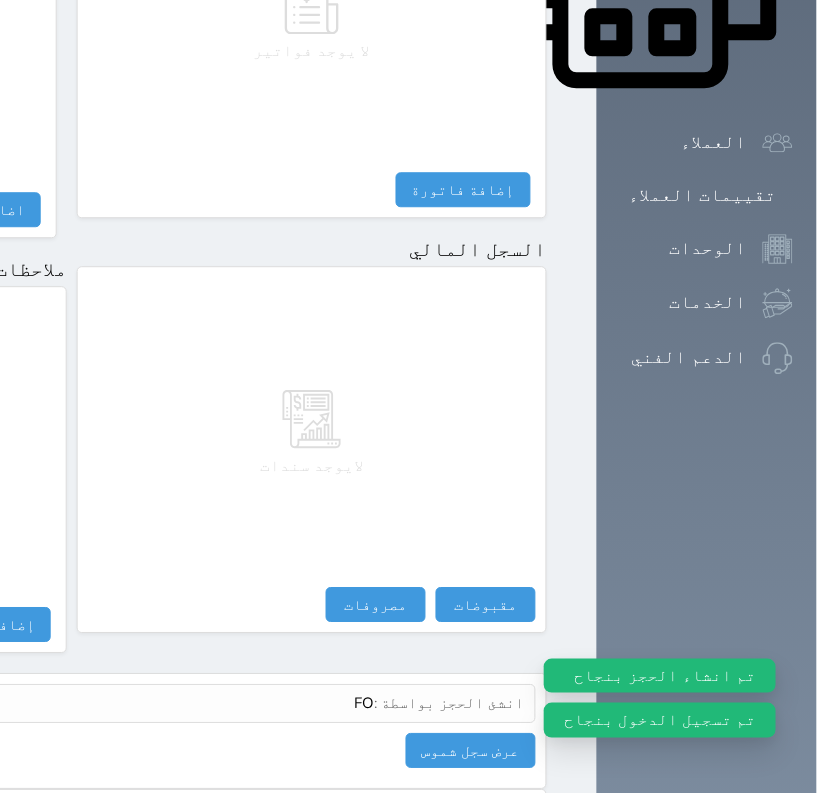 click on "تم انشاء الحجز بنجاح تم تسجيل الدخول بنجاح" at bounding box center [660, 693] 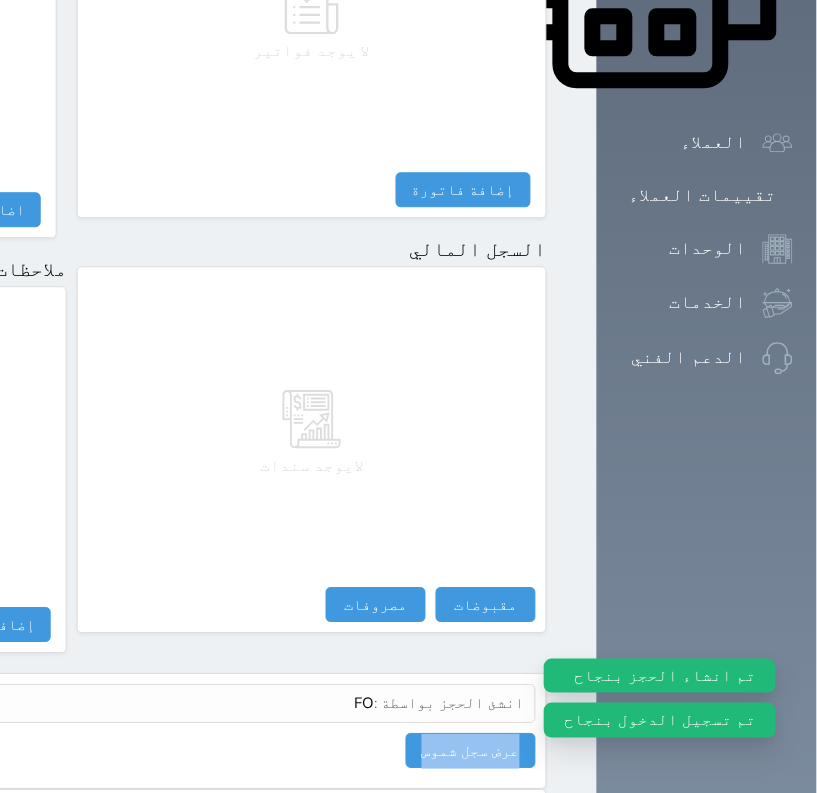 click on "تم انشاء الحجز بنجاح تم تسجيل الدخول بنجاح" at bounding box center [660, 693] 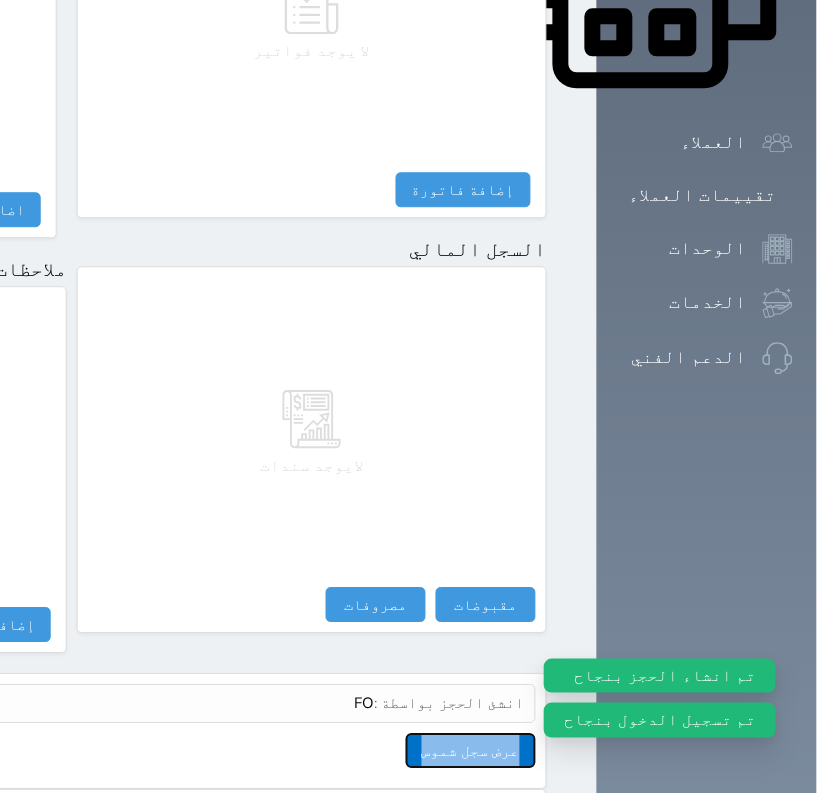 click on "عرض سجل شموس" at bounding box center [471, 750] 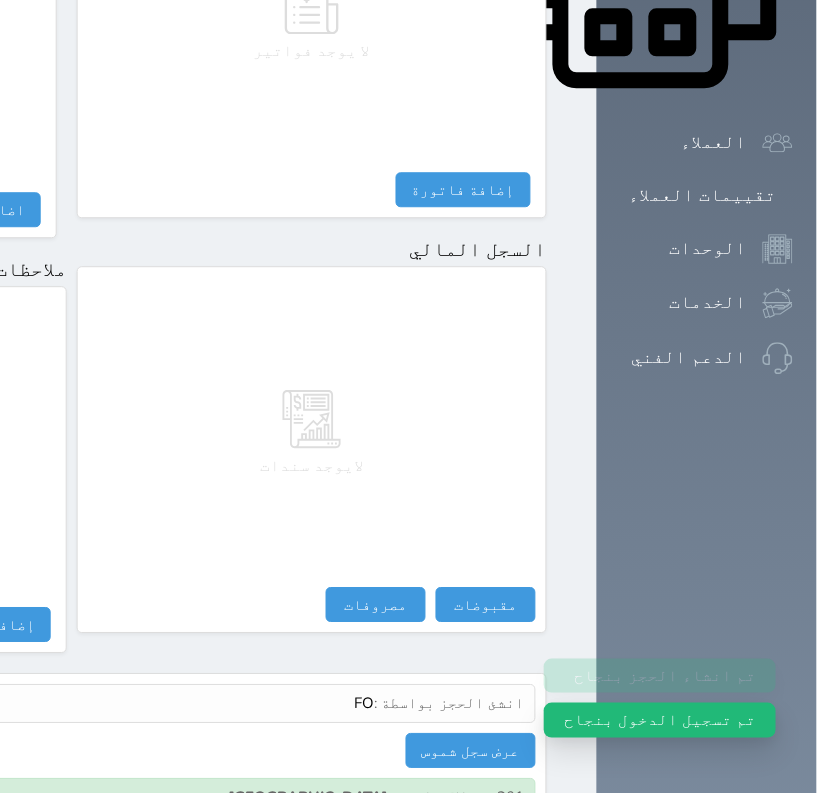 drag, startPoint x: 783, startPoint y: 26, endPoint x: 783, endPoint y: 115, distance: 89 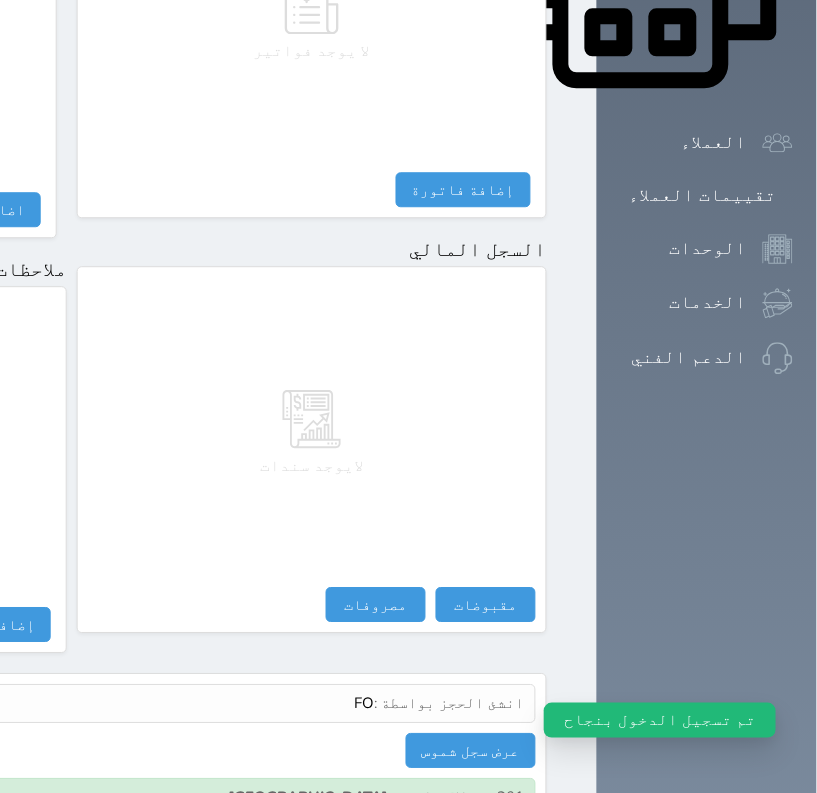 click on "تسكين الوحدات" at bounding box center [707, -612] 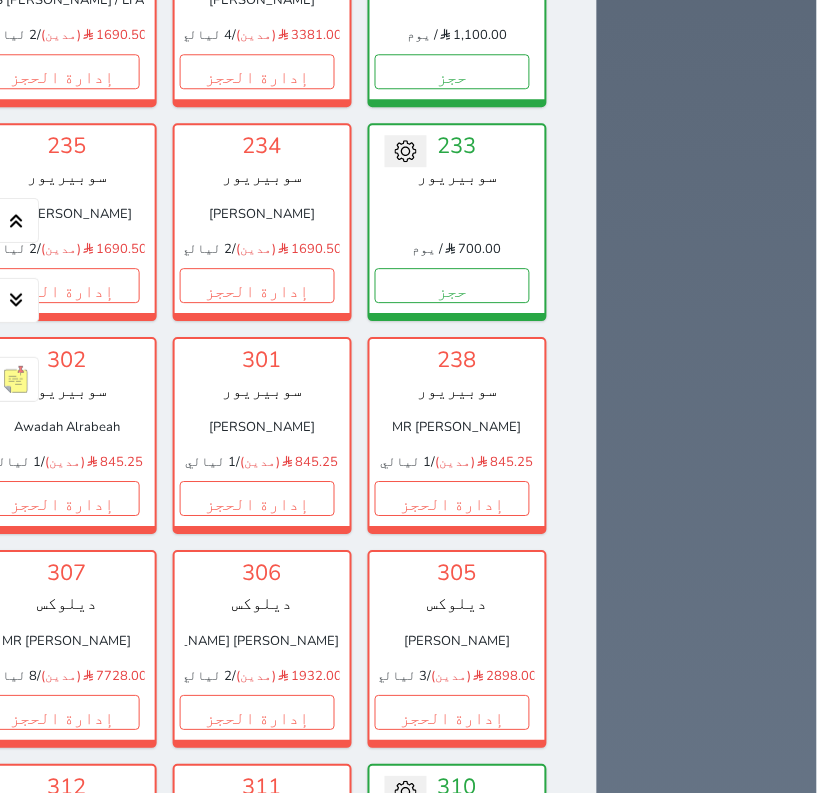 scroll, scrollTop: 2762, scrollLeft: 0, axis: vertical 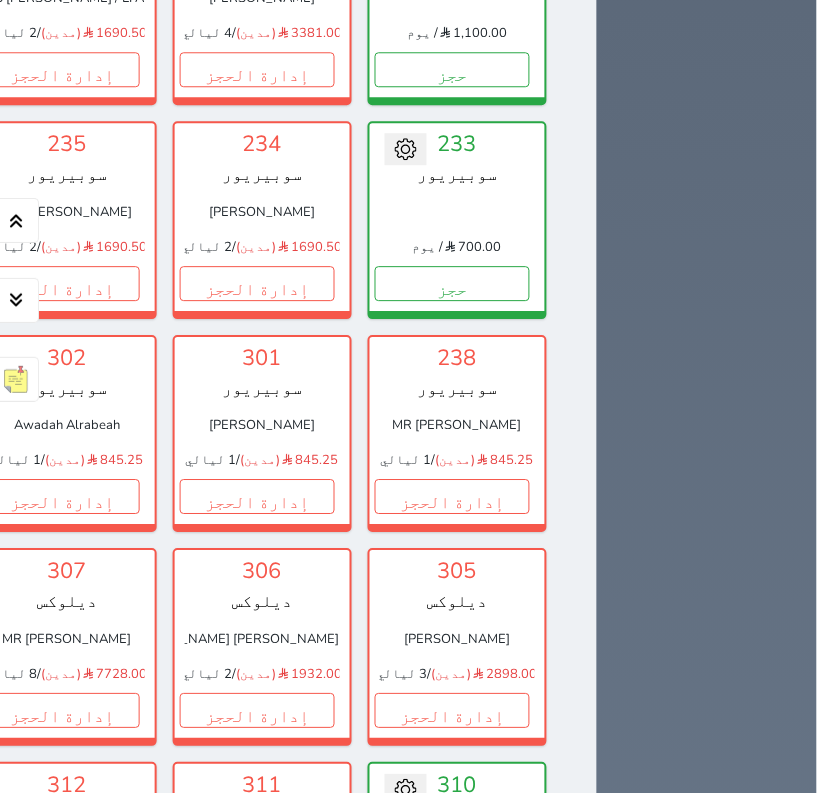 click on "حجز" at bounding box center (-134, -144) 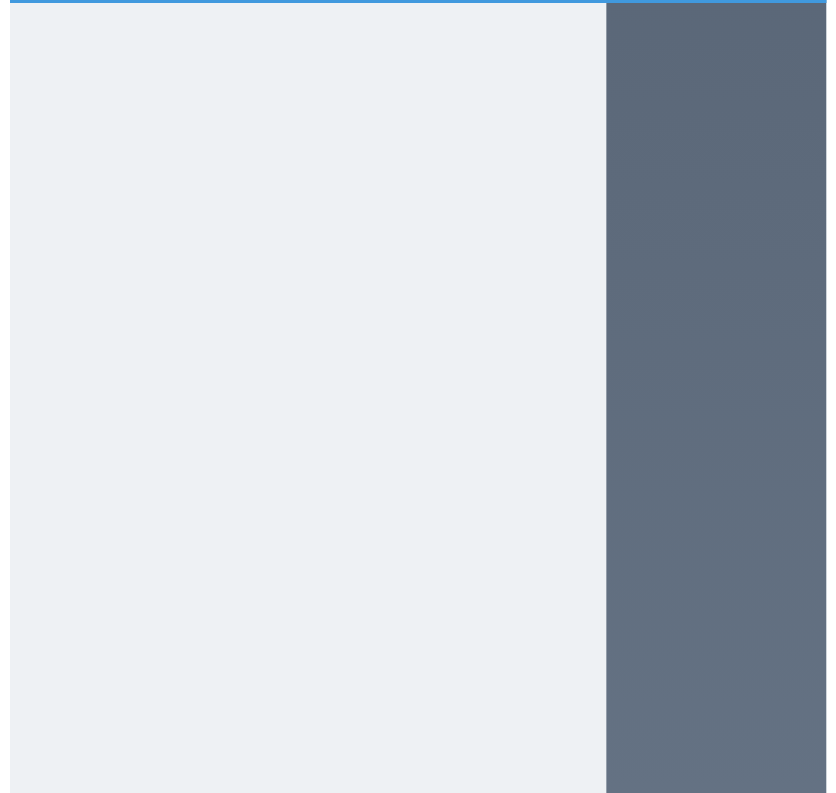 scroll, scrollTop: 0, scrollLeft: 0, axis: both 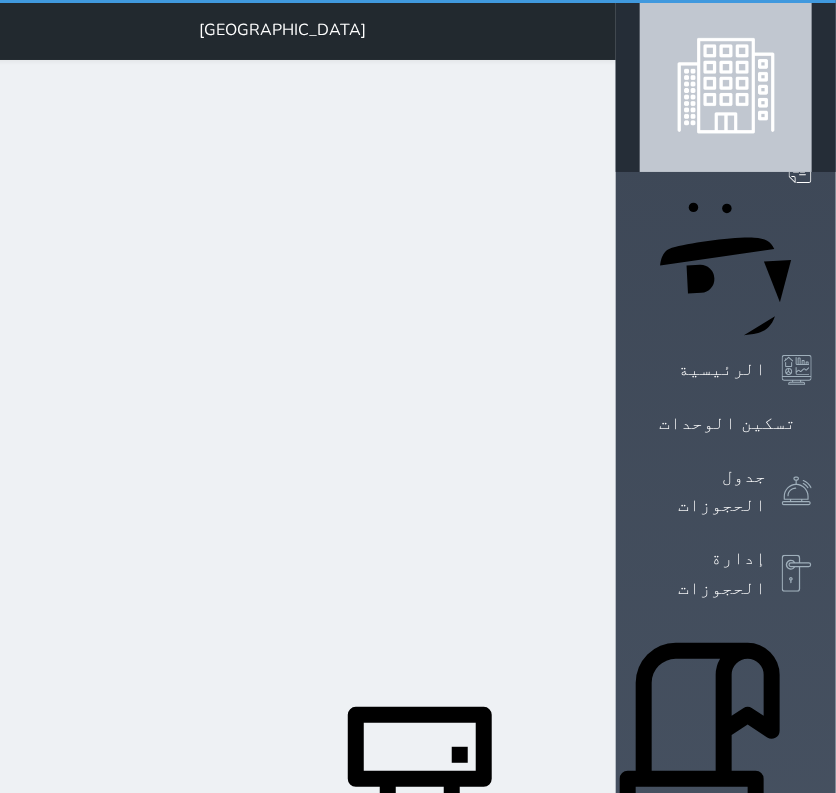 select on "1" 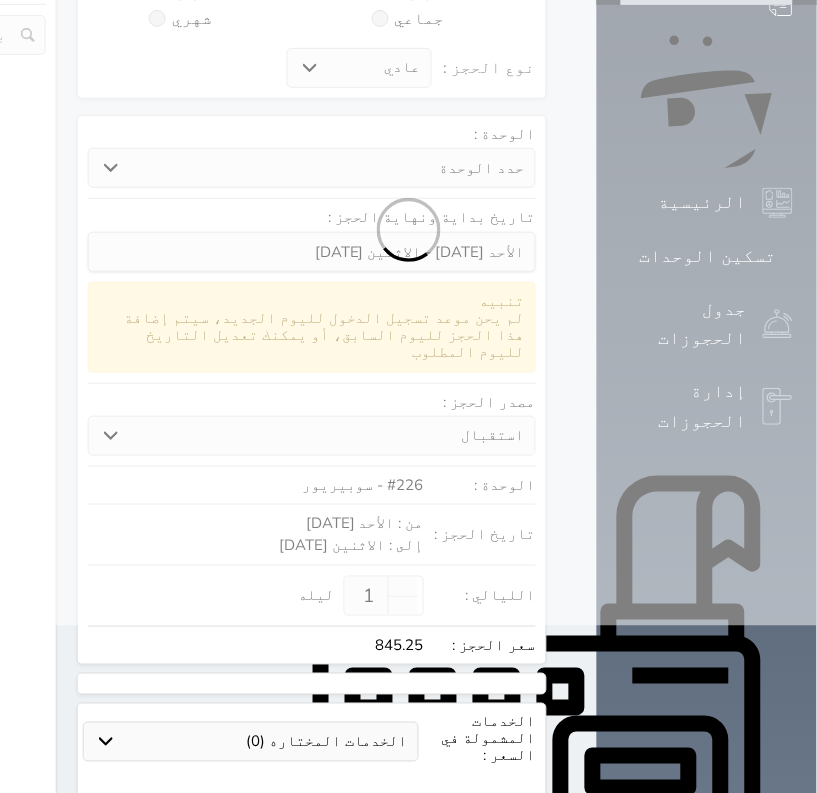 select 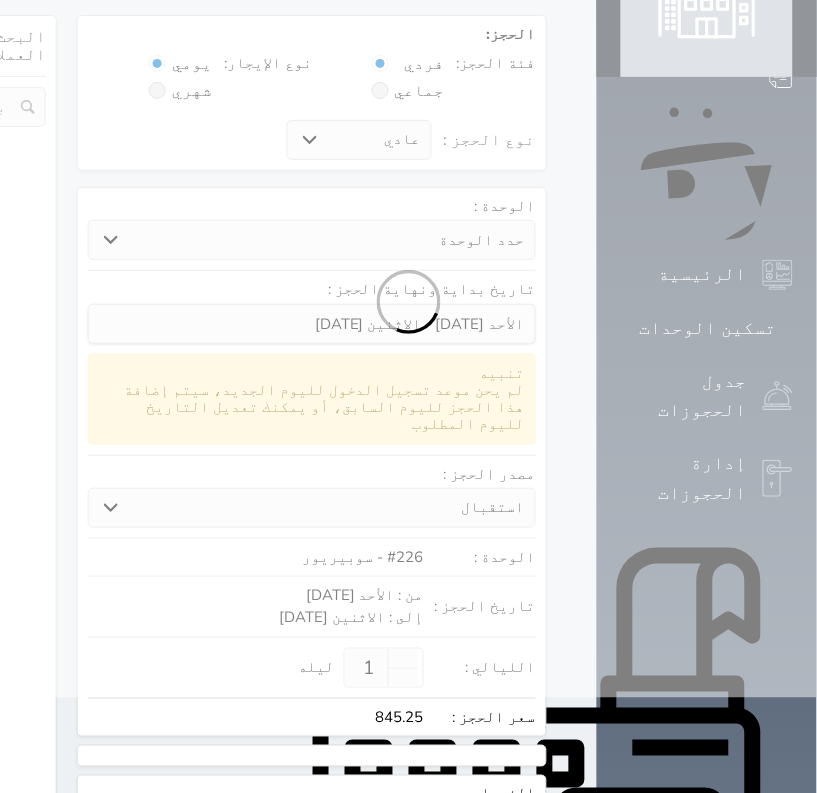 select on "113" 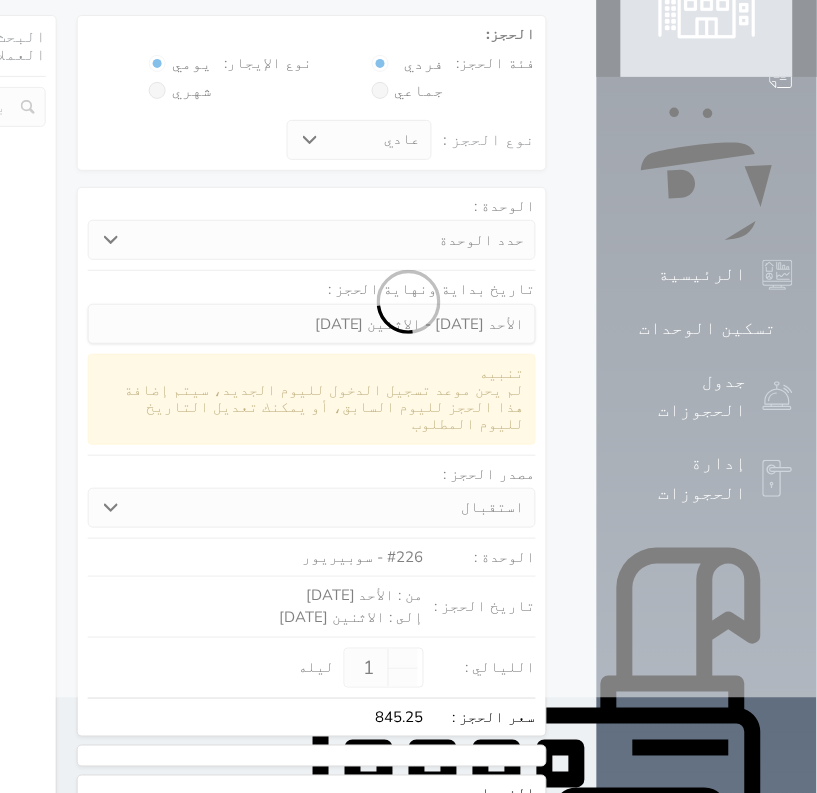 select on "1" 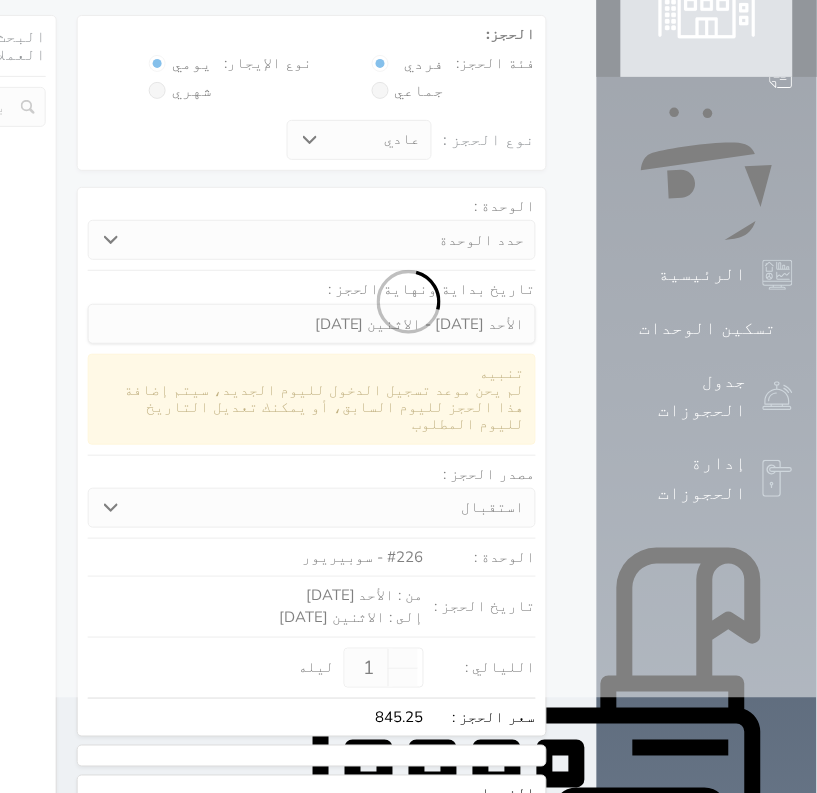 select 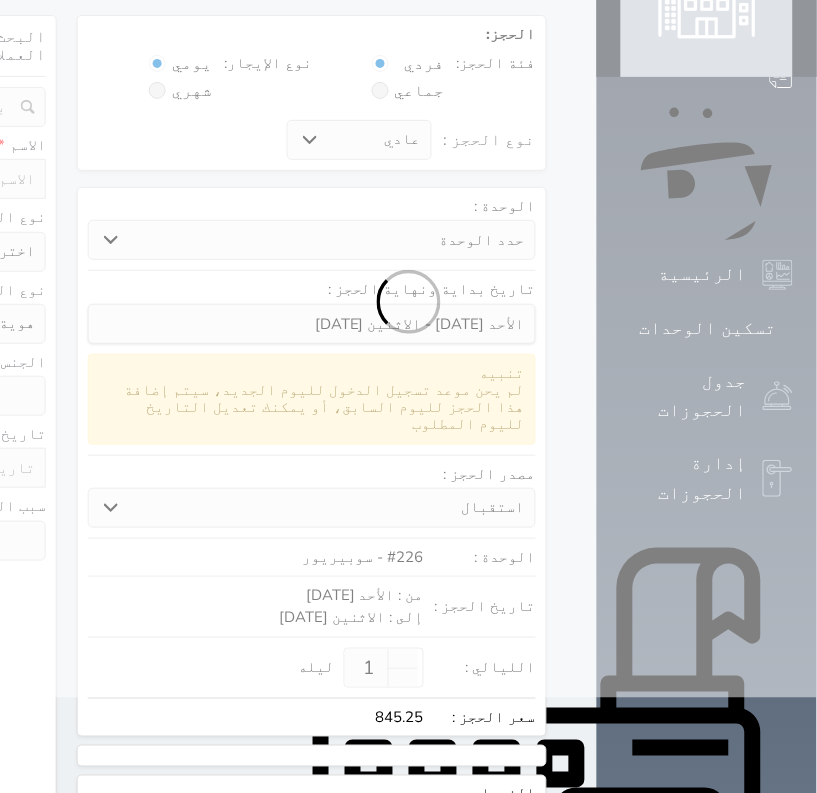 select 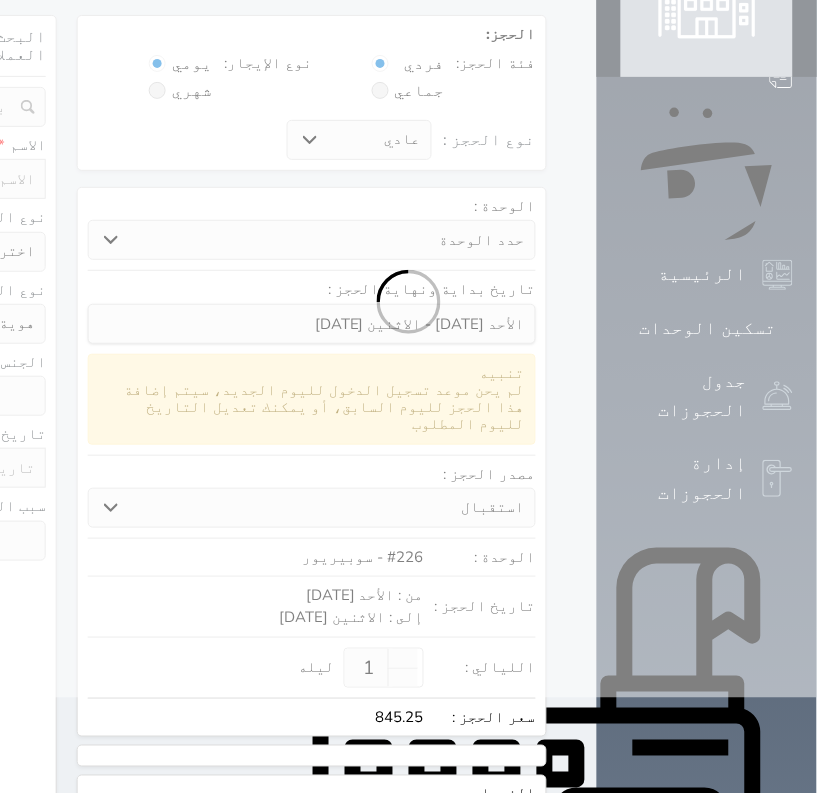select 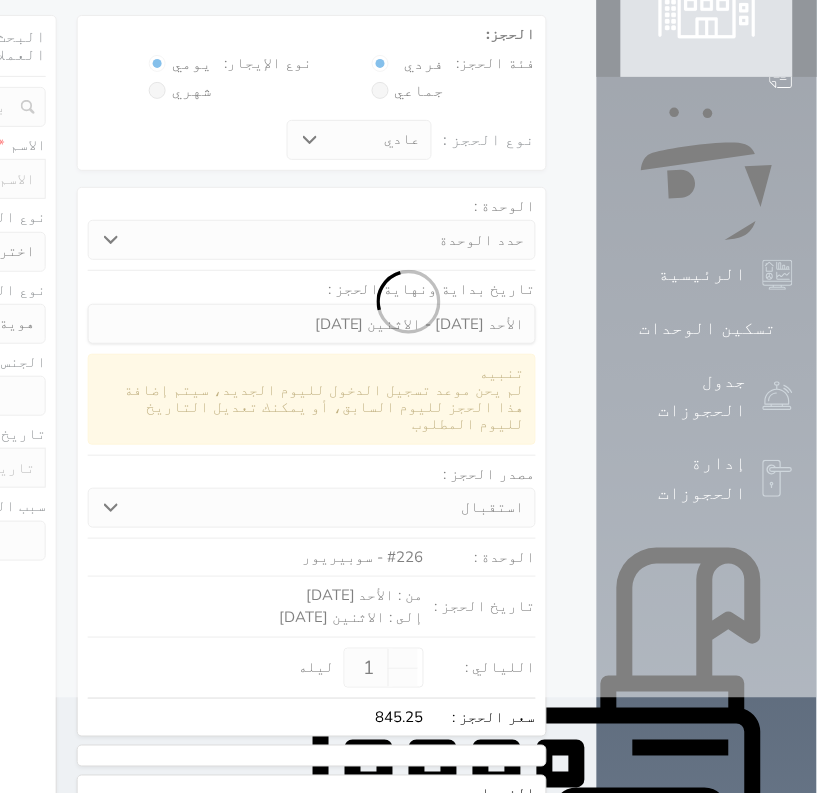 select 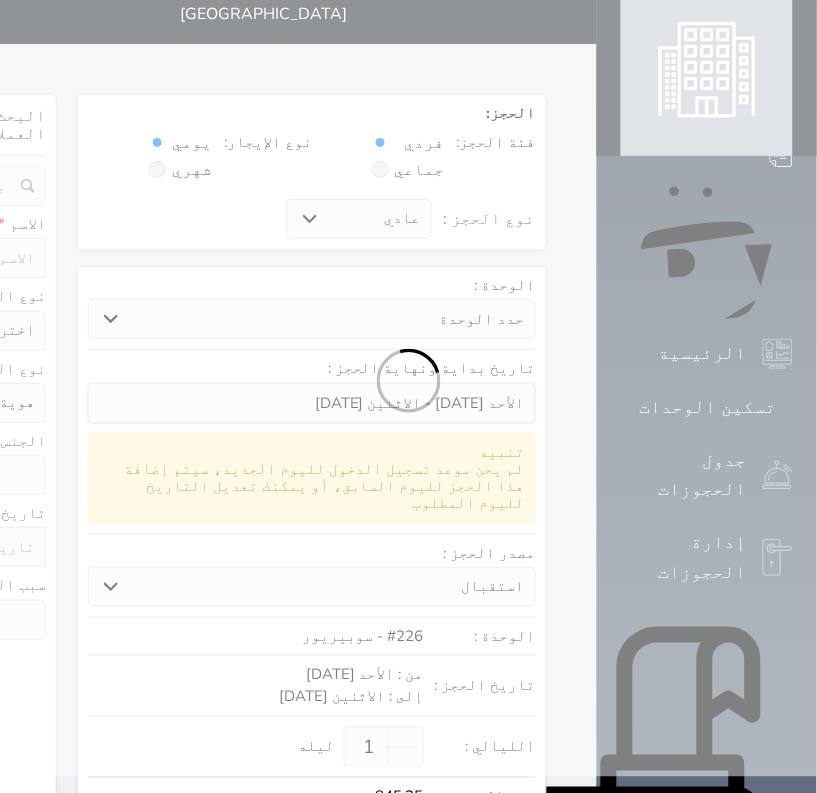 select 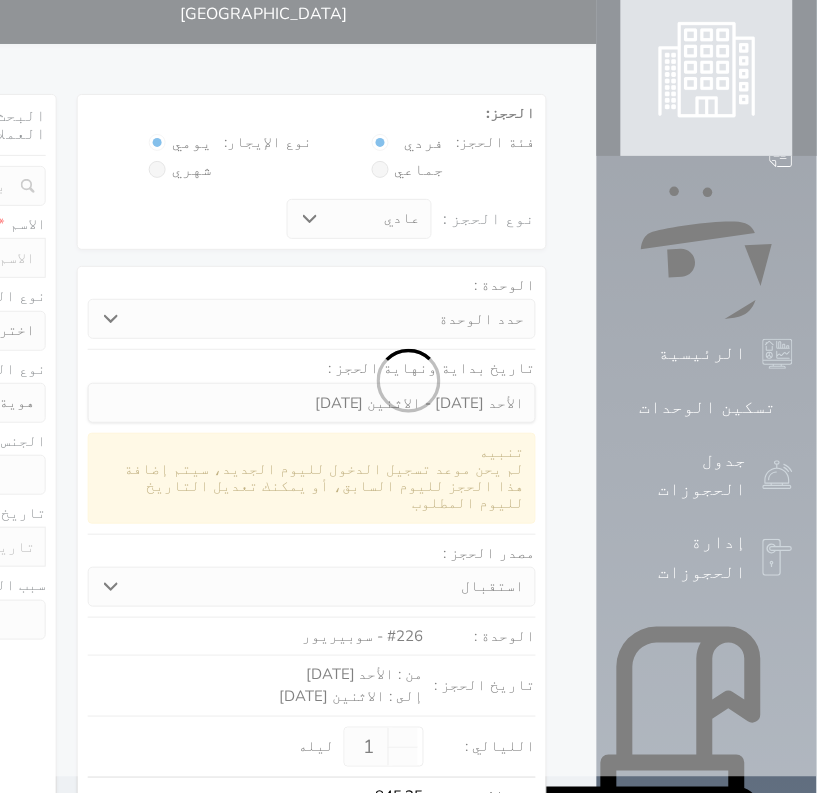 select 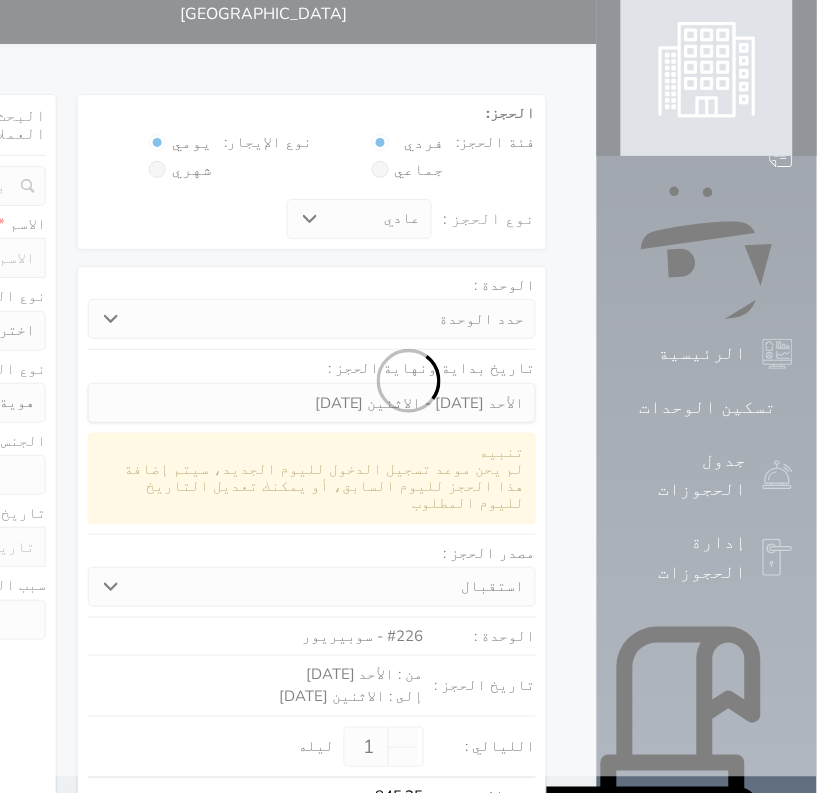 select 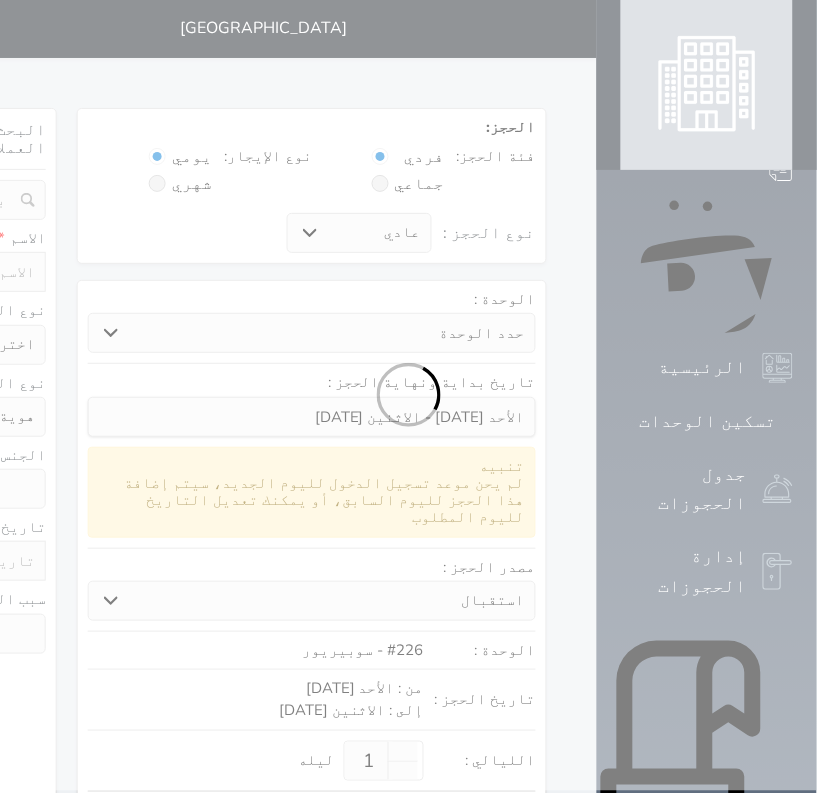 scroll, scrollTop: 0, scrollLeft: 0, axis: both 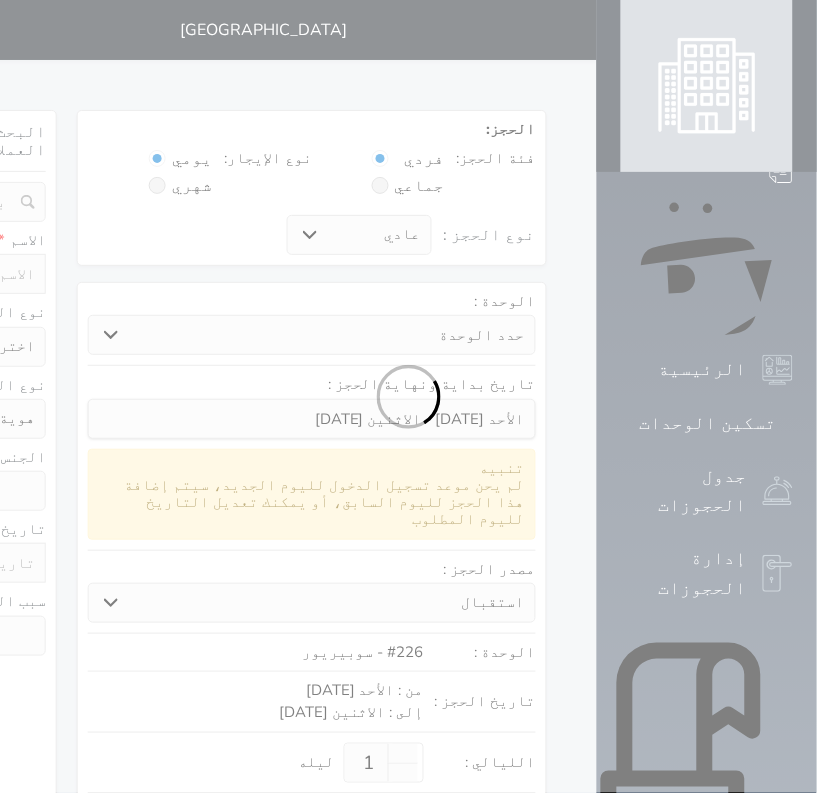 select 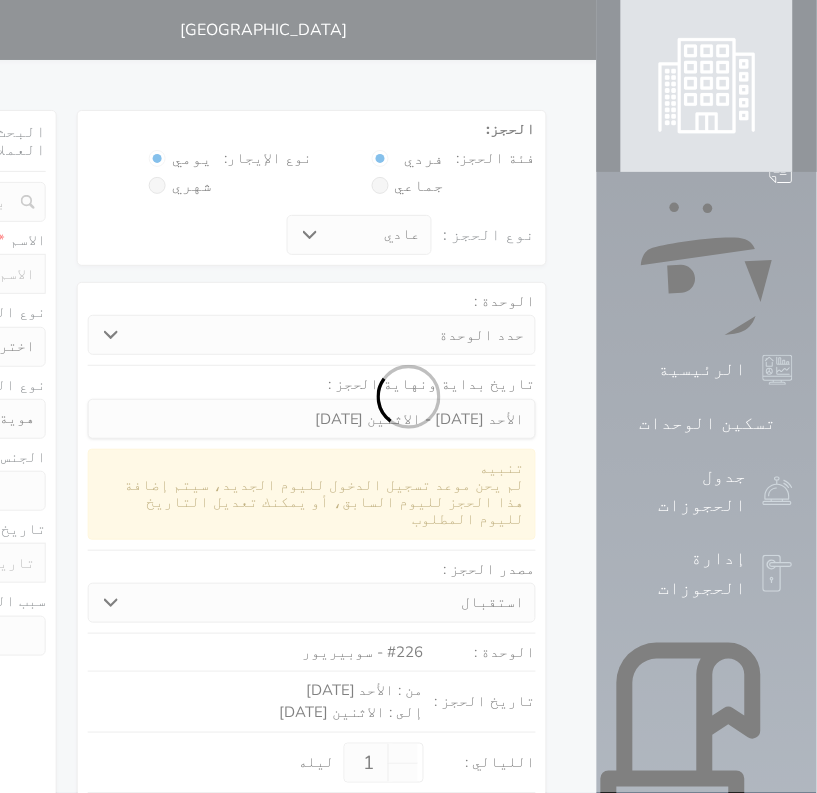 select on "1" 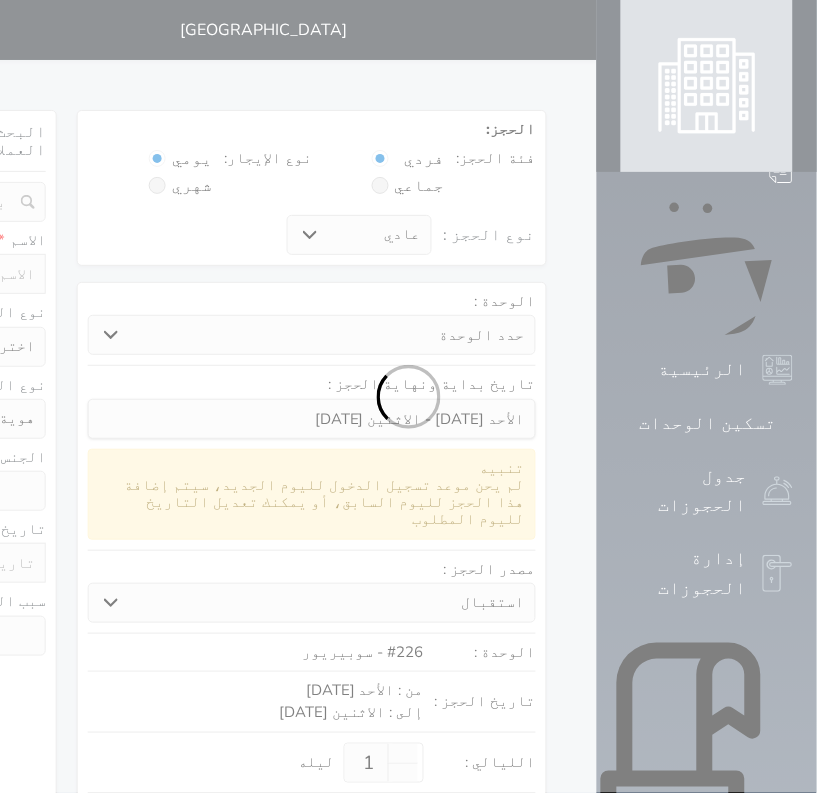select on "7" 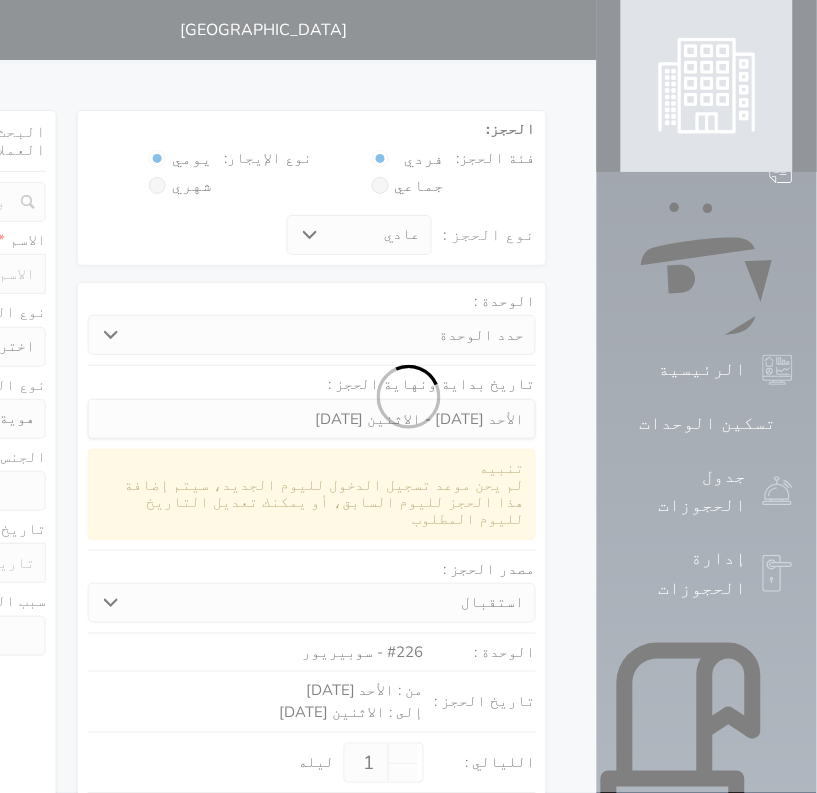 select 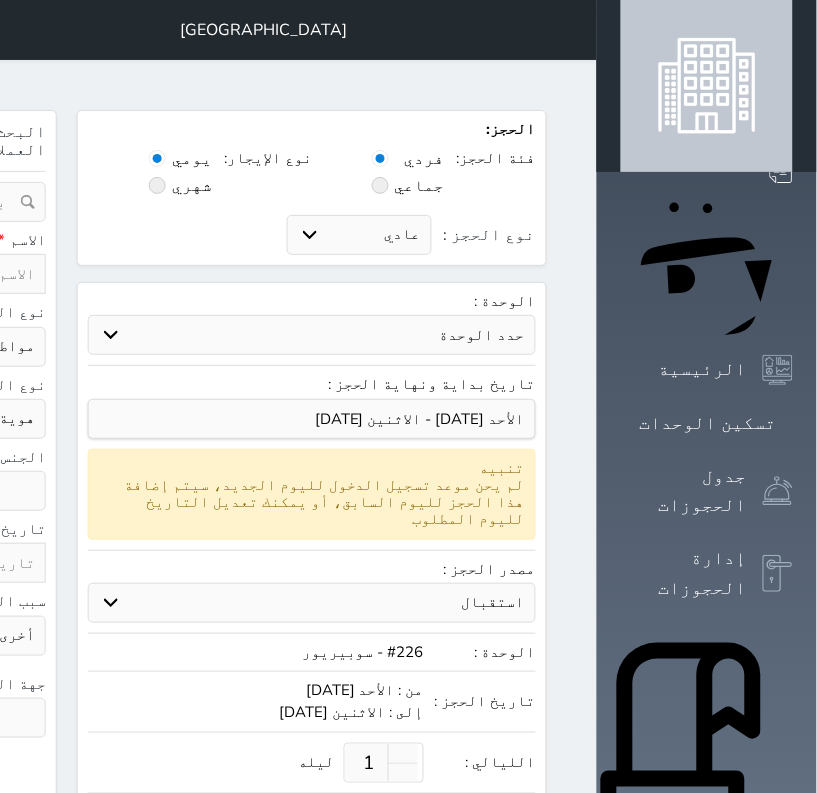 click on "الاسم *" at bounding box center (-61, 263) 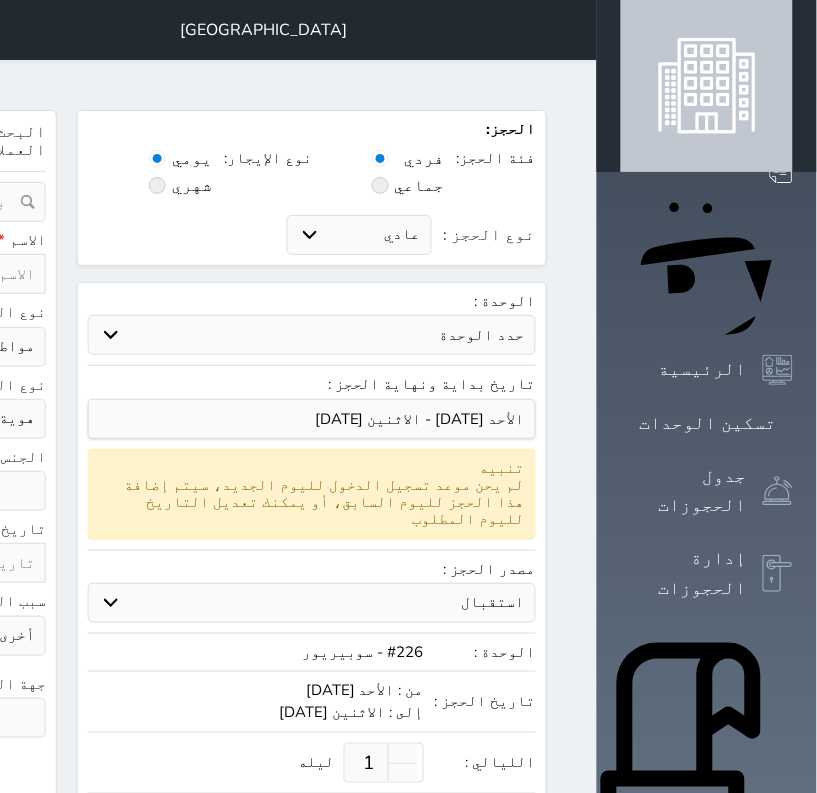 click at bounding box center (-61, 274) 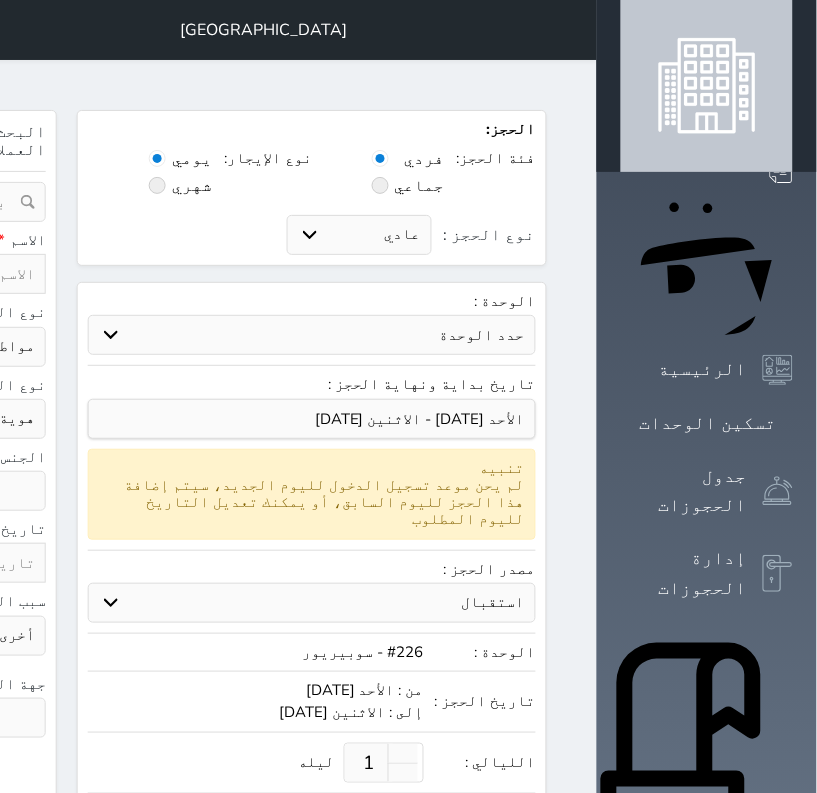 type on "[PERSON_NAME] Aljhdly" 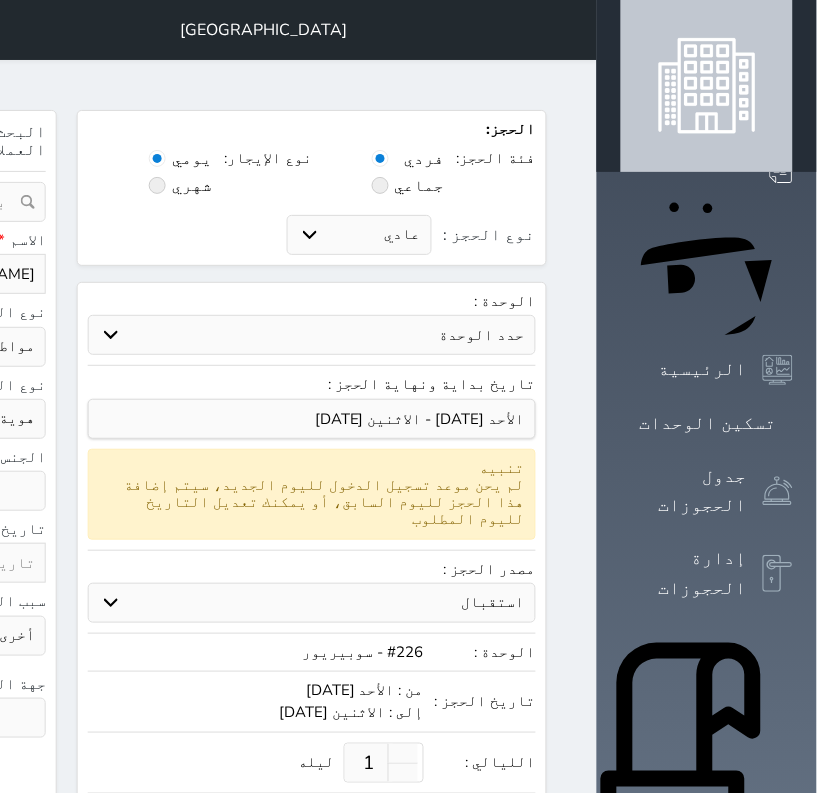 type on "[PERSON_NAME] Aljhdly" 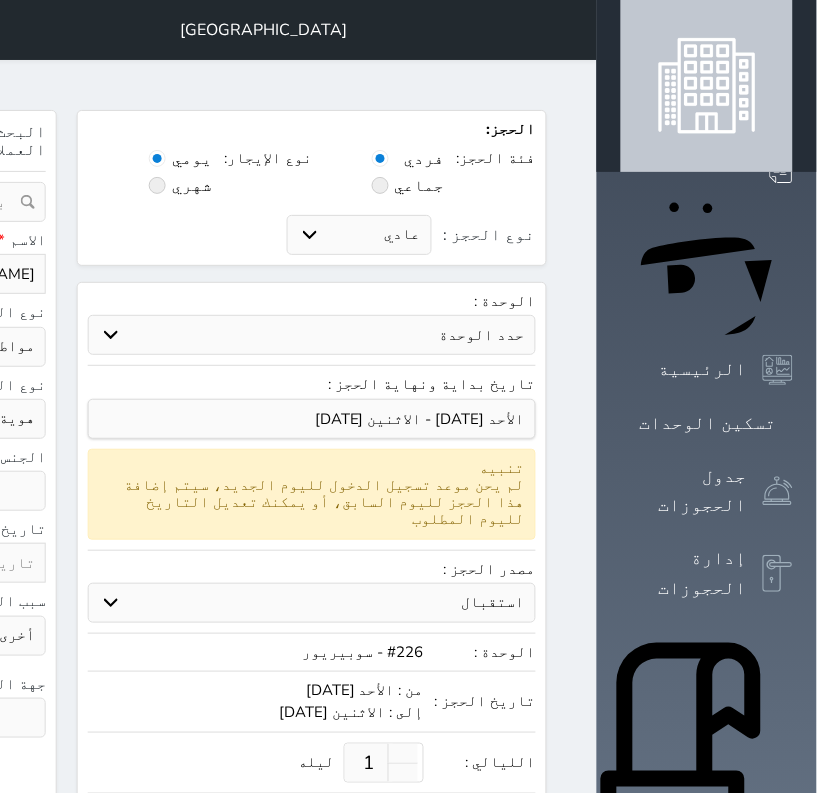 paste on "[PHONE_NUMBER]" 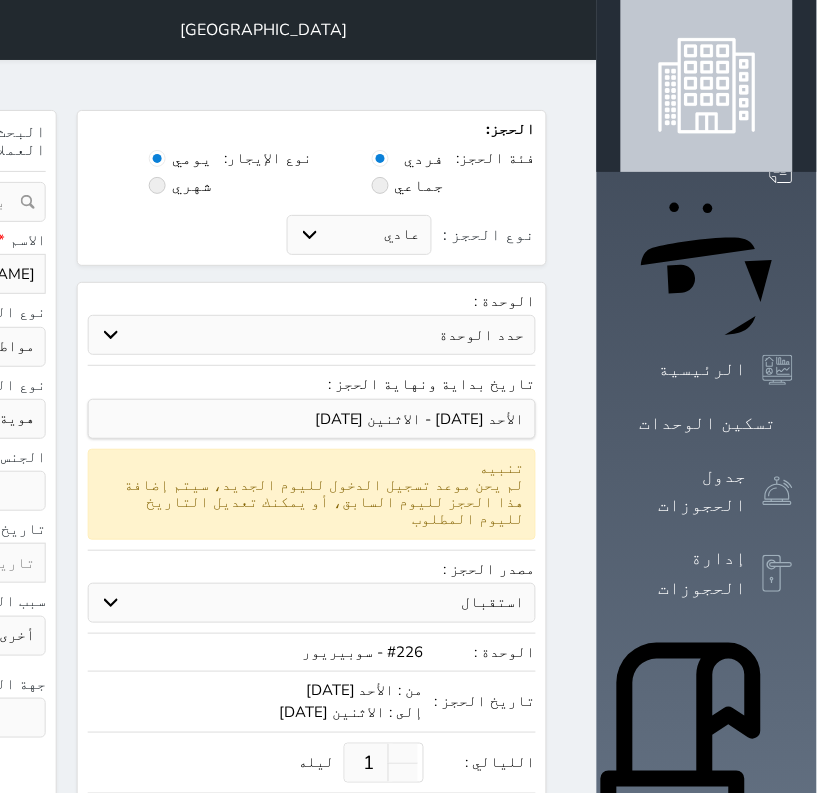 type on "[PHONE_NUMBER]" 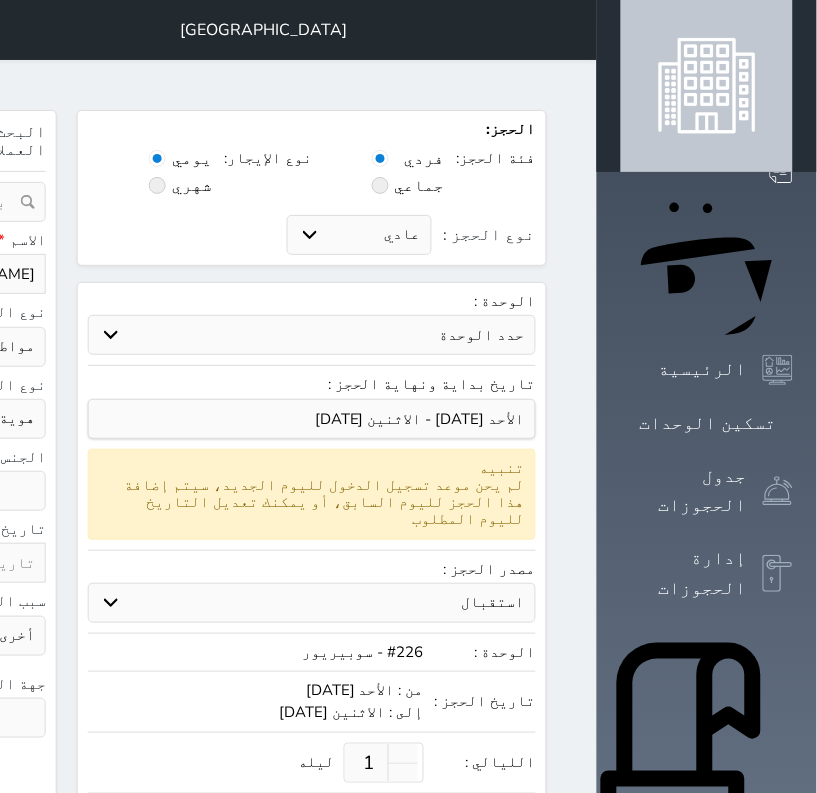 select 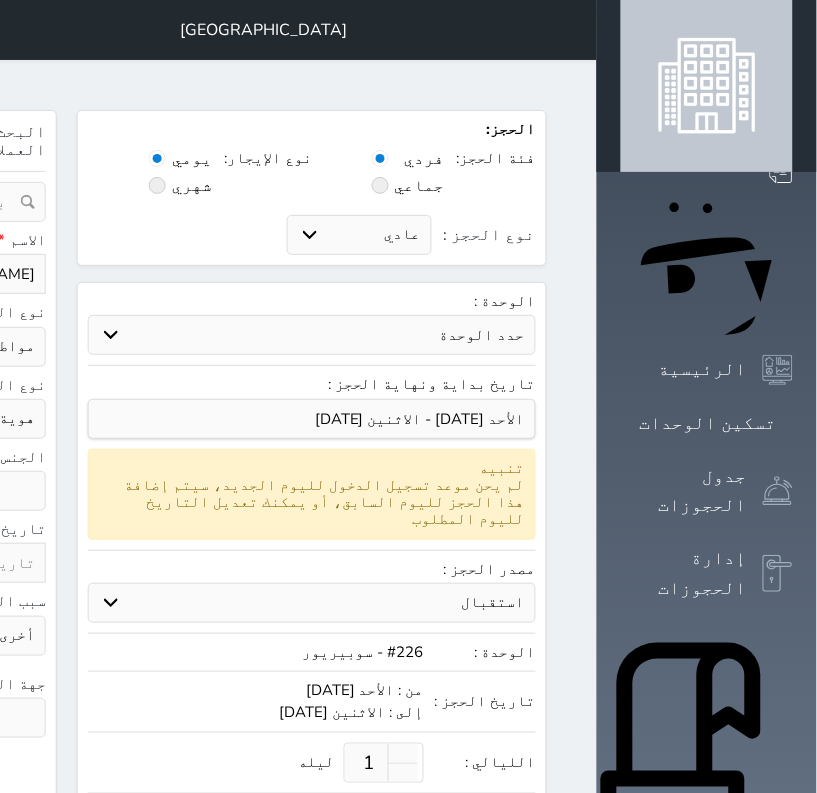 click at bounding box center [-295, 419] 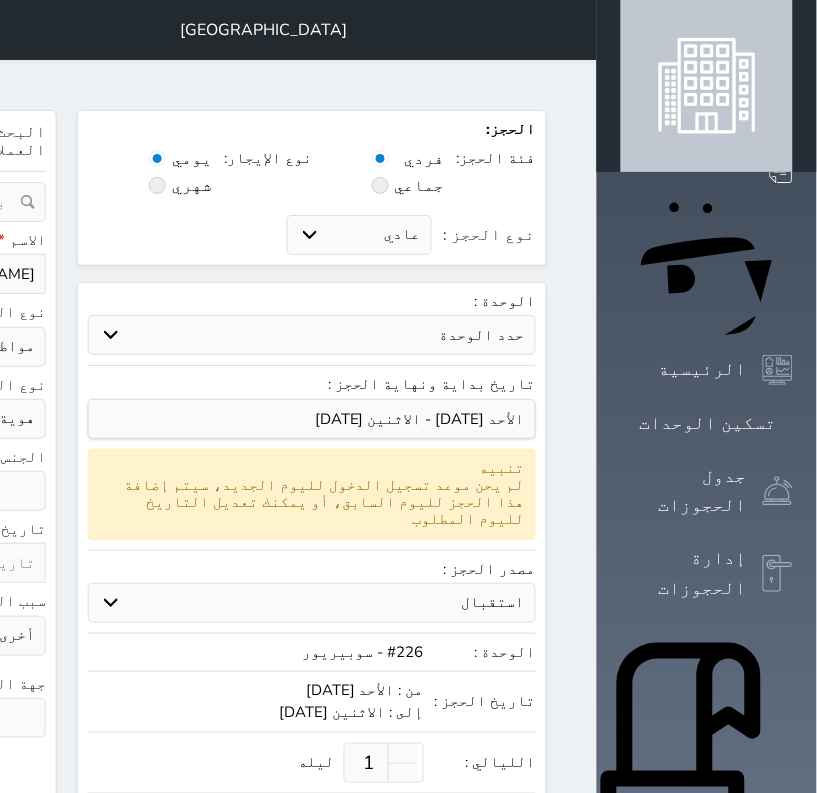 type on "1079909030" 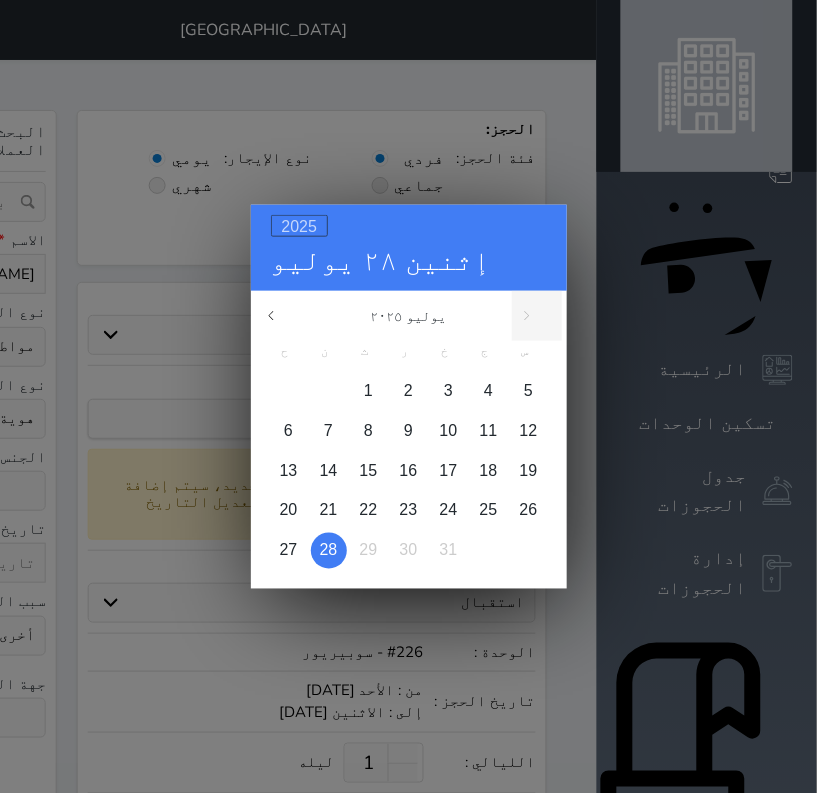 click on "2025" at bounding box center [300, 225] 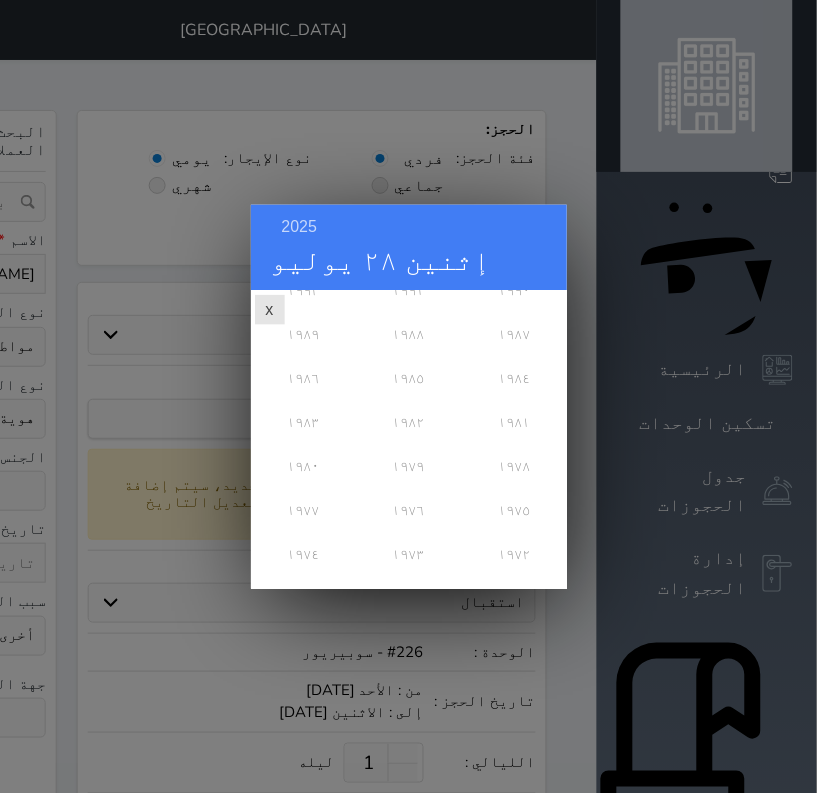 scroll, scrollTop: 500, scrollLeft: 0, axis: vertical 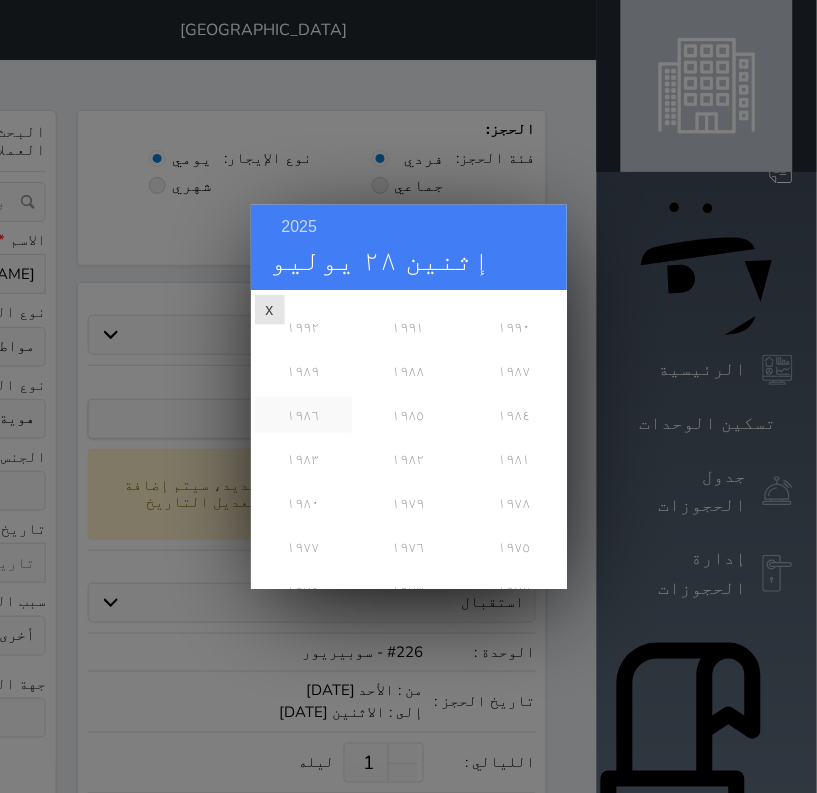 click on "١٩٨٦" at bounding box center [303, 414] 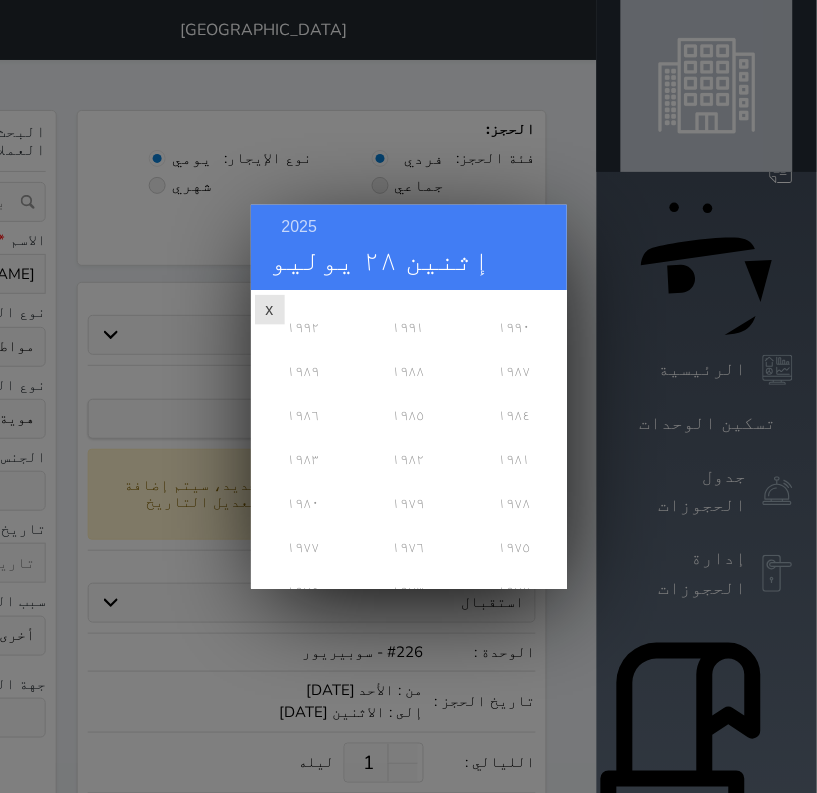 scroll, scrollTop: 0, scrollLeft: 0, axis: both 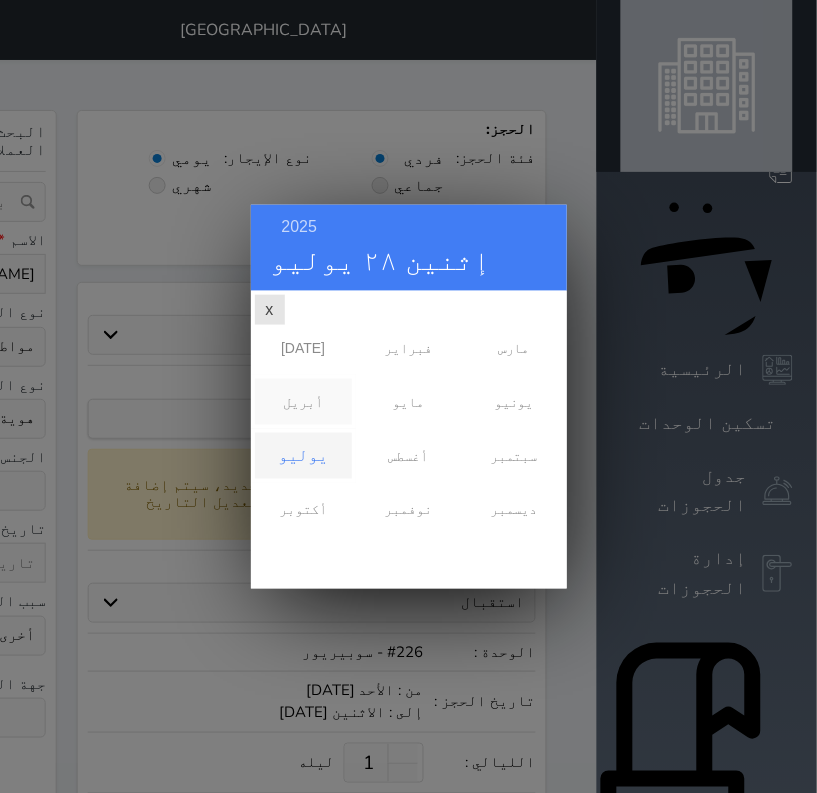 click on "أبريل" at bounding box center [303, 401] 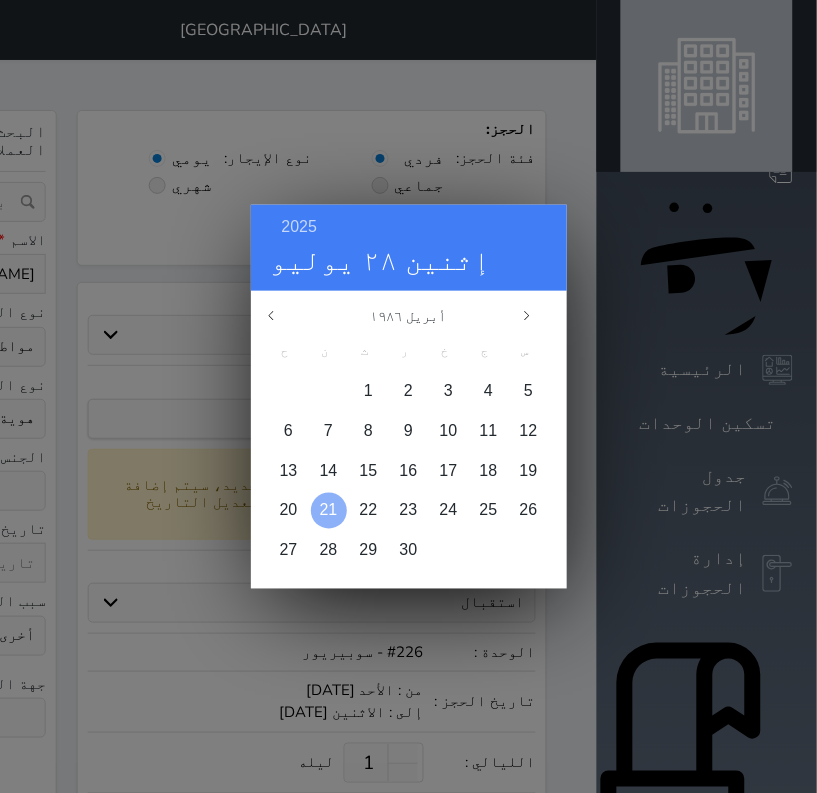 drag, startPoint x: 377, startPoint y: 460, endPoint x: 337, endPoint y: 488, distance: 48.82622 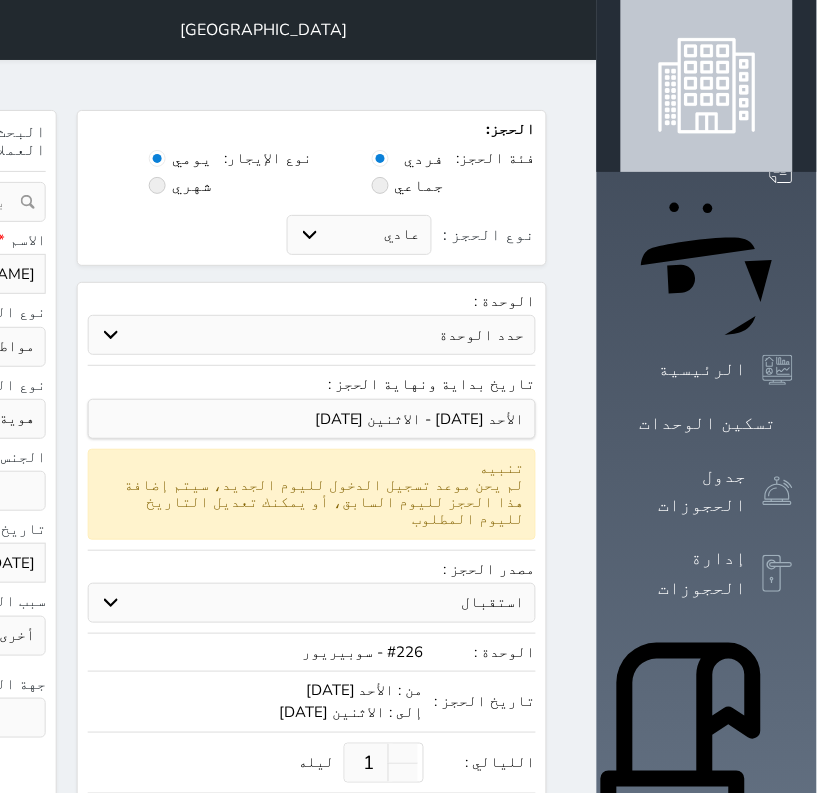 click at bounding box center [-295, 718] 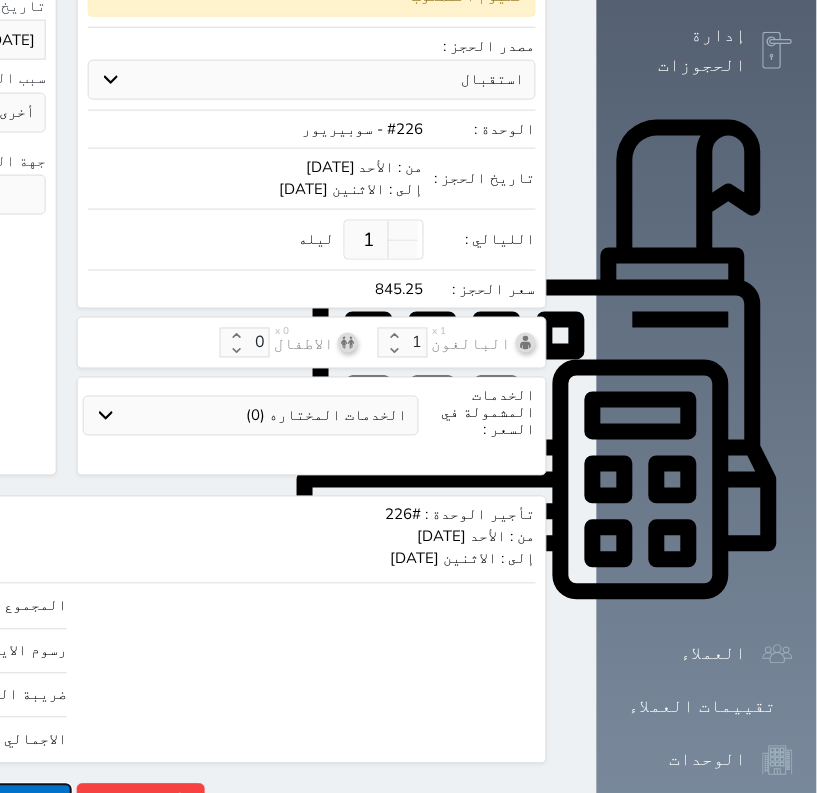 click on "حجز" at bounding box center [-168, 801] 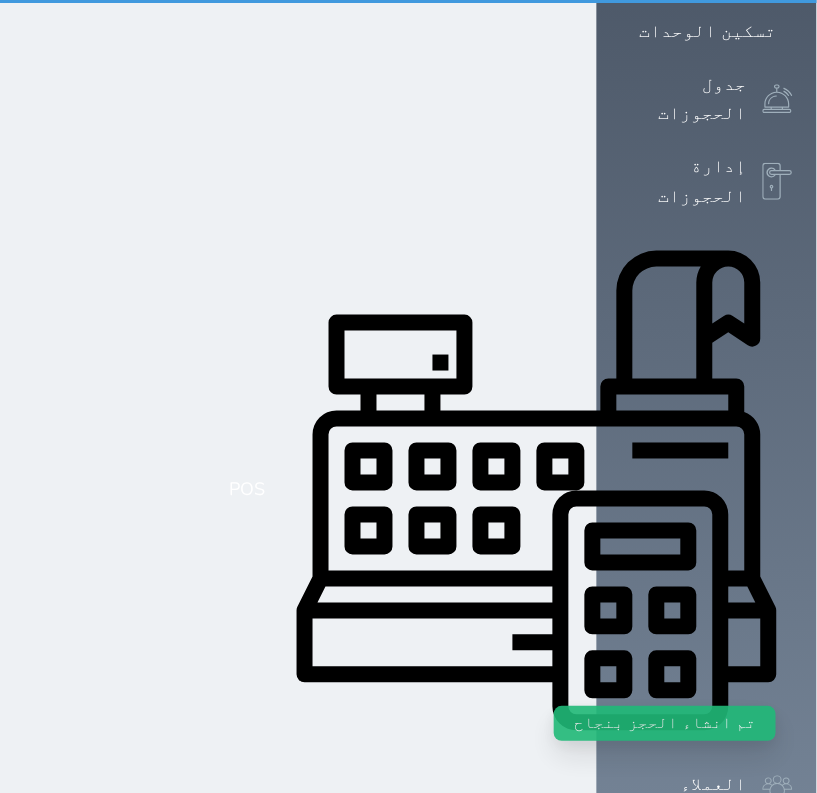 scroll, scrollTop: 0, scrollLeft: 0, axis: both 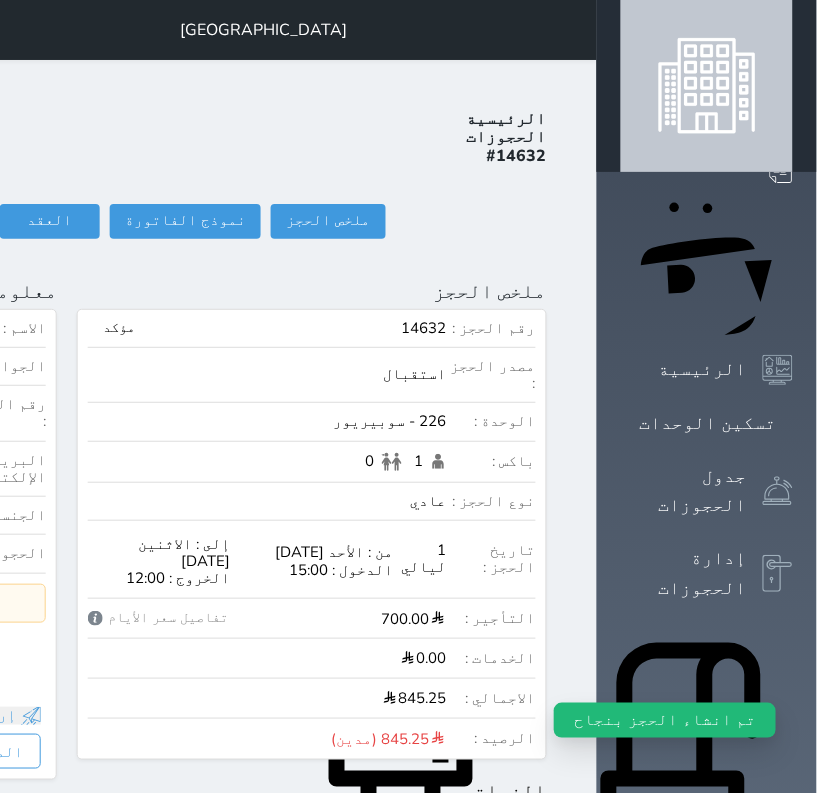 click on "تسجيل دخول" at bounding box center (-212, 221) 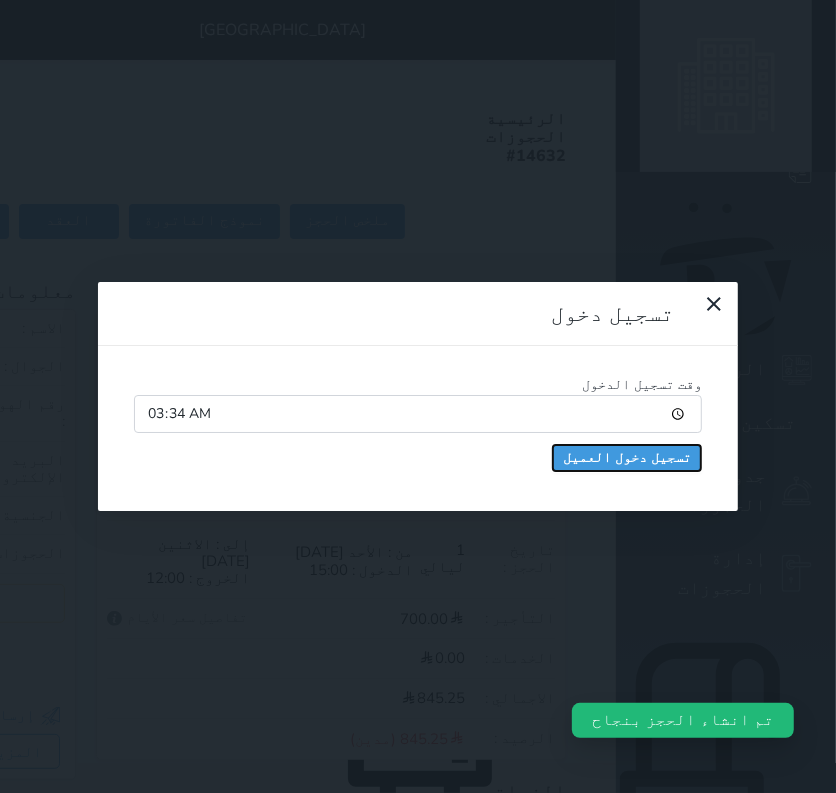 drag, startPoint x: 233, startPoint y: 173, endPoint x: 458, endPoint y: 260, distance: 241.23433 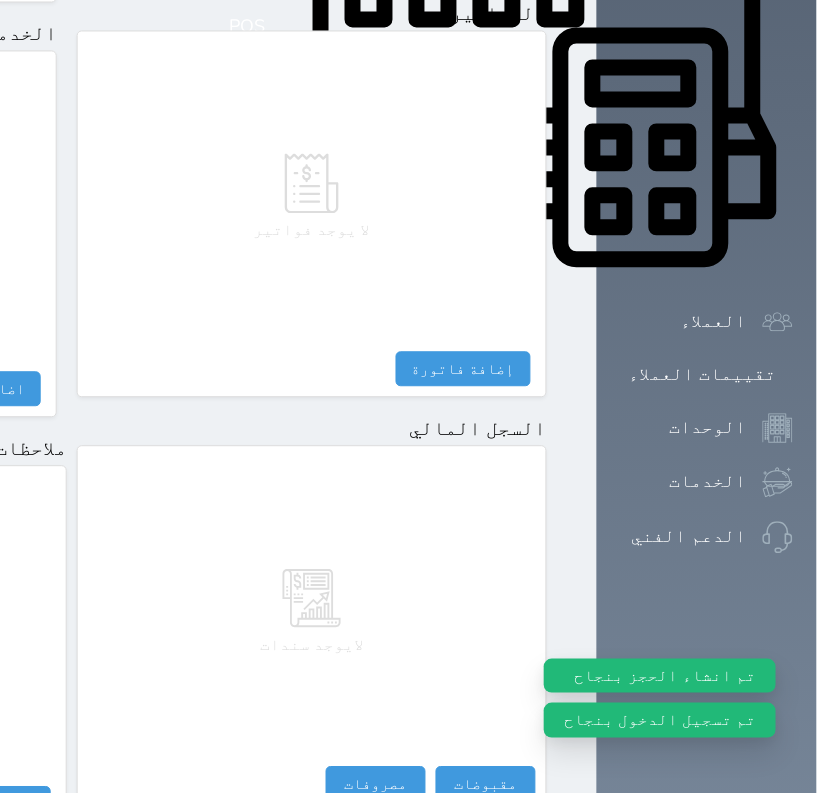 scroll, scrollTop: 1035, scrollLeft: 0, axis: vertical 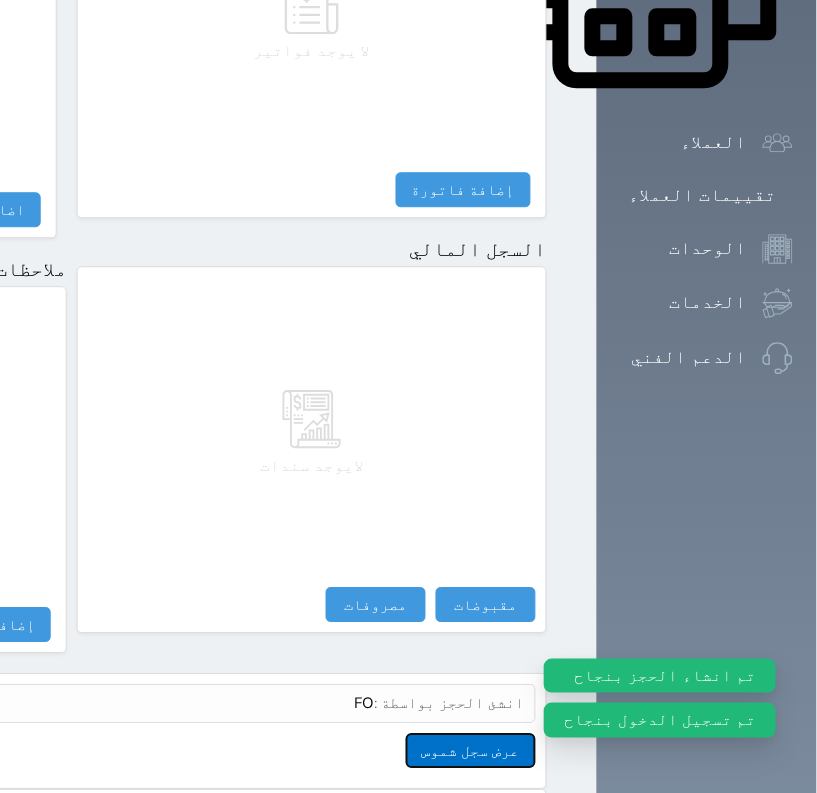 click on "عرض سجل شموس" at bounding box center (471, 750) 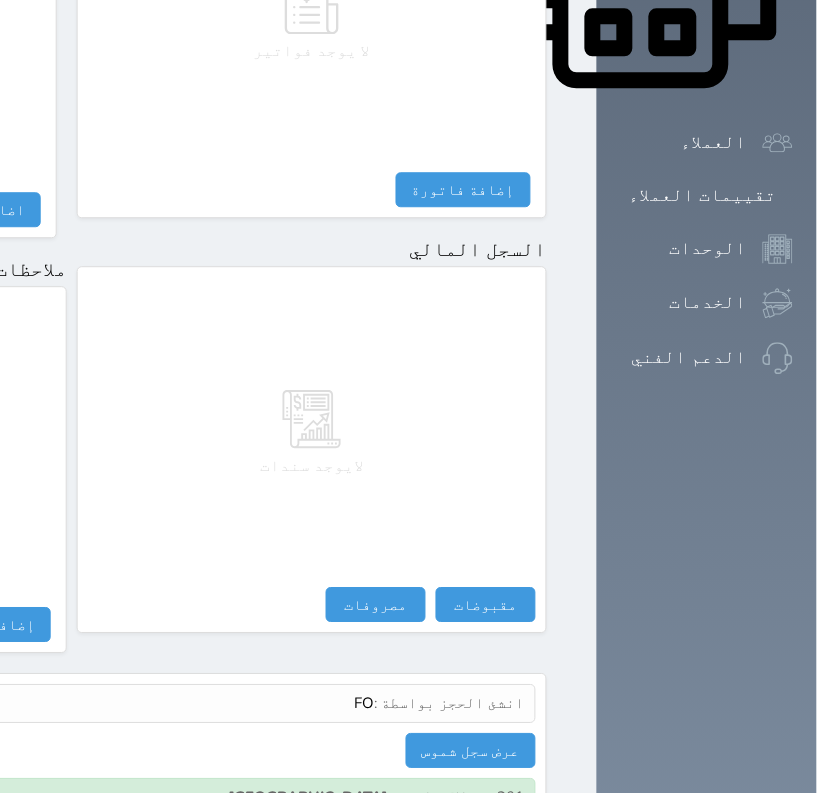 click at bounding box center (573, -1005) 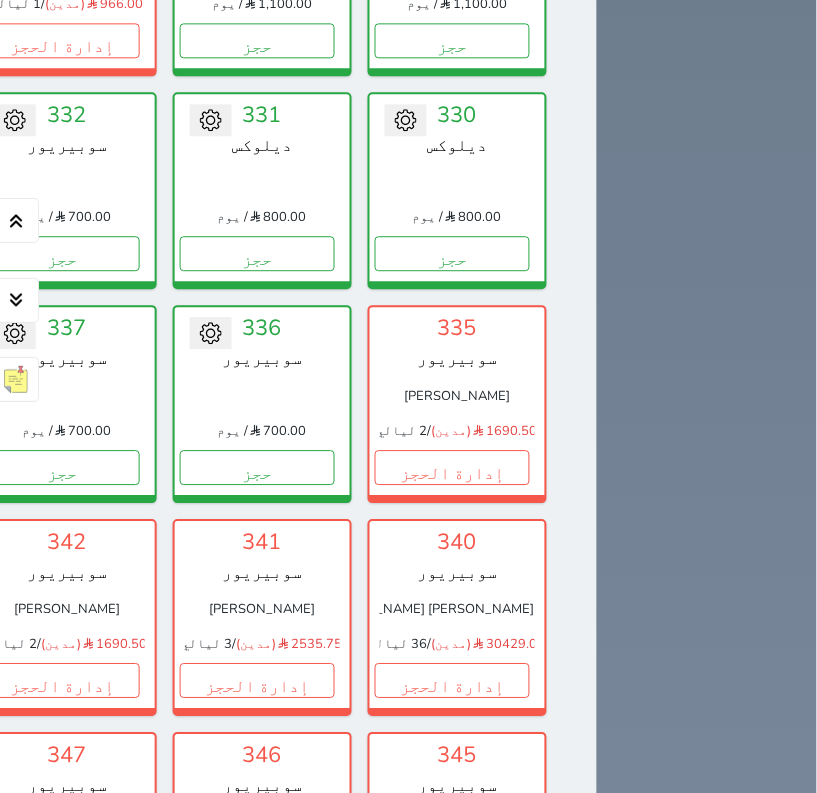 scroll, scrollTop: 4500, scrollLeft: 0, axis: vertical 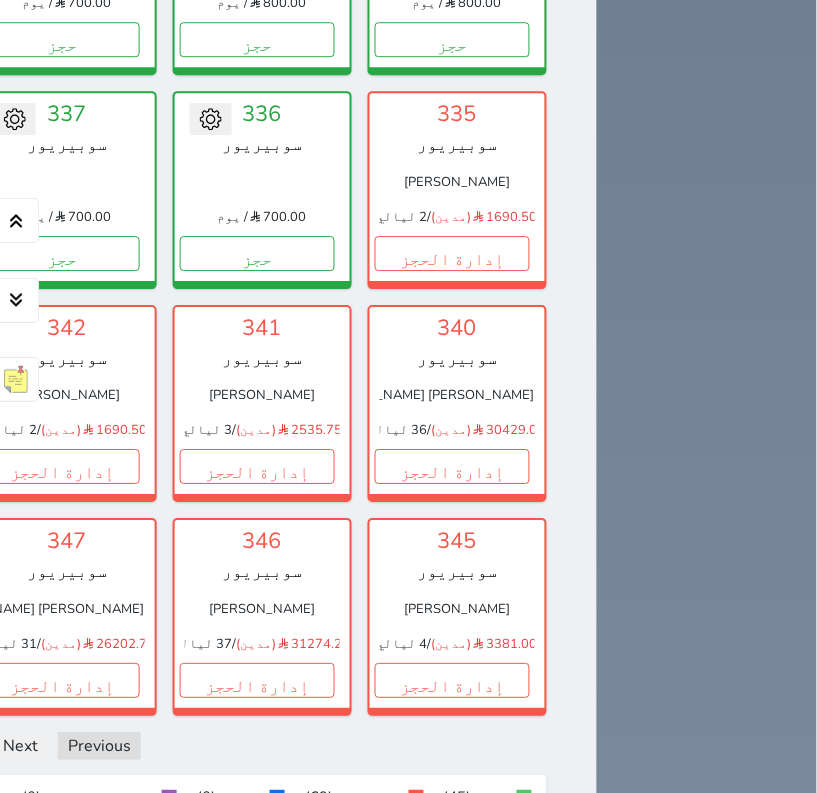 click on "حجز" at bounding box center [257, -388] 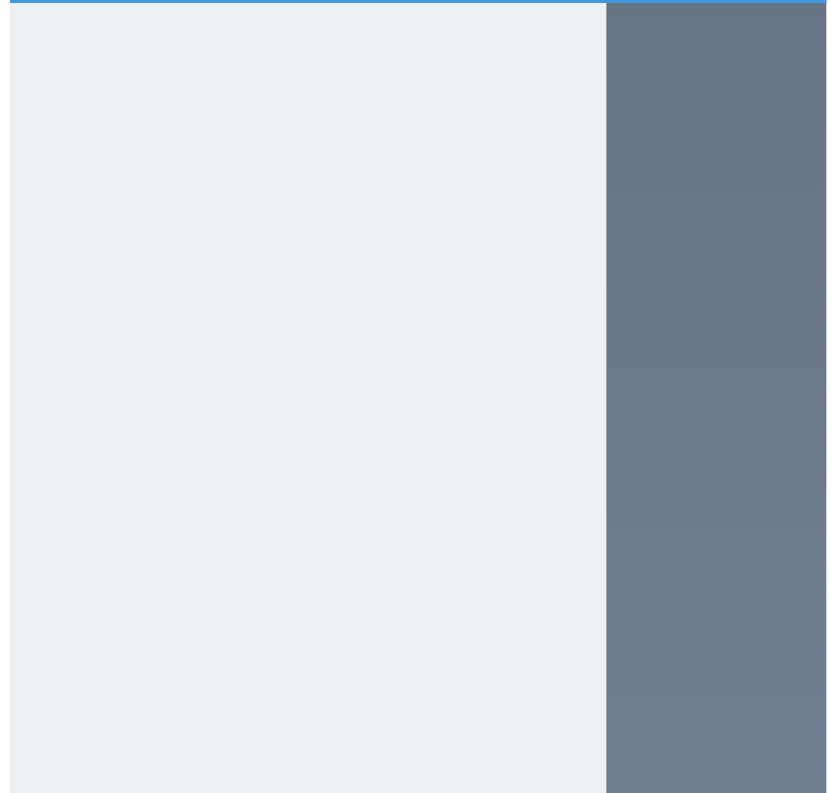 scroll, scrollTop: 0, scrollLeft: 0, axis: both 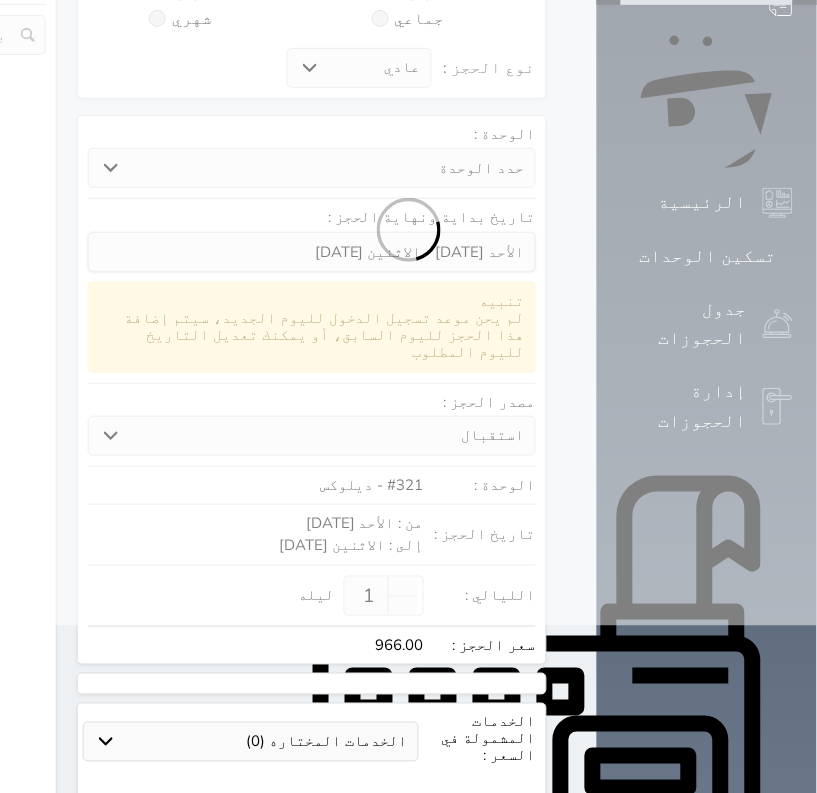 select 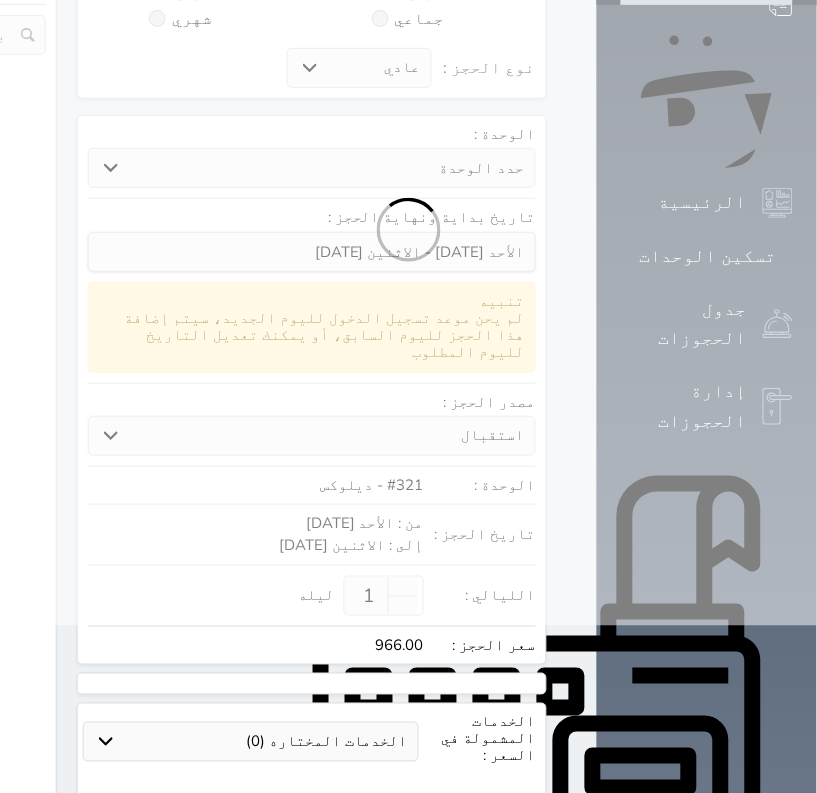 select on "113" 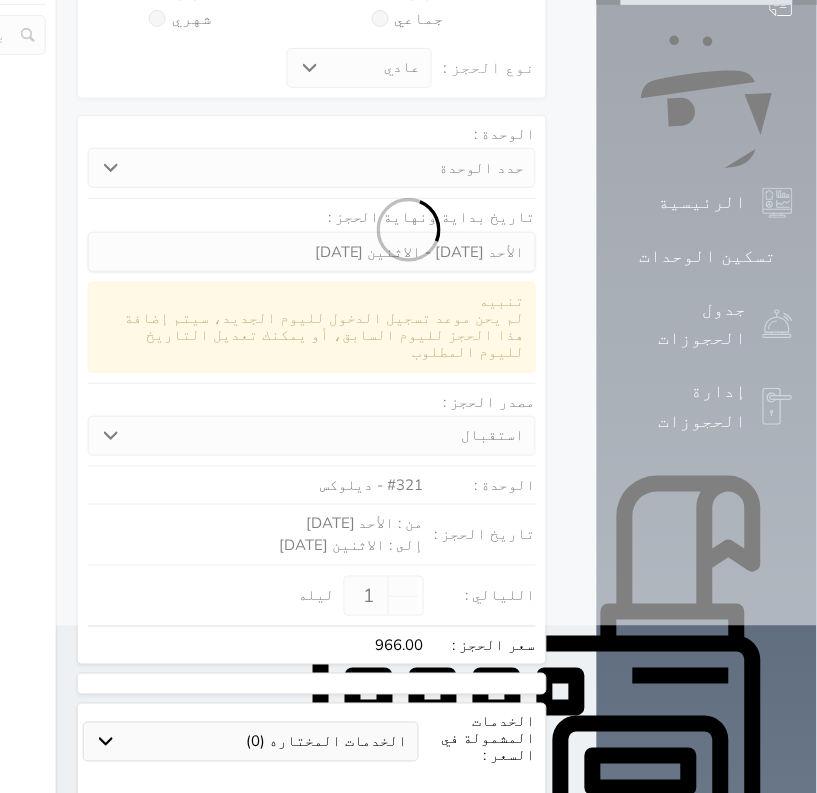 select on "1" 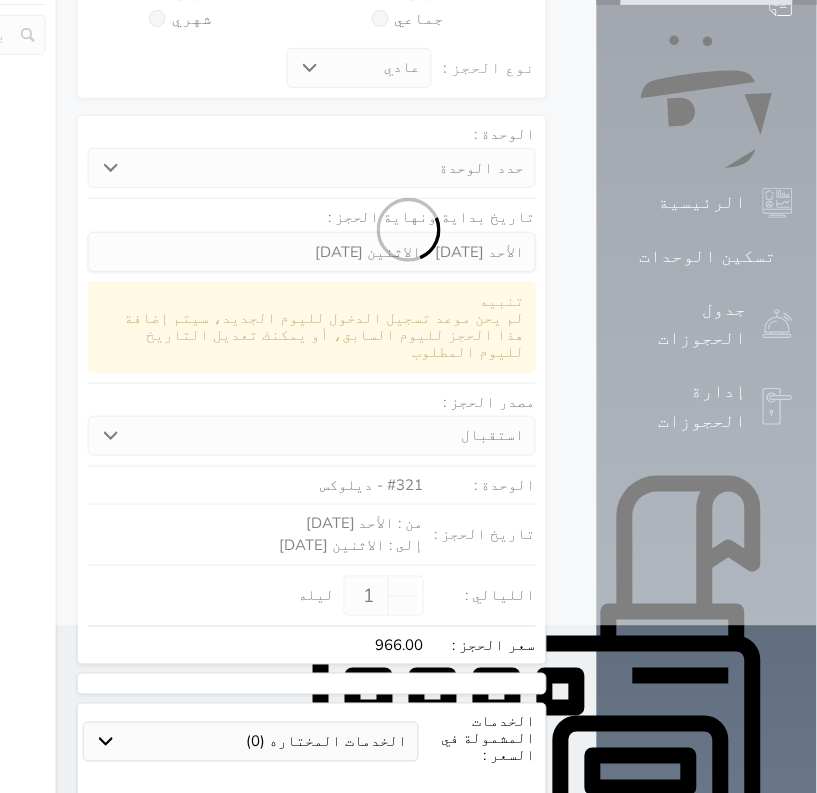 select 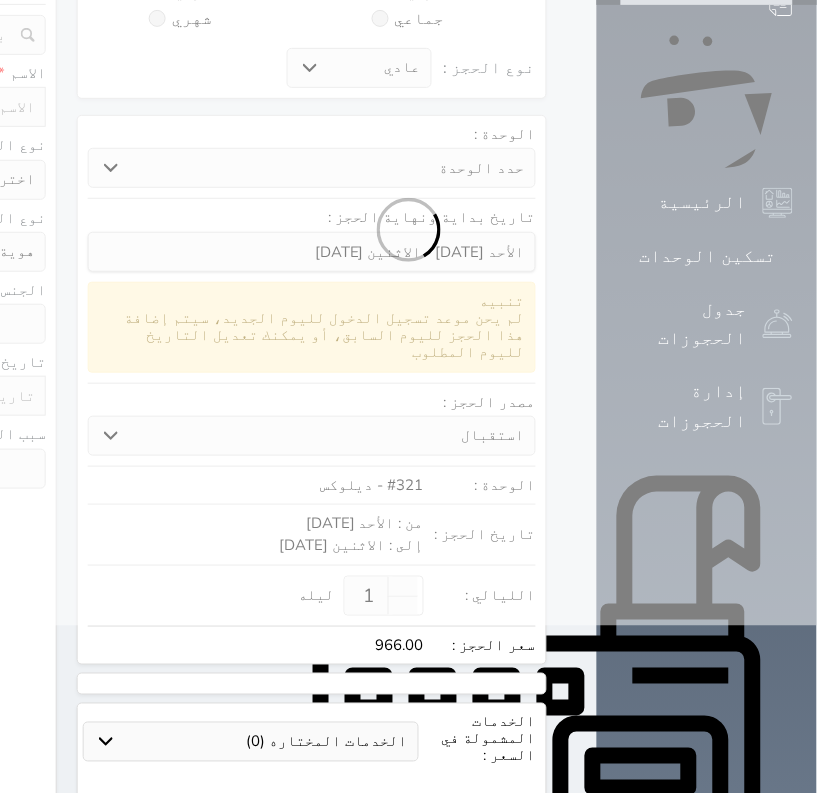 select 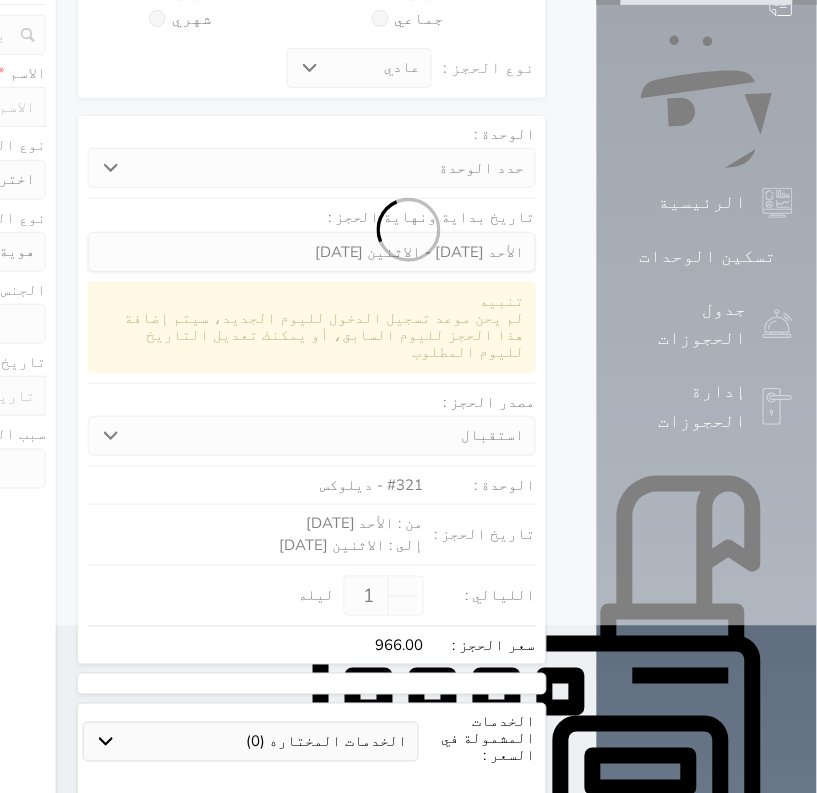 select 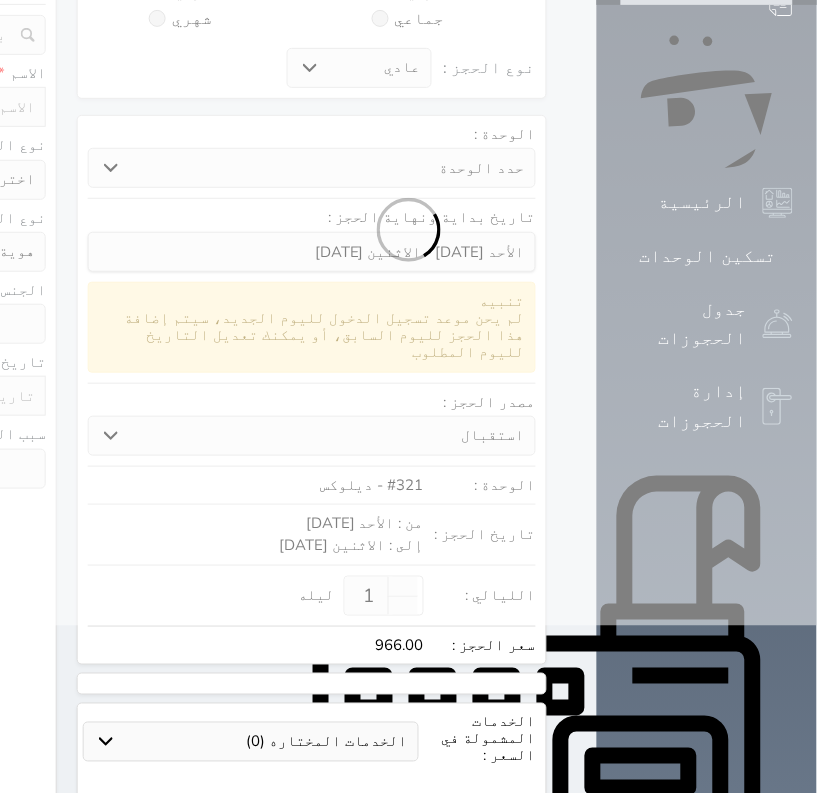 select 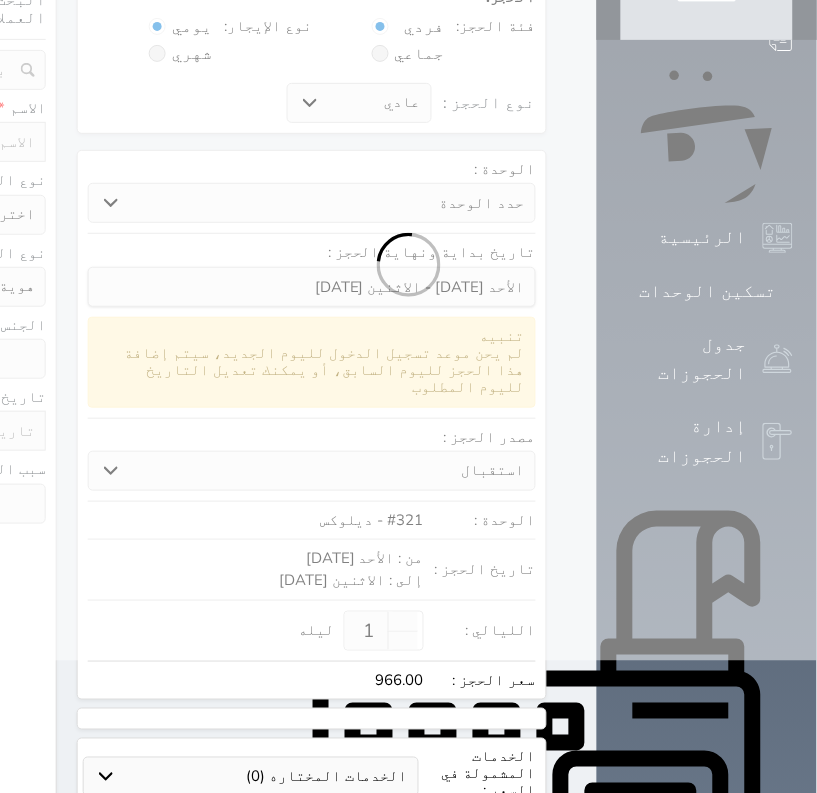 select 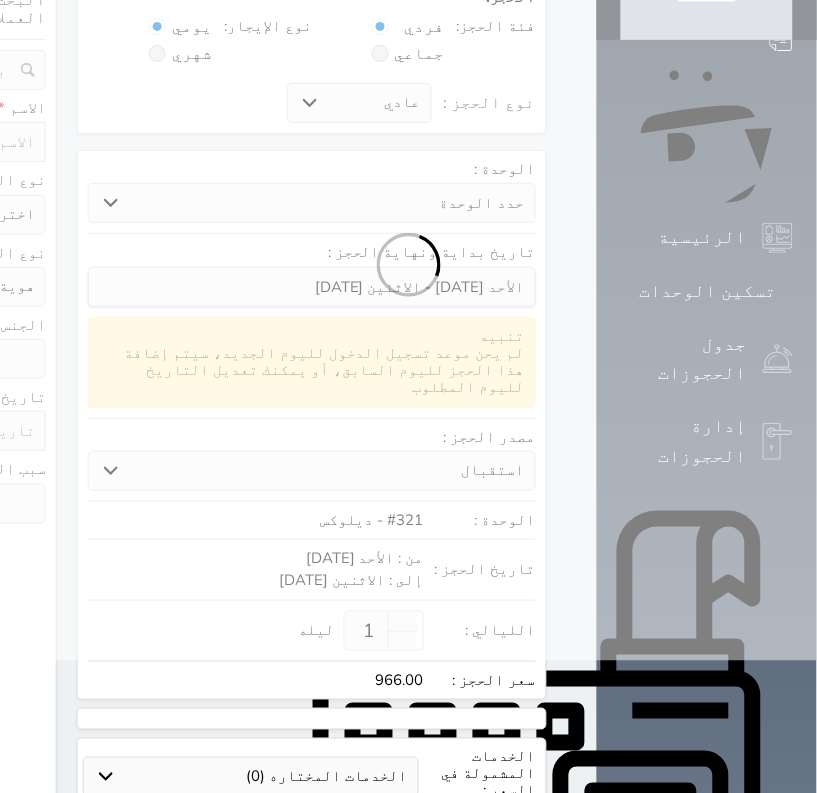 select 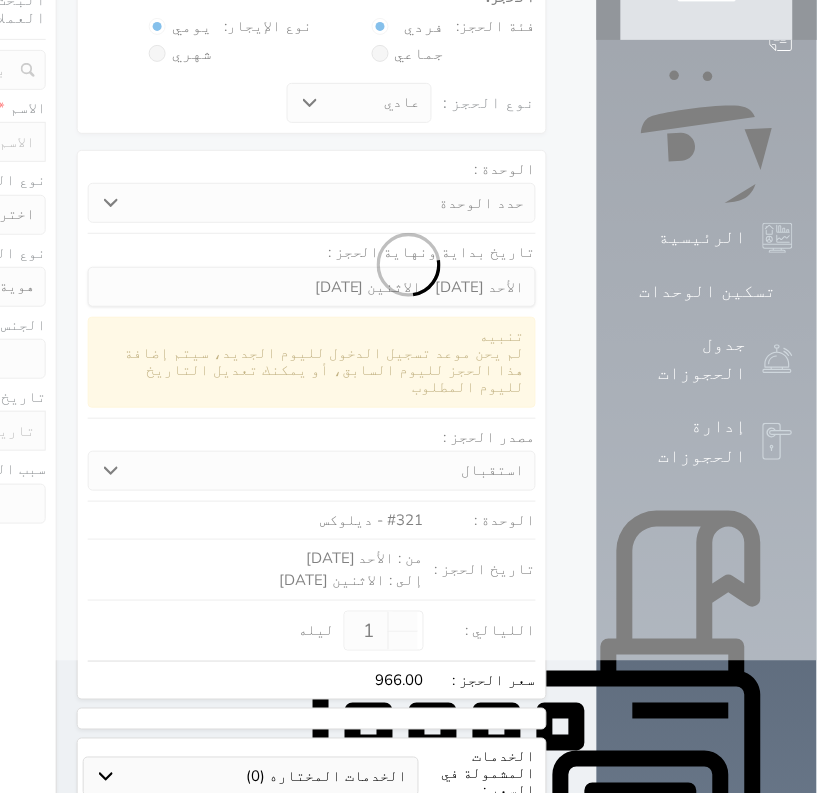 select 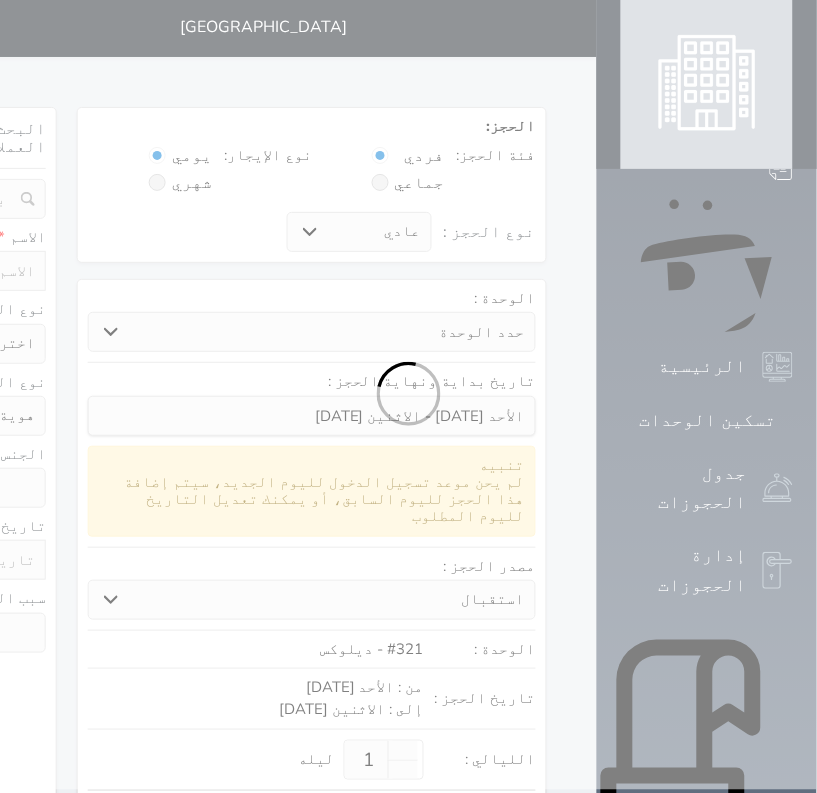 scroll, scrollTop: 0, scrollLeft: 0, axis: both 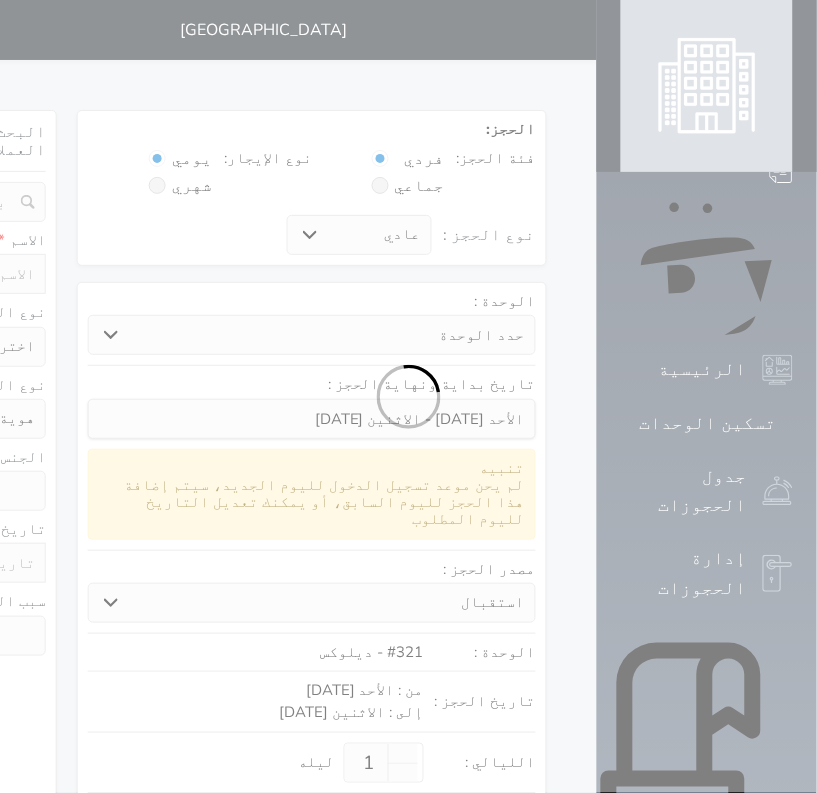 select 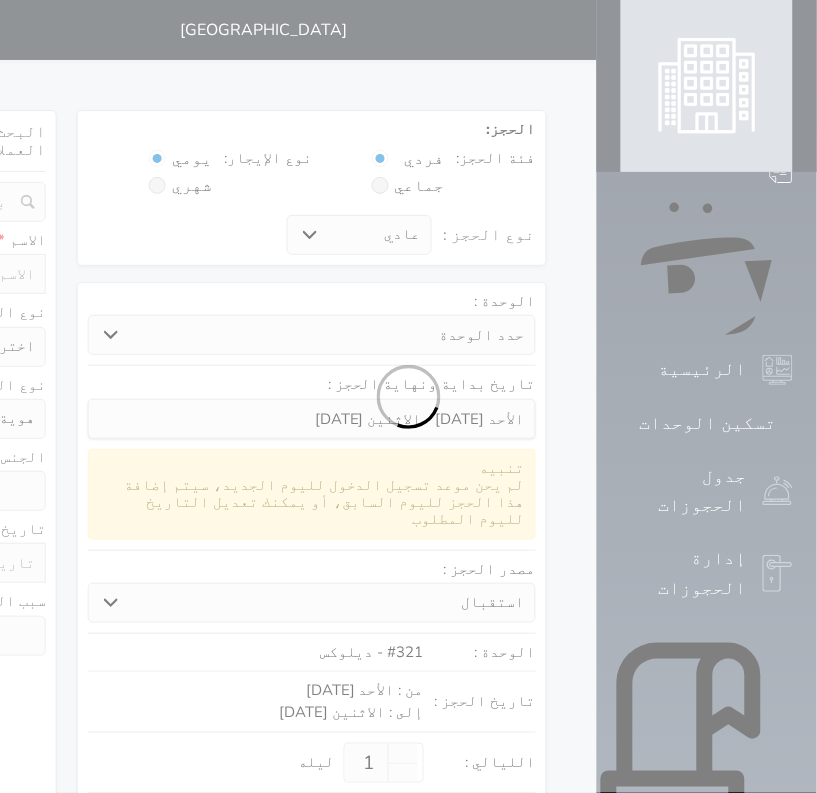 select on "1" 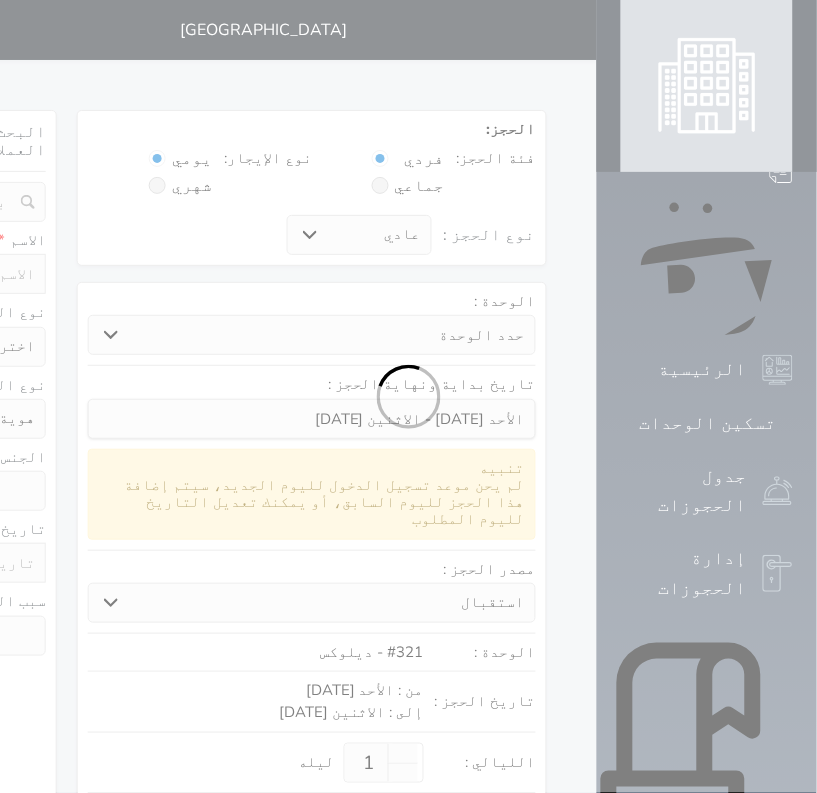 select on "7" 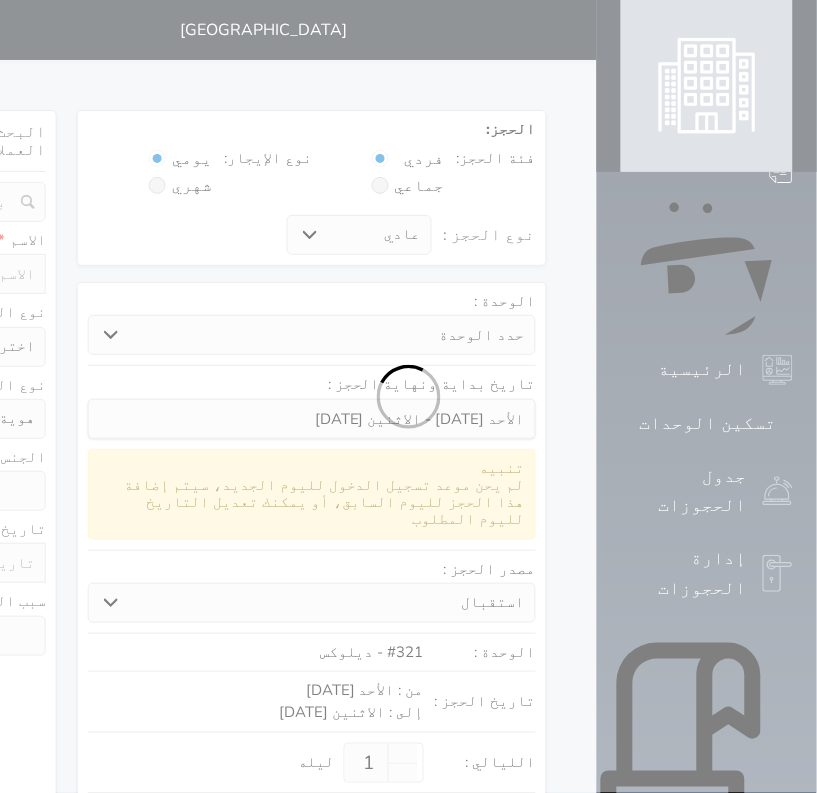 select 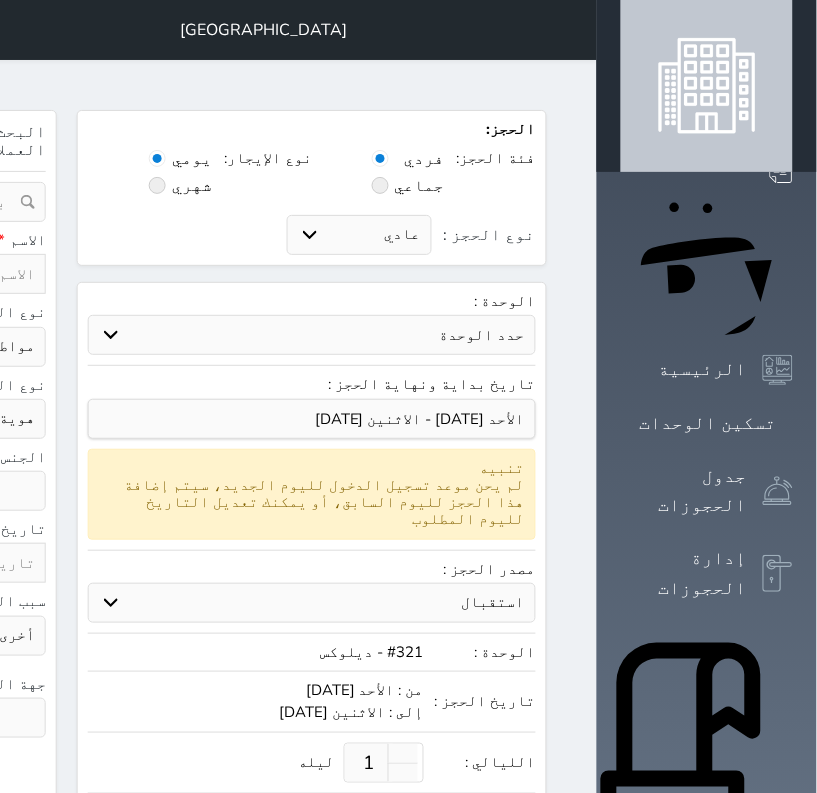 click on "رقم الهوية" at bounding box center (-253, 131) 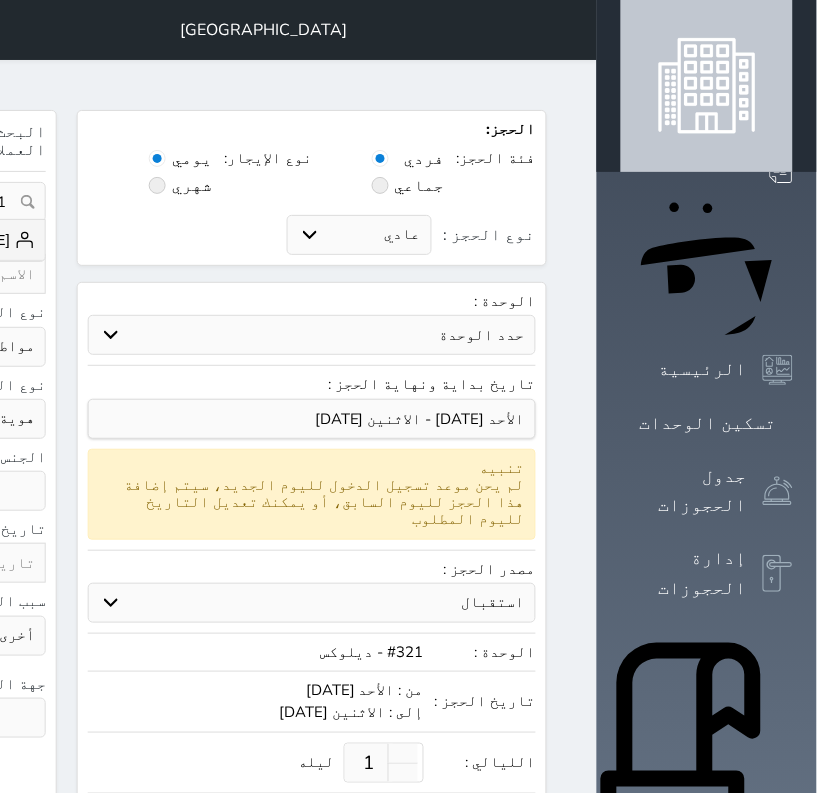 click on "[PERSON_NAME]" at bounding box center [-39, 240] 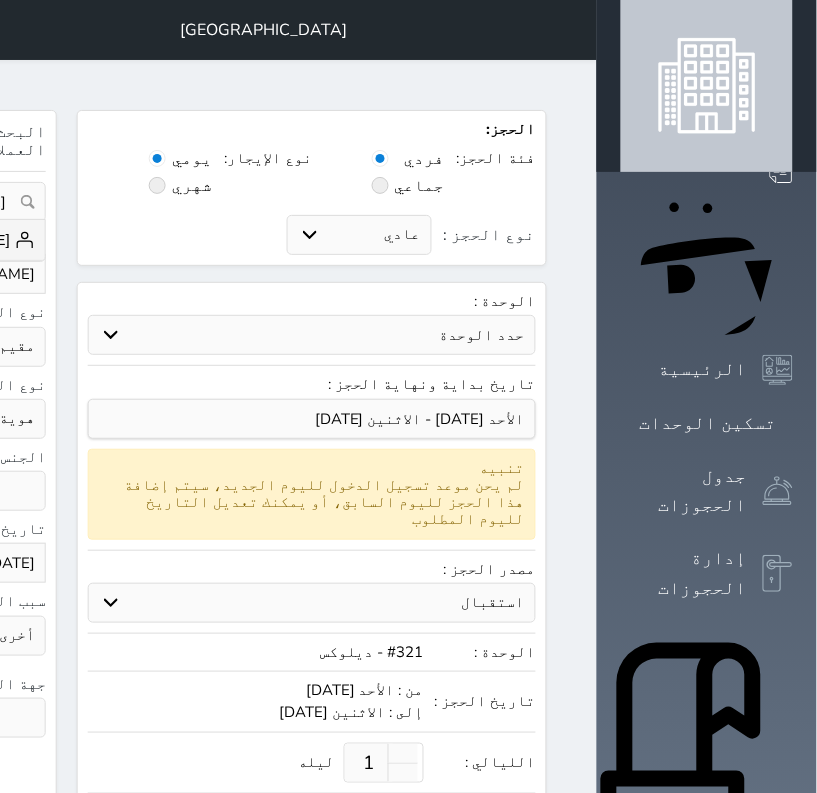 select 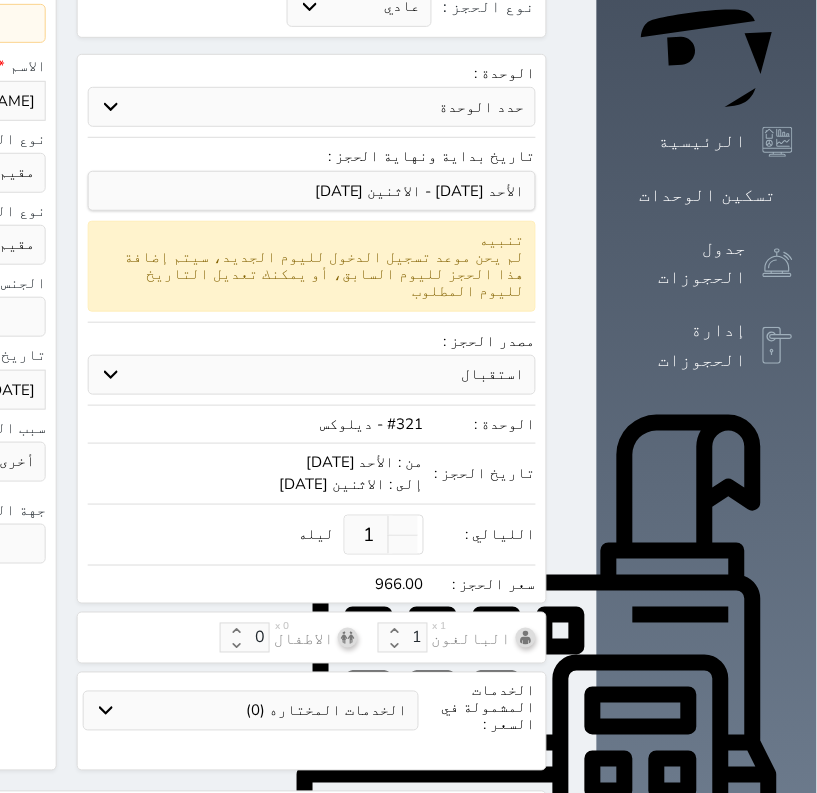 select 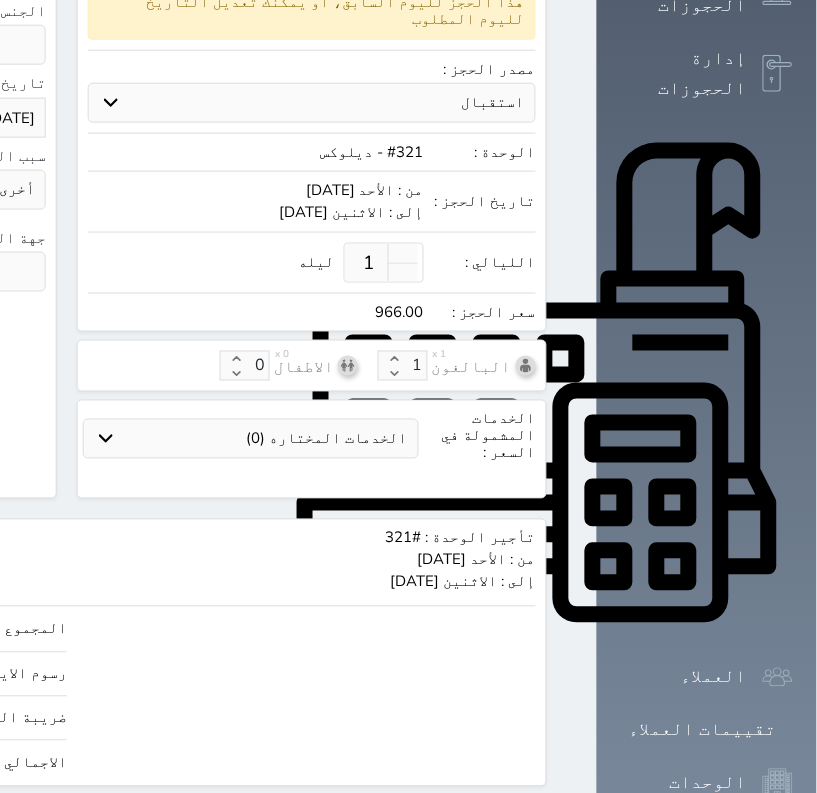 click on "حجز" at bounding box center [-168, 824] 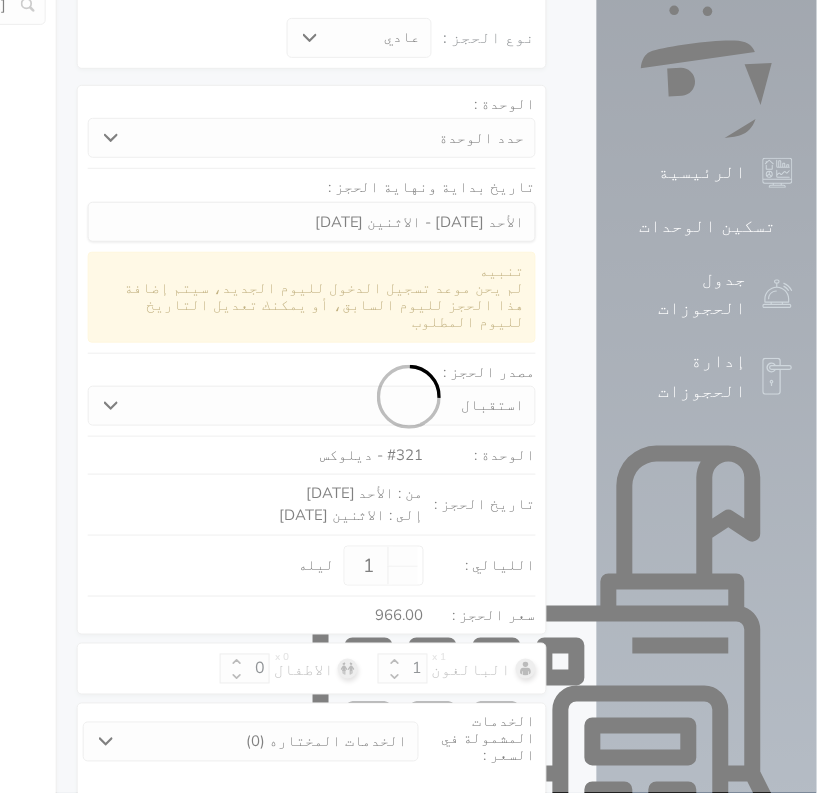 select on "4" 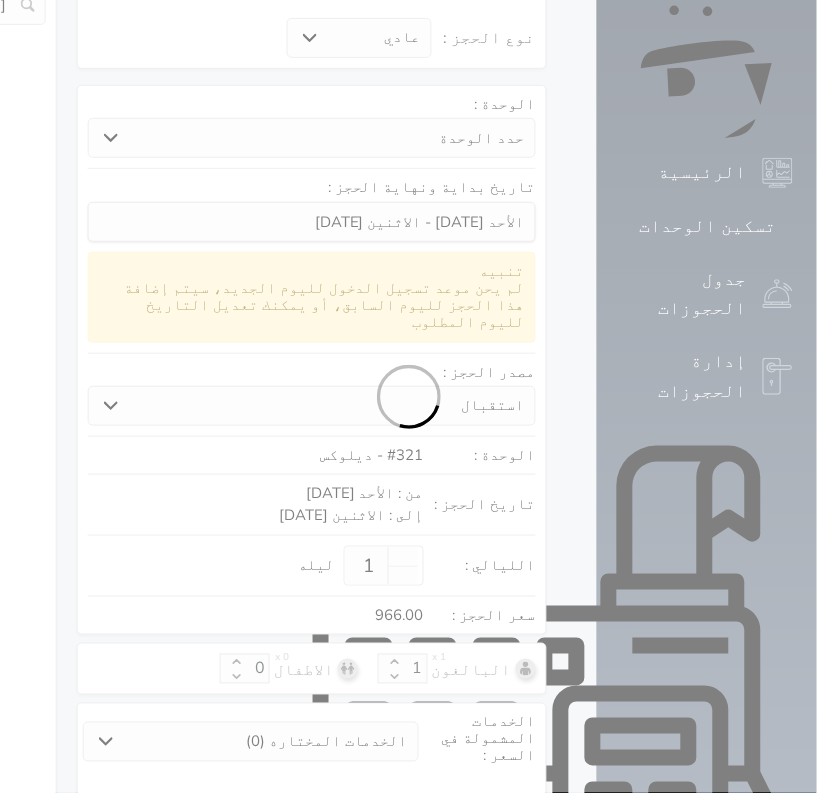 select on "111" 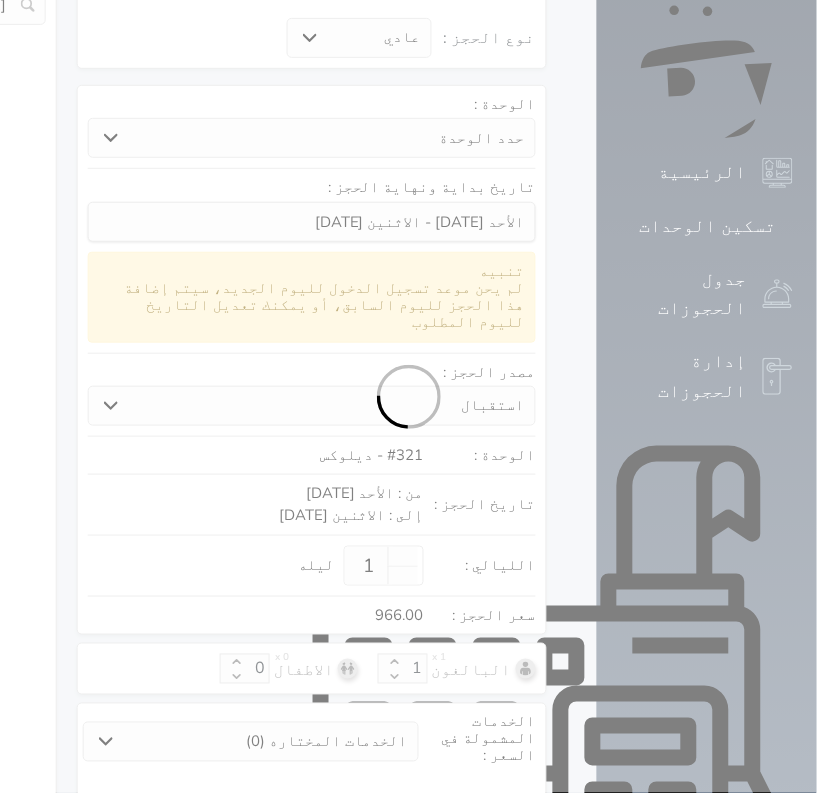 select on "4" 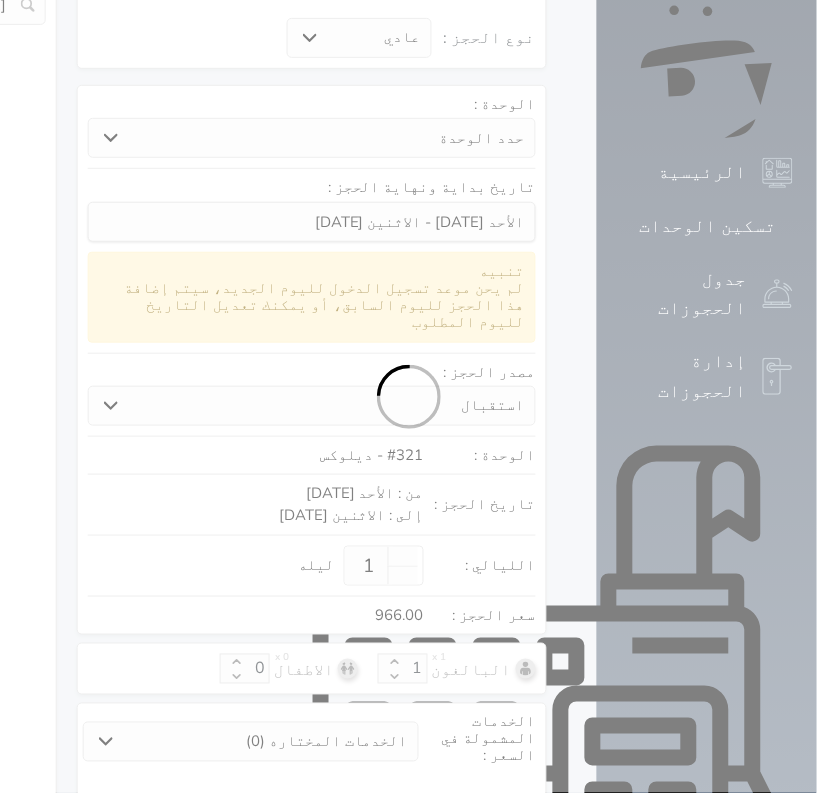 select on "[DEMOGRAPHIC_DATA]" 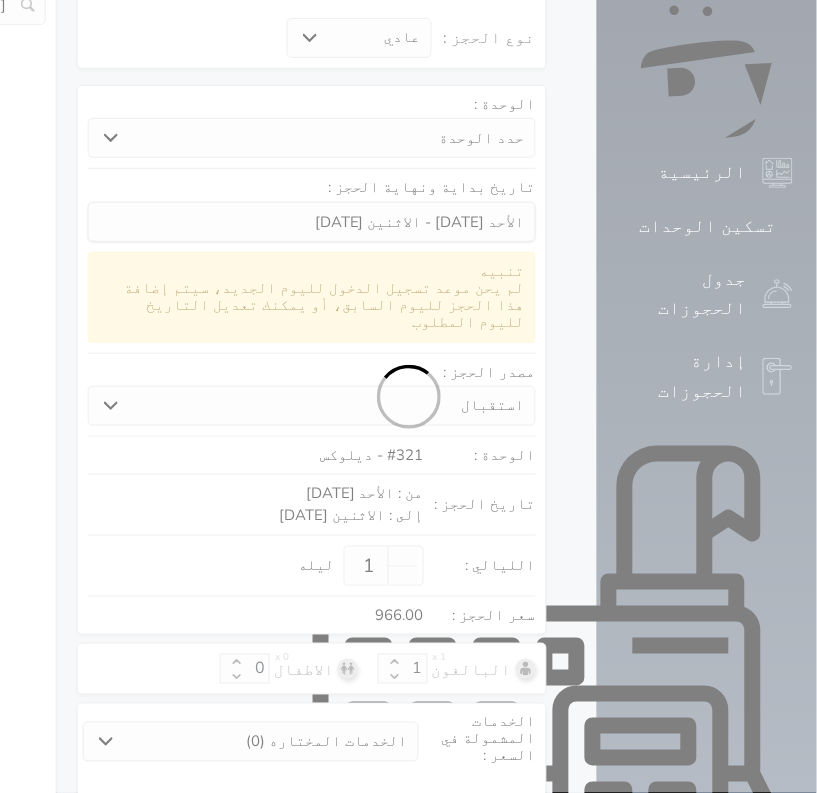 select on "7" 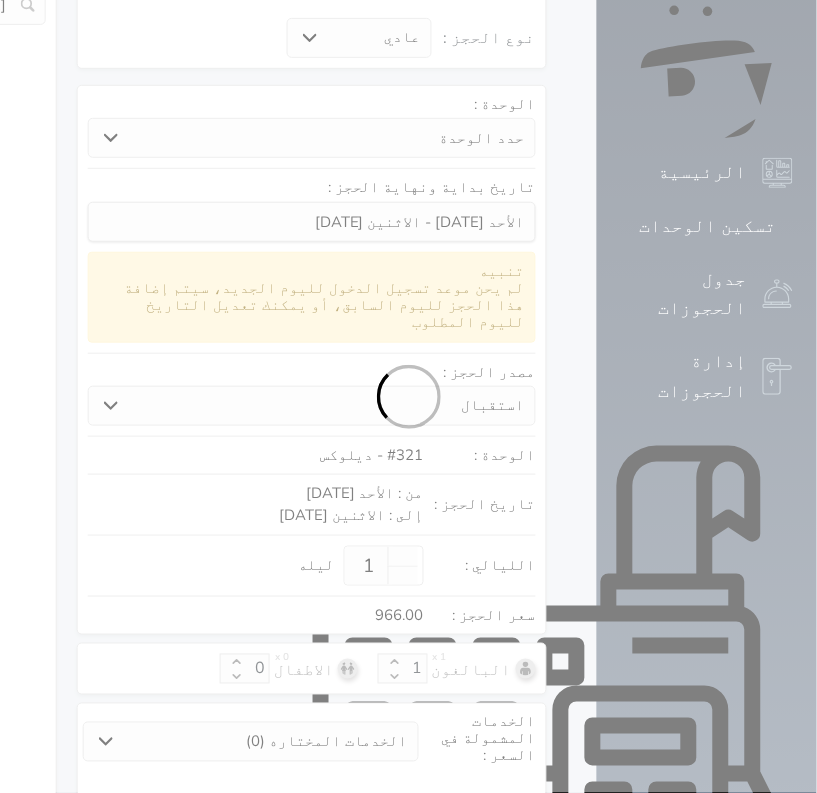 select 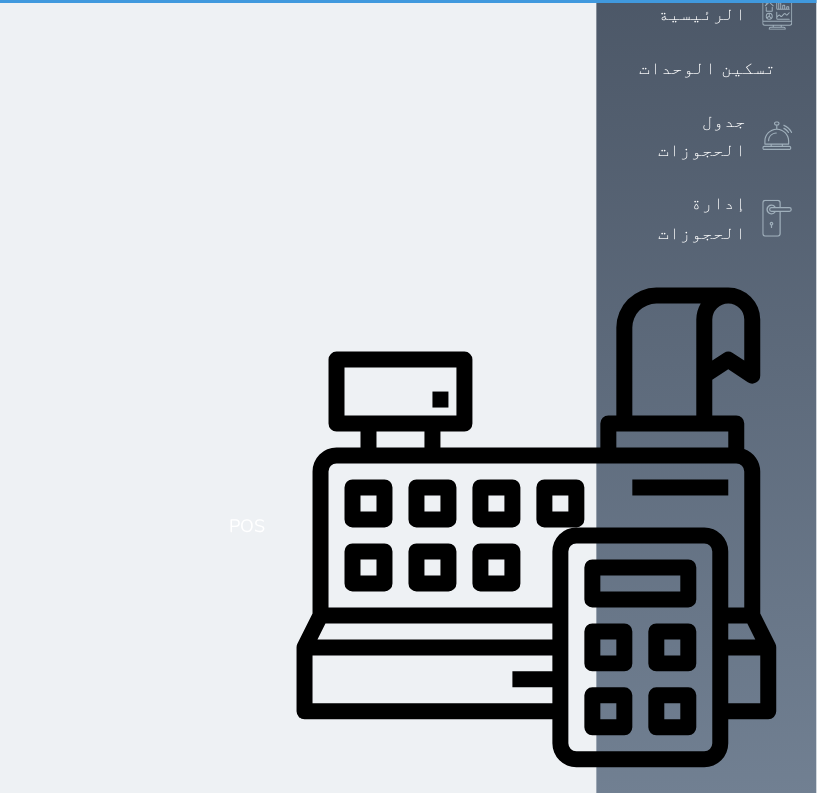 scroll, scrollTop: 0, scrollLeft: 0, axis: both 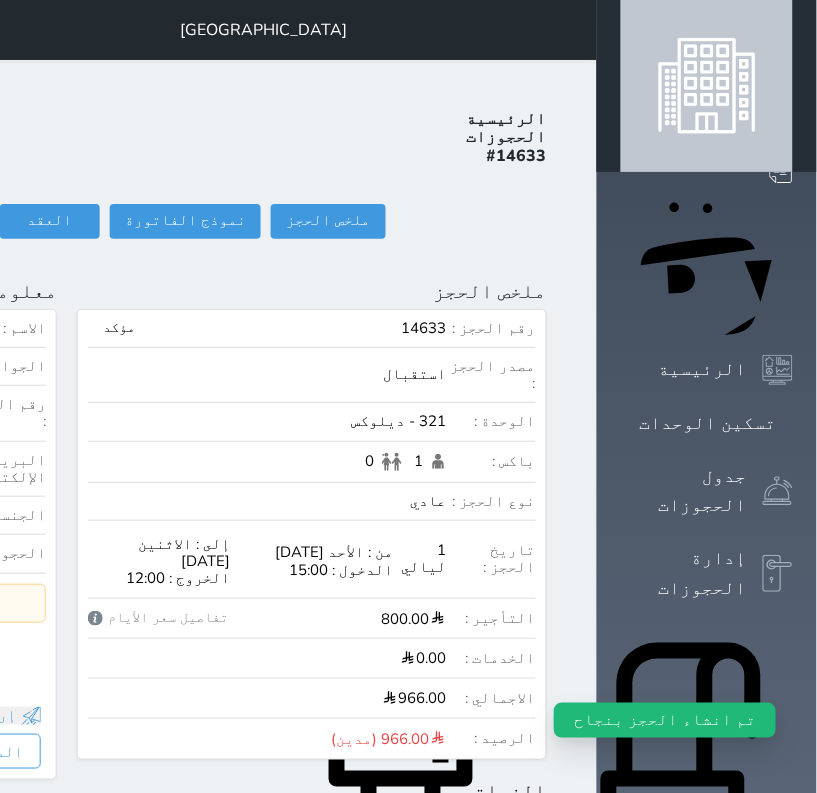 click on "تسجيل دخول" at bounding box center [-212, 221] 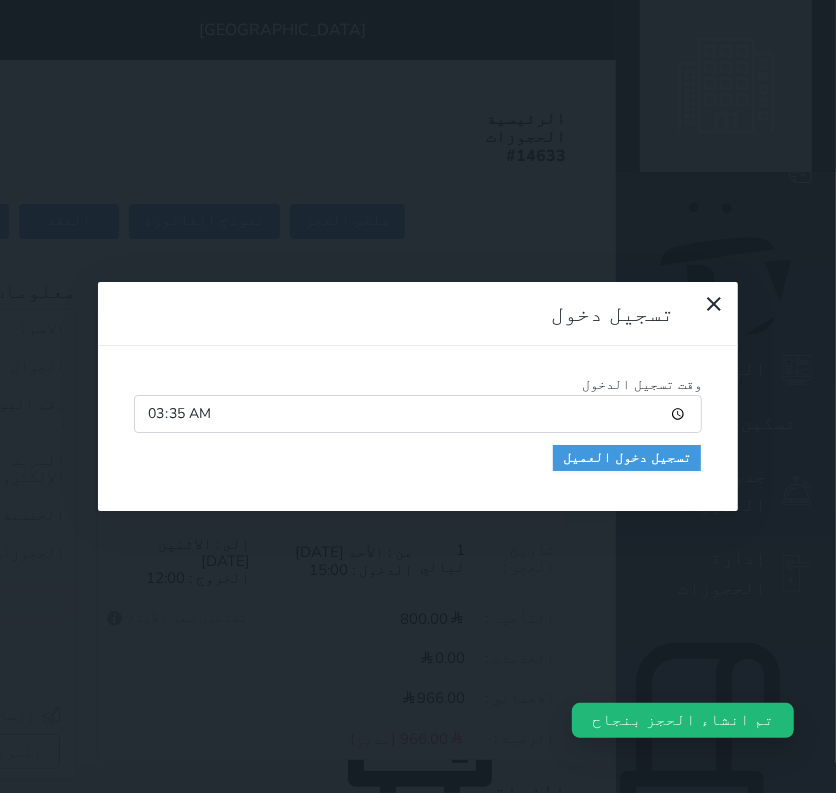 click on "وقت تسجيل الدخول    03:35   تسجيل دخول العميل" at bounding box center [418, 429] 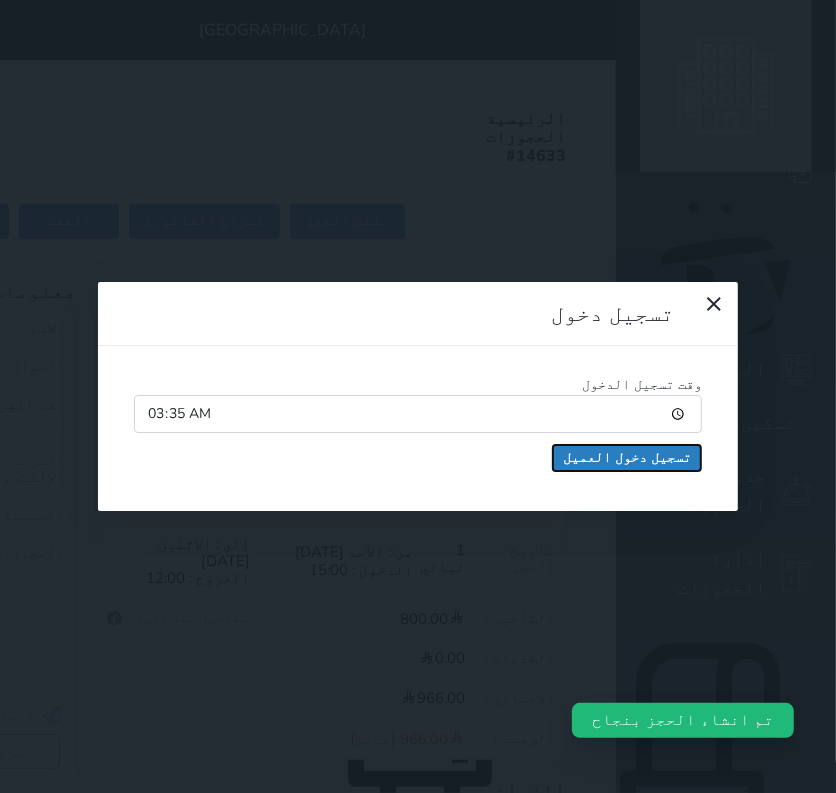 click on "تسجيل دخول العميل" at bounding box center (627, 458) 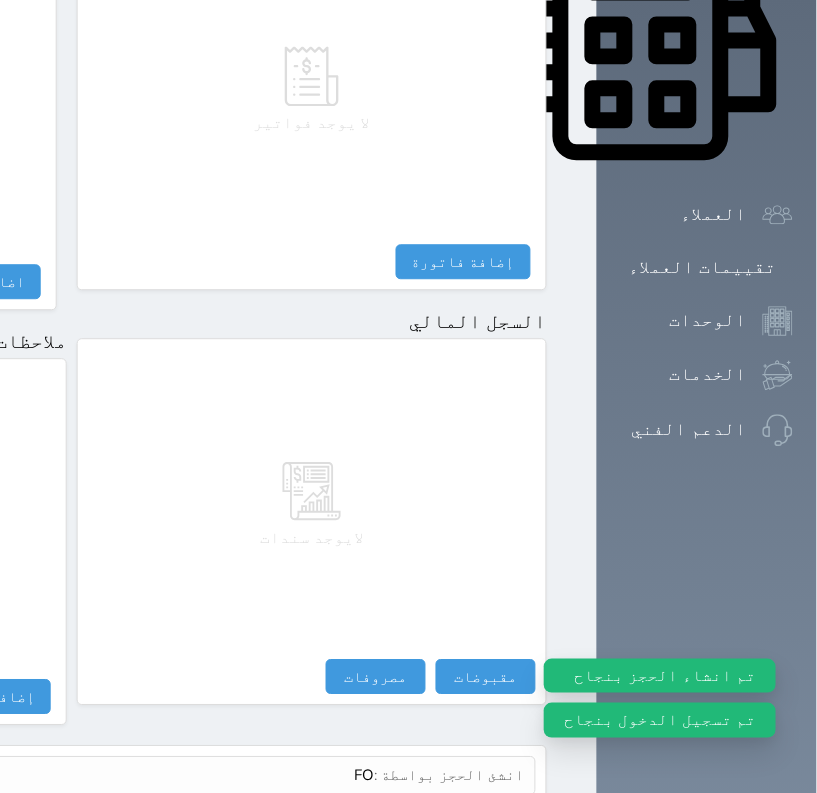 scroll, scrollTop: 1035, scrollLeft: 0, axis: vertical 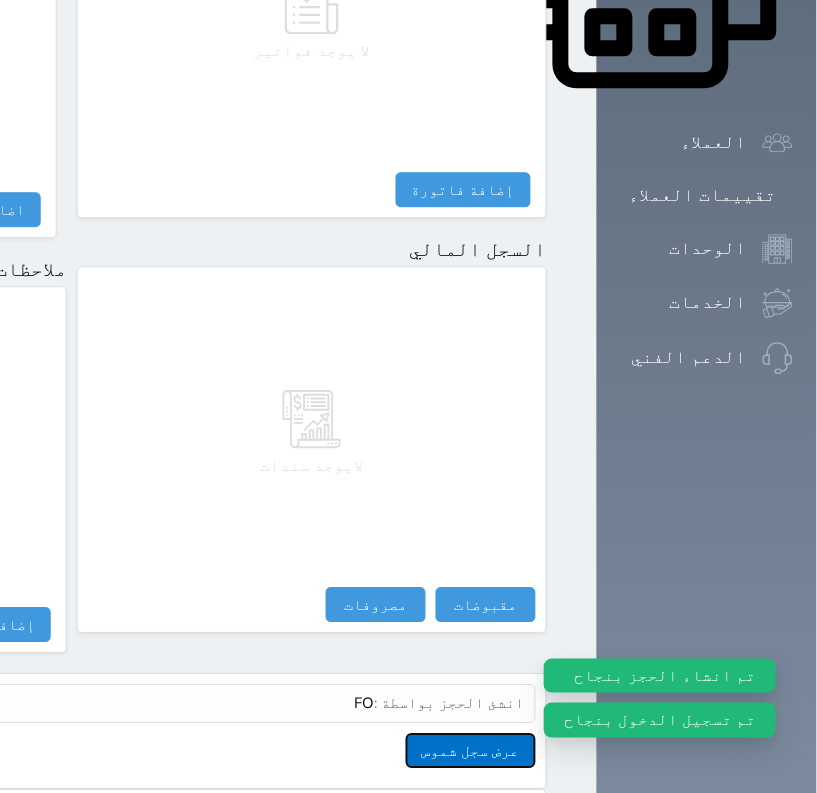 click on "عرض سجل شموس" at bounding box center [471, 750] 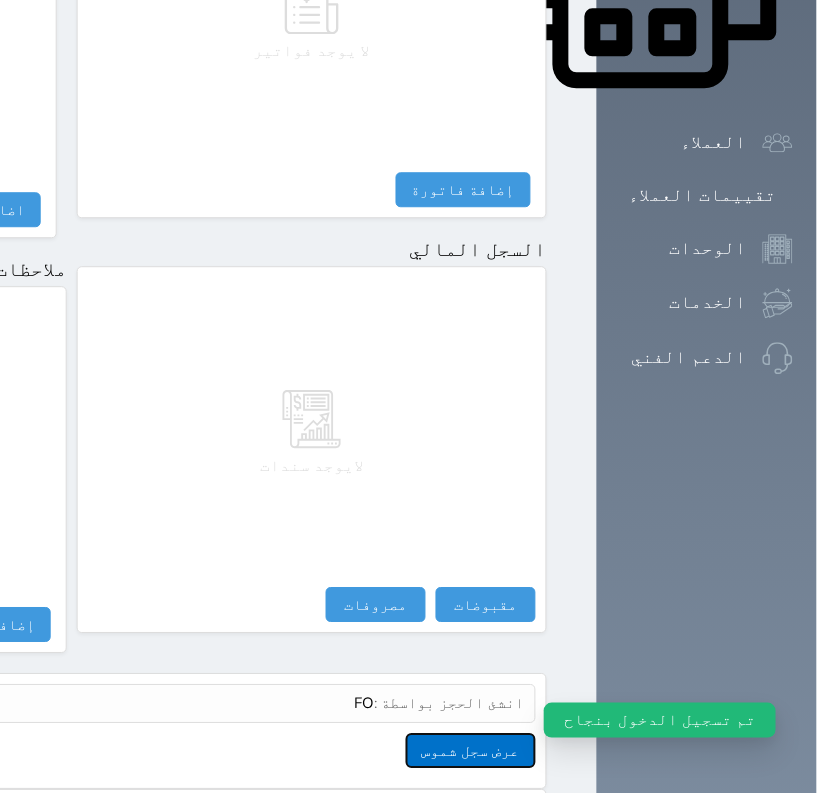 click on "عرض سجل شموس" at bounding box center [471, 750] 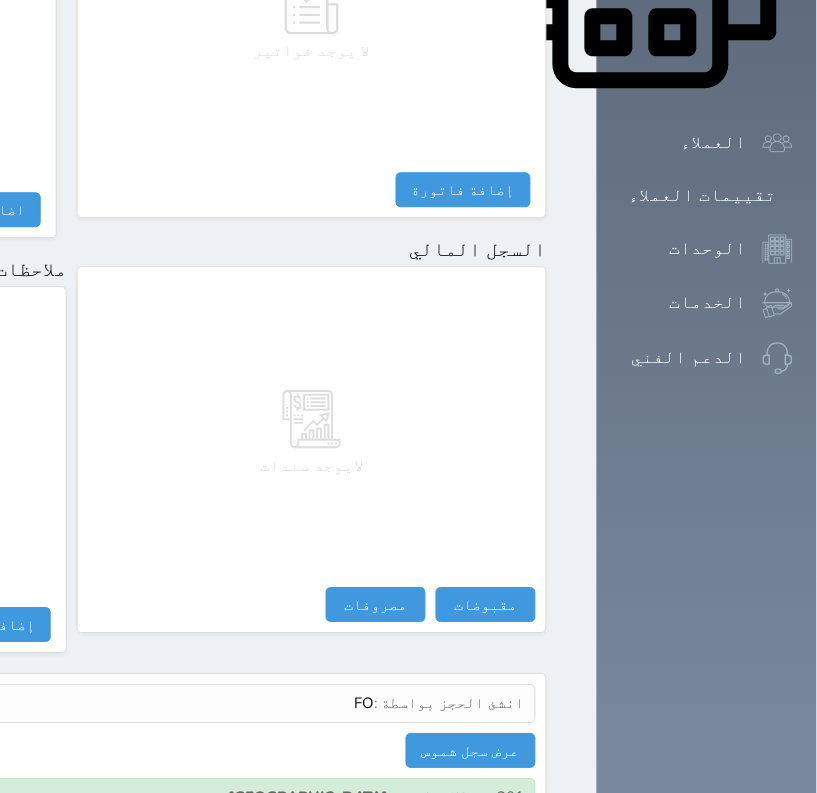 click on "[GEOGRAPHIC_DATA] فندق شيرفان
حجز جماعي جديد   حجز جديد   غير مرتبط مع منصة زاتكا المرحلة الثانية   مرتبط مع شموس   مرتبط مع المنصة الوطنية للرصد السياحي             إشعار   الغرفة   النزيل   المصدر
FO" at bounding box center [67, -1005] 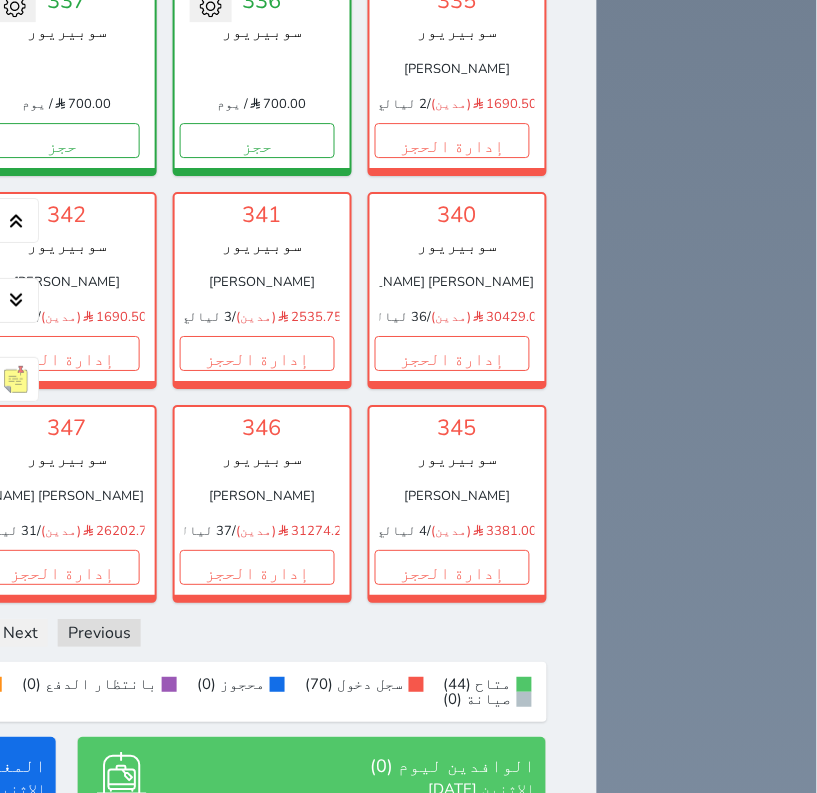scroll, scrollTop: 4637, scrollLeft: 0, axis: vertical 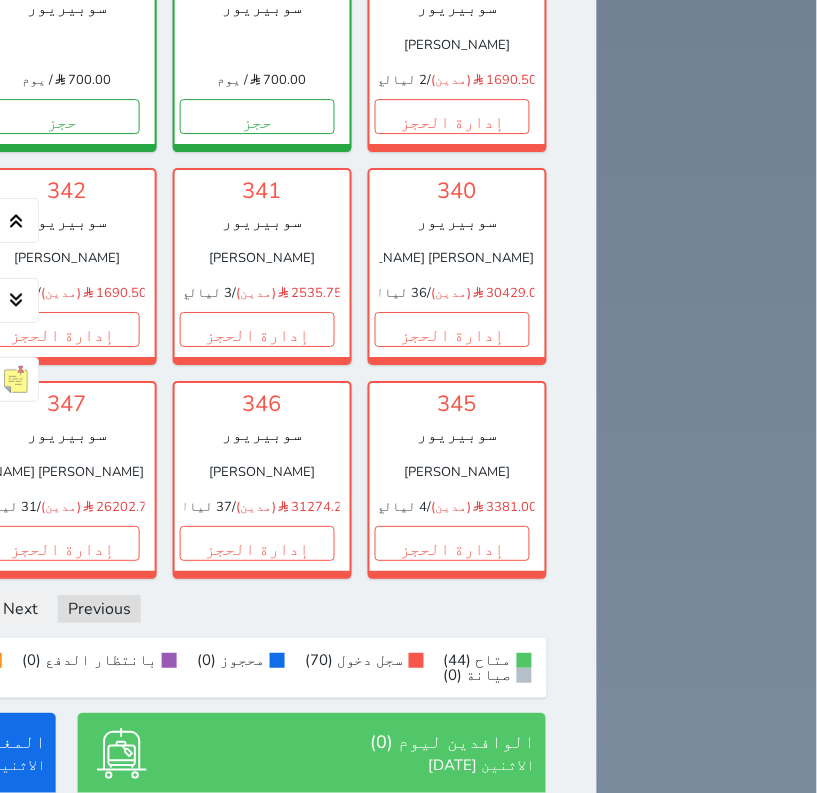 drag, startPoint x: 142, startPoint y: 277, endPoint x: 60, endPoint y: 278, distance: 82.006096 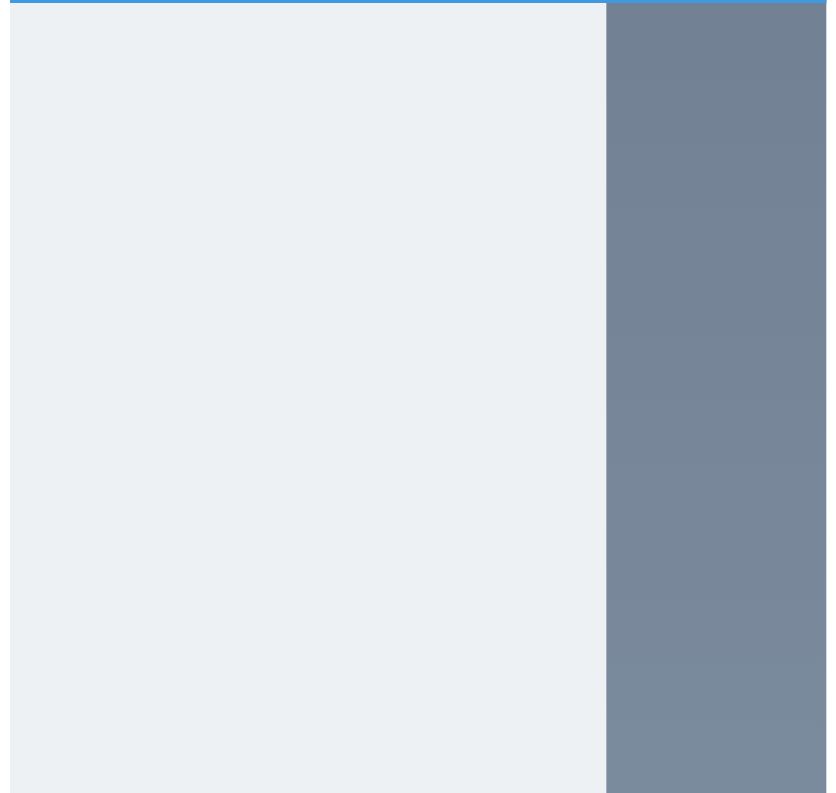 scroll, scrollTop: 0, scrollLeft: 0, axis: both 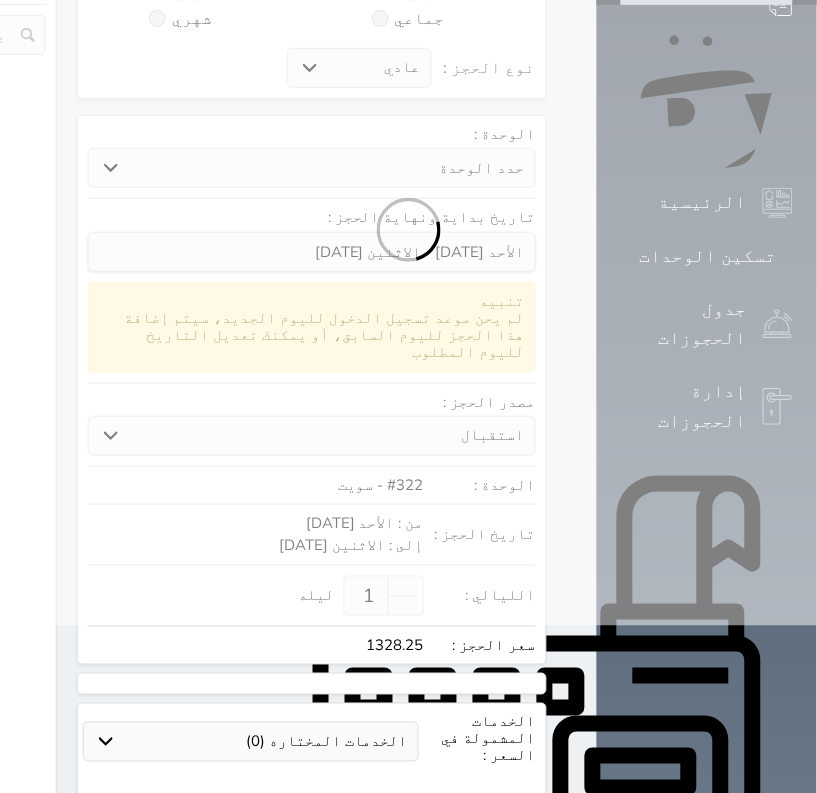 select 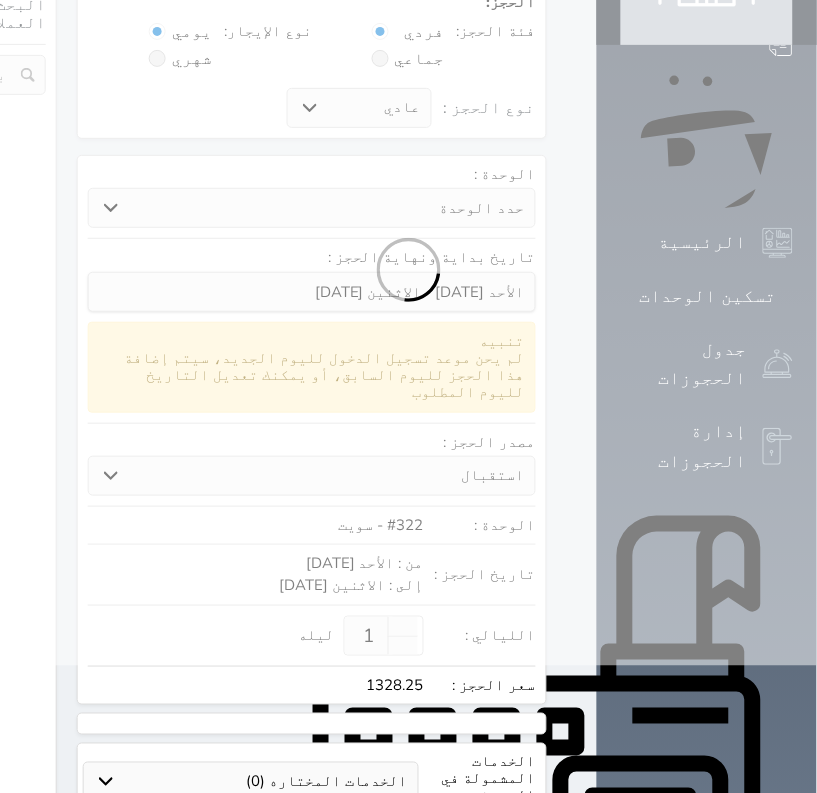 select on "113" 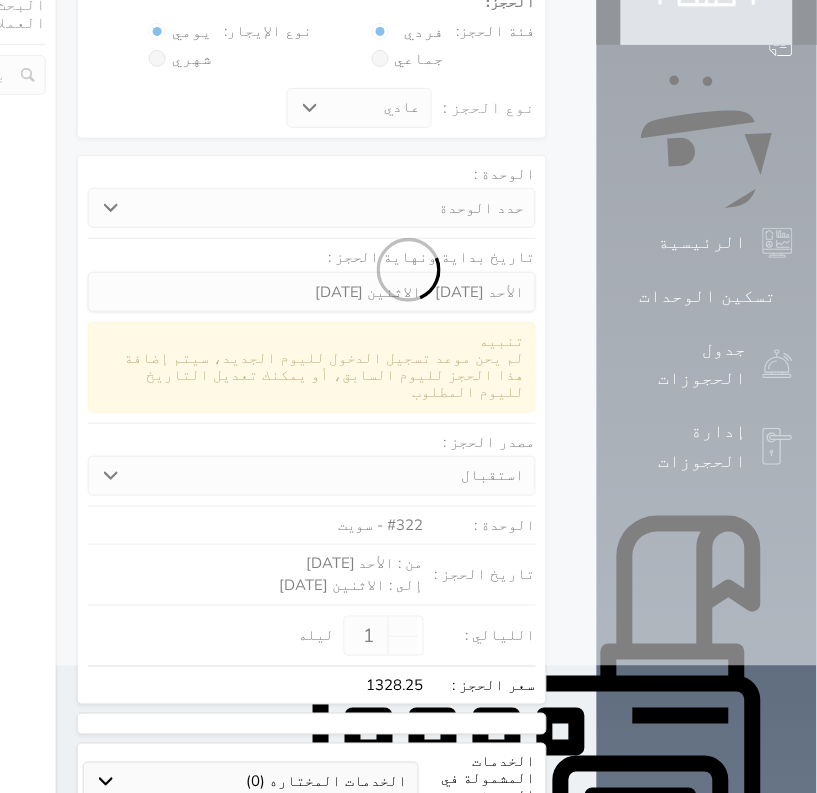 select on "1" 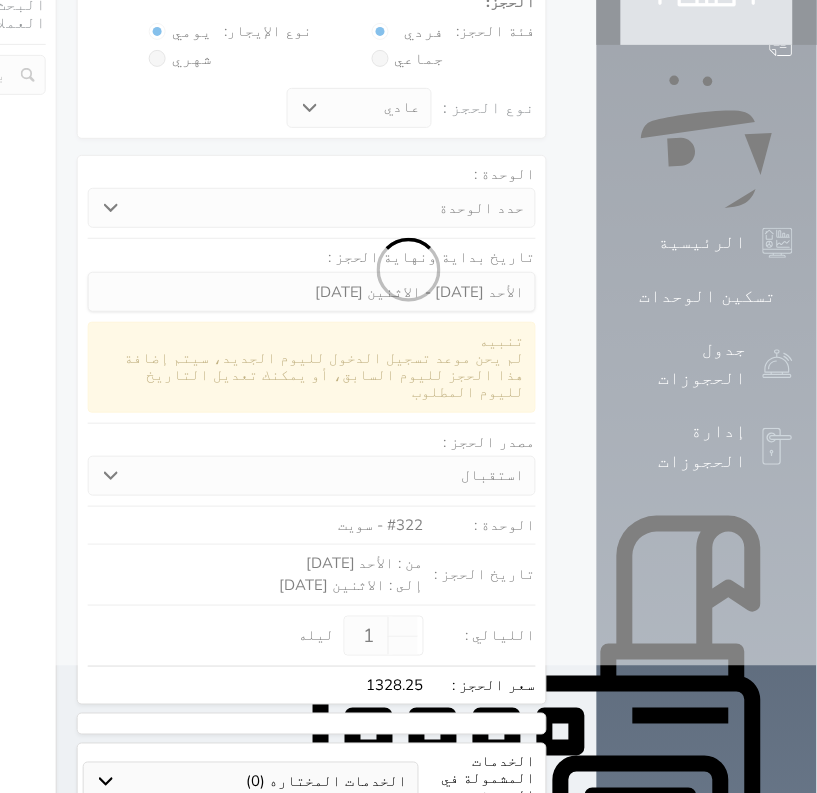 select 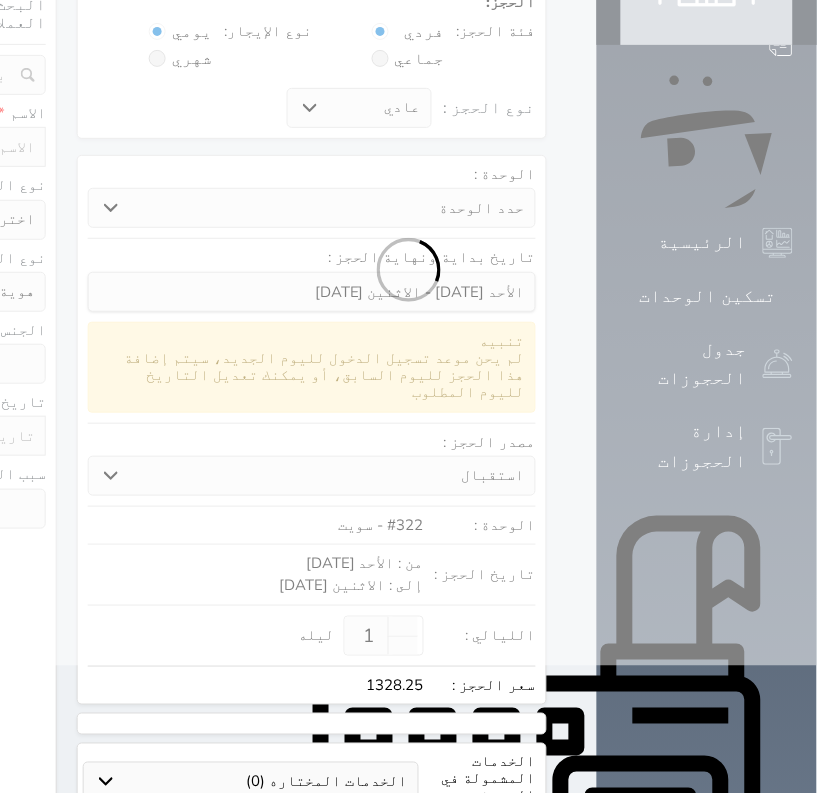 scroll, scrollTop: 22, scrollLeft: 0, axis: vertical 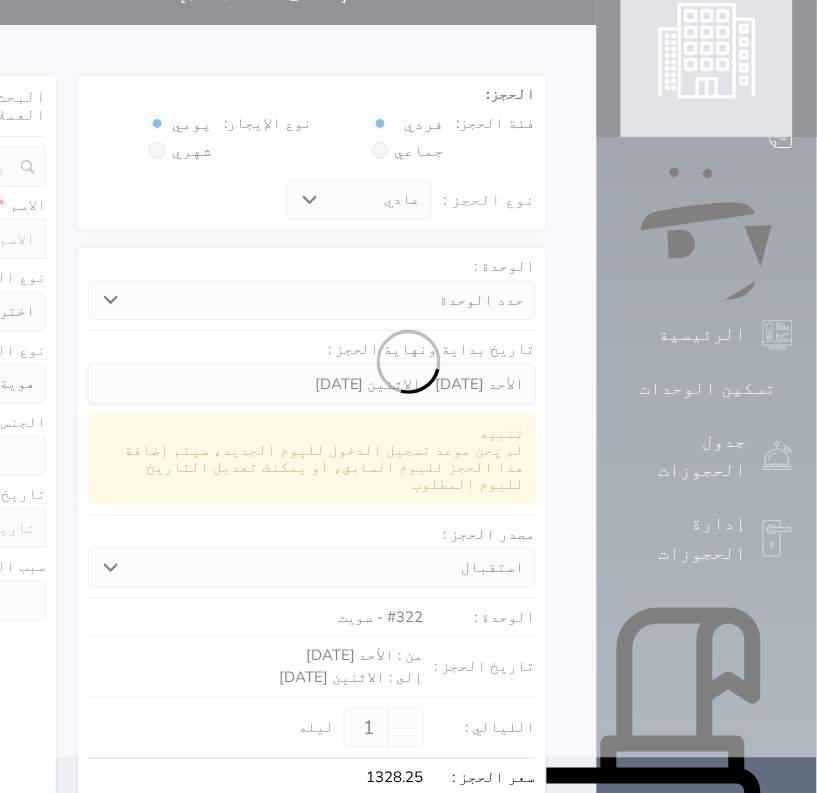select 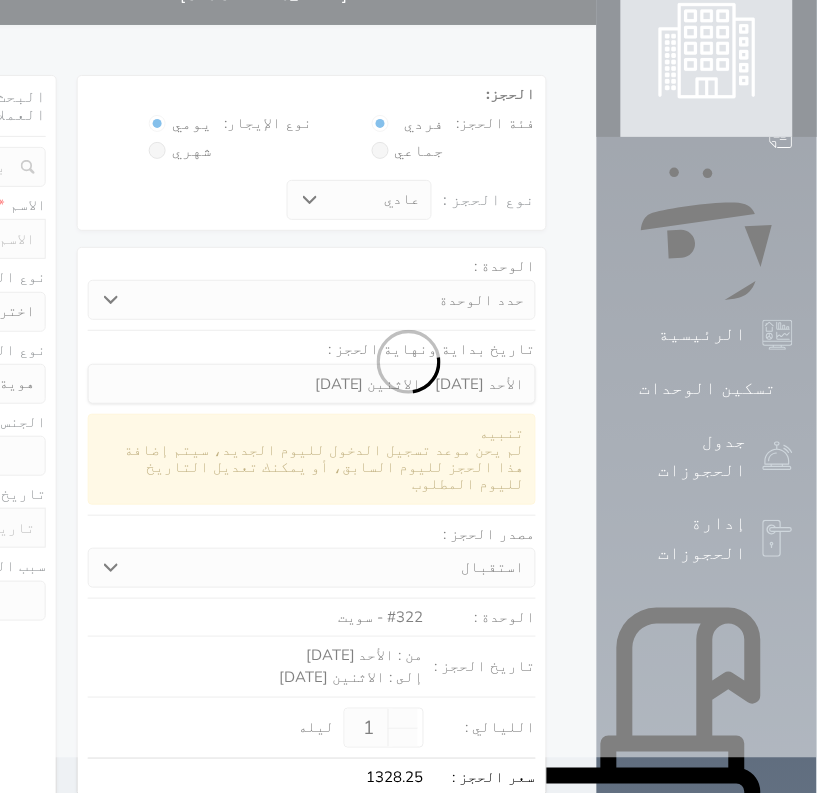 select 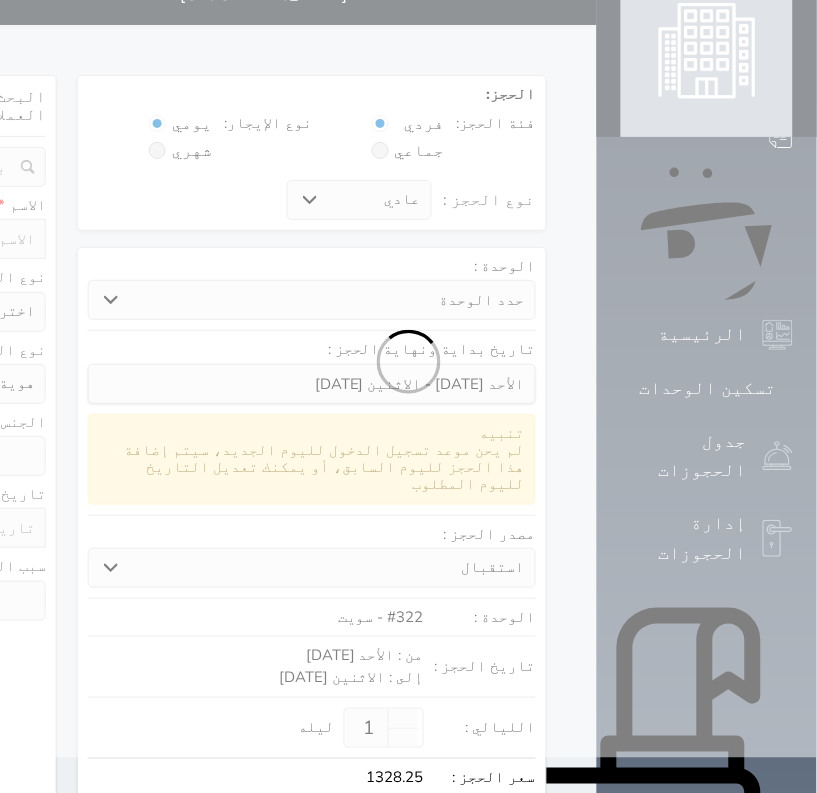 select 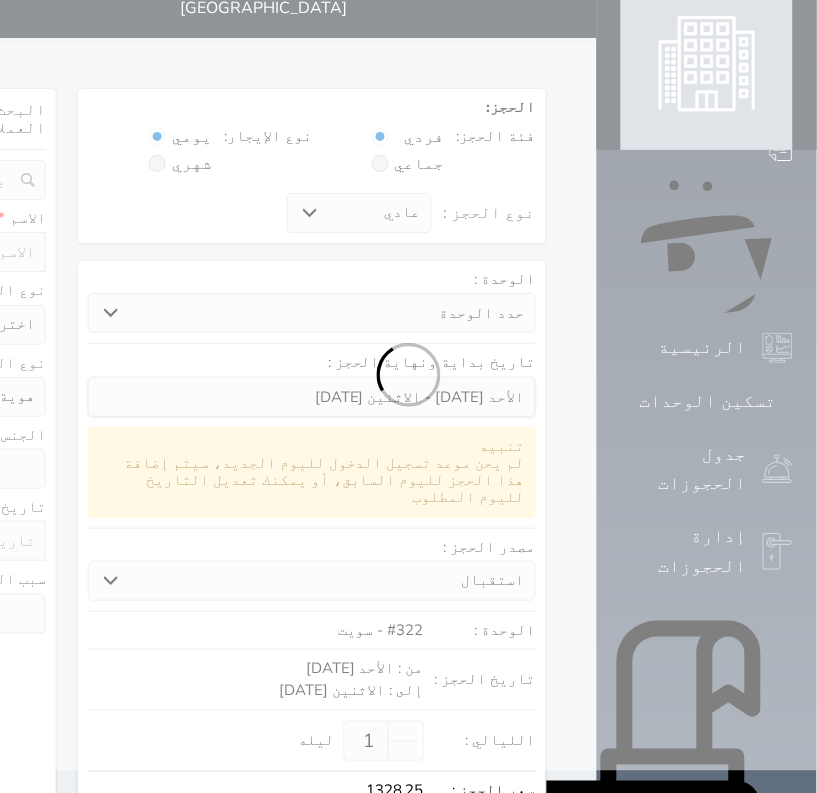 scroll, scrollTop: 0, scrollLeft: 0, axis: both 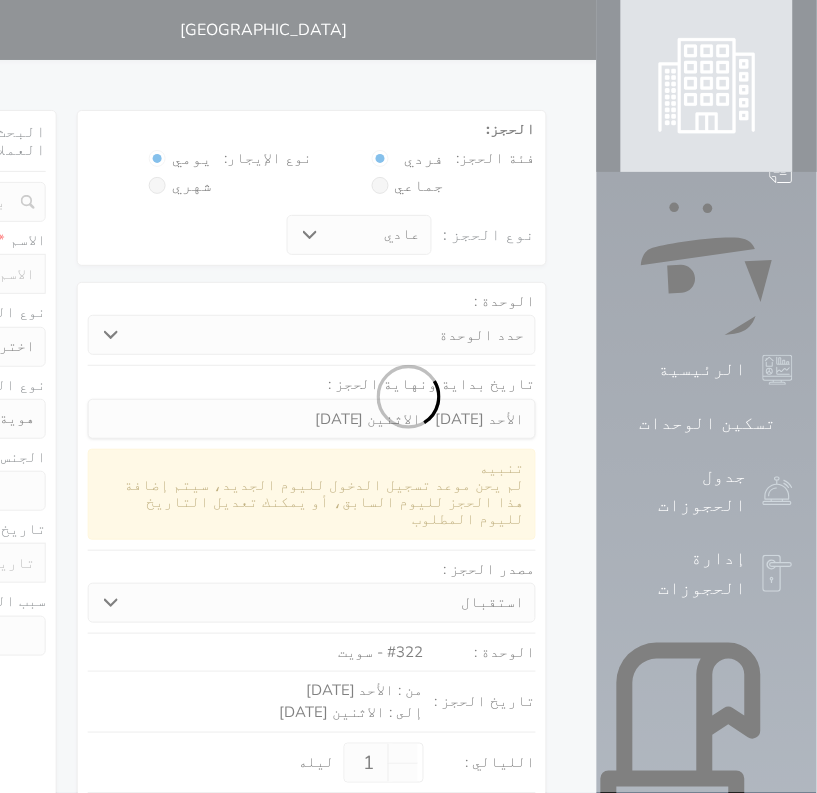 select 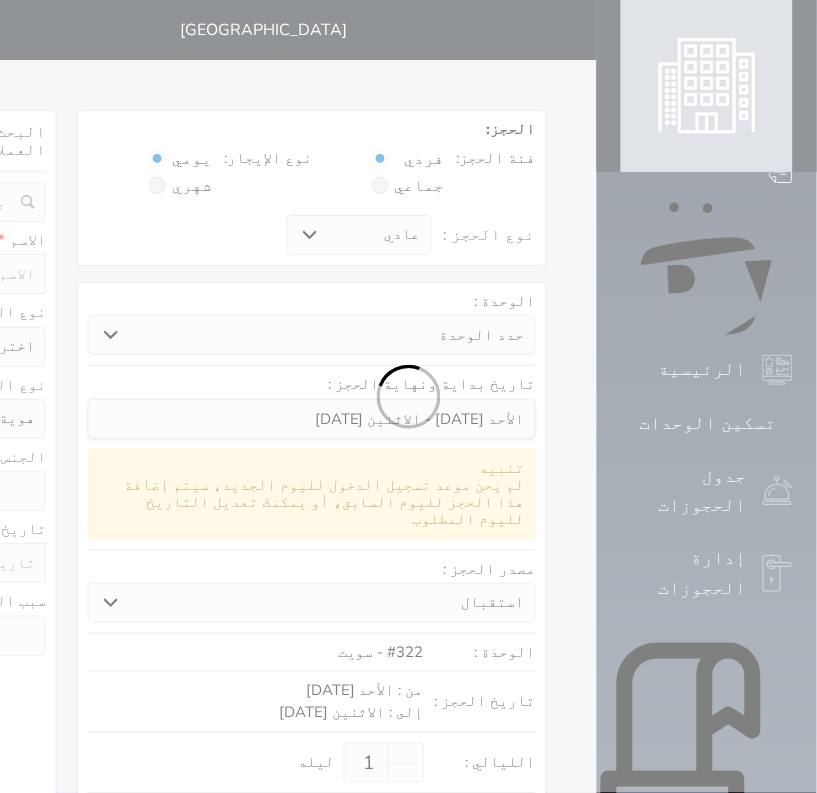 select on "1" 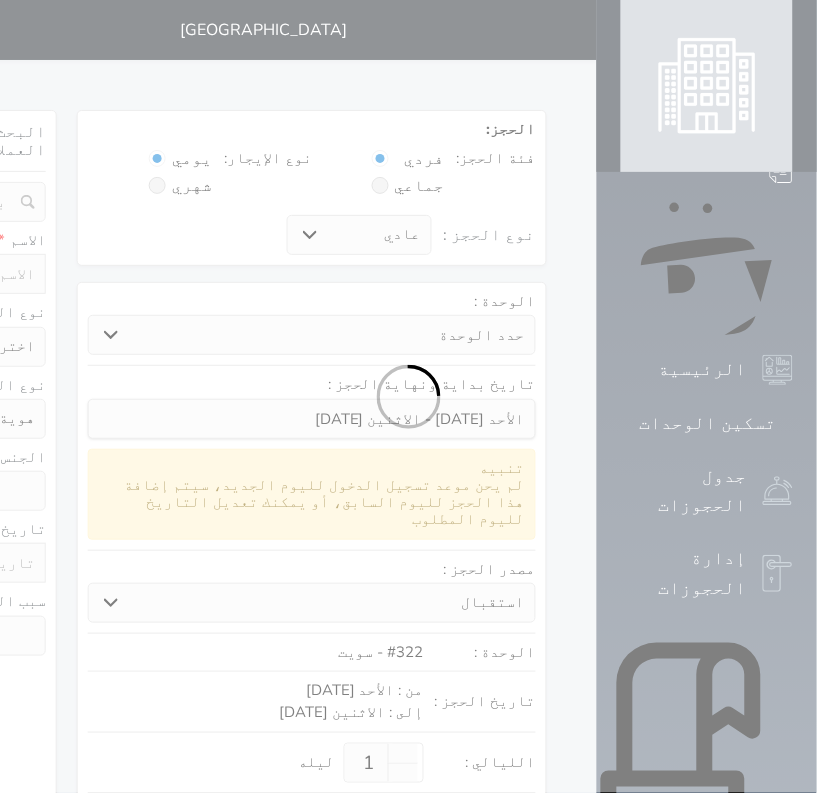 select on "7" 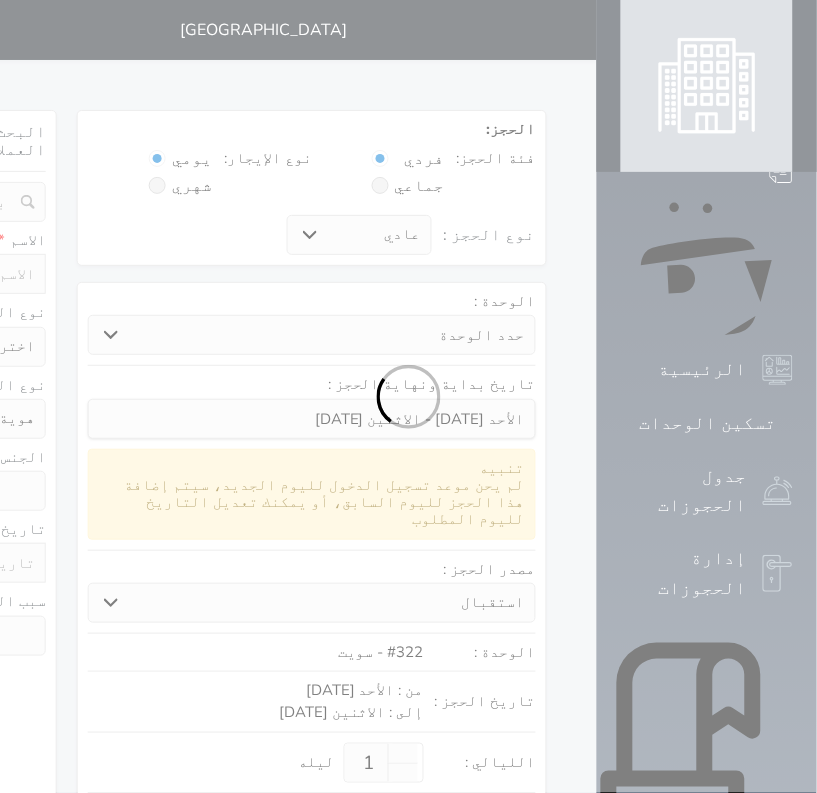 select 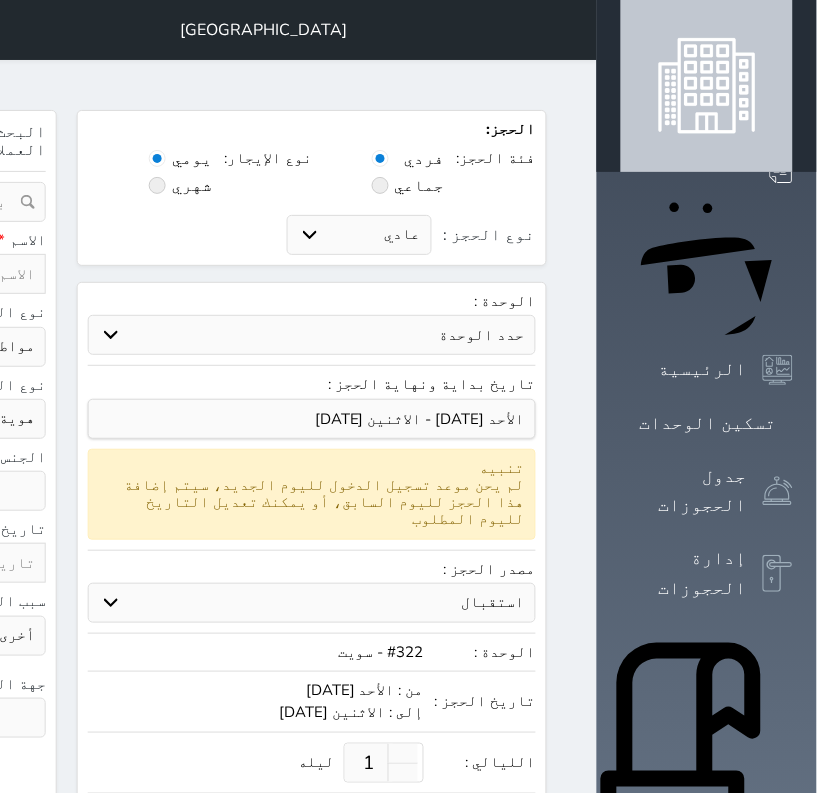 paste on "[PERSON_NAME]" 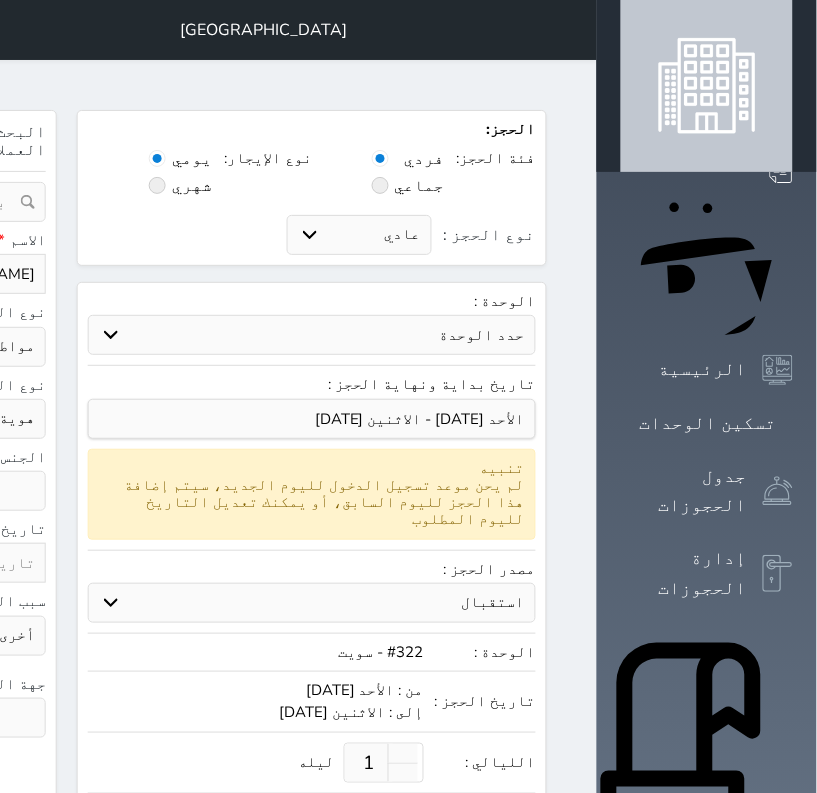 type on "[PERSON_NAME]" 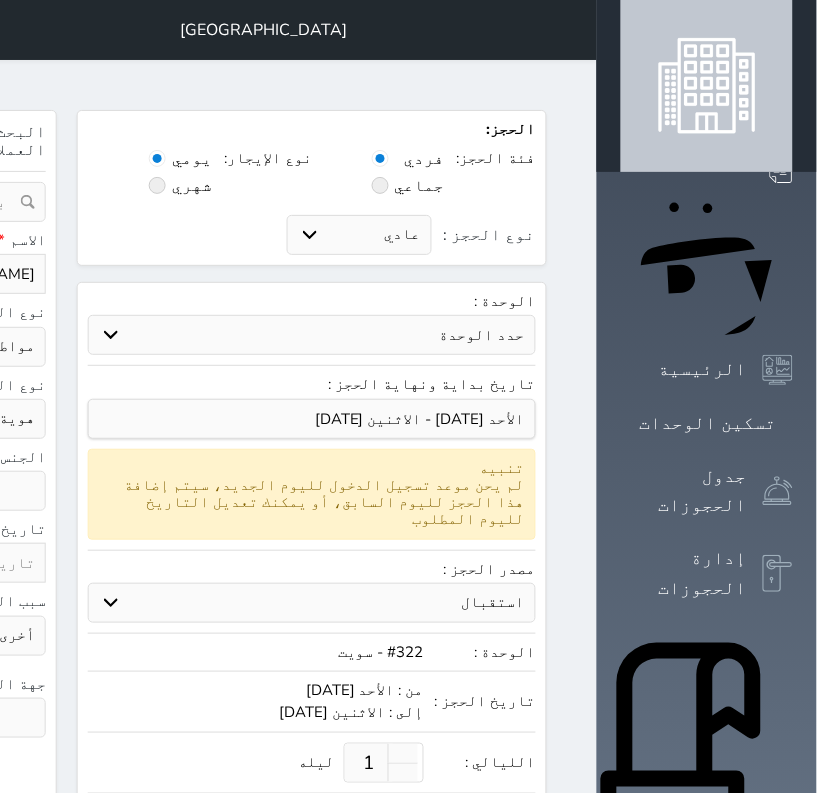 click on "[PHONE_NUMBER]" at bounding box center [-327, 274] 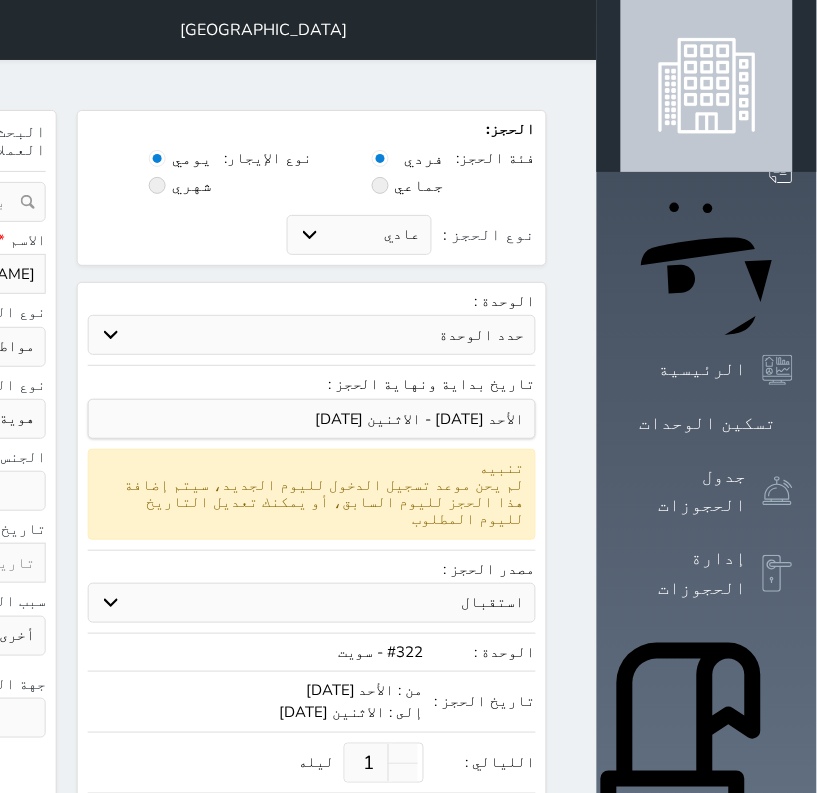 scroll, scrollTop: 0, scrollLeft: 17, axis: horizontal 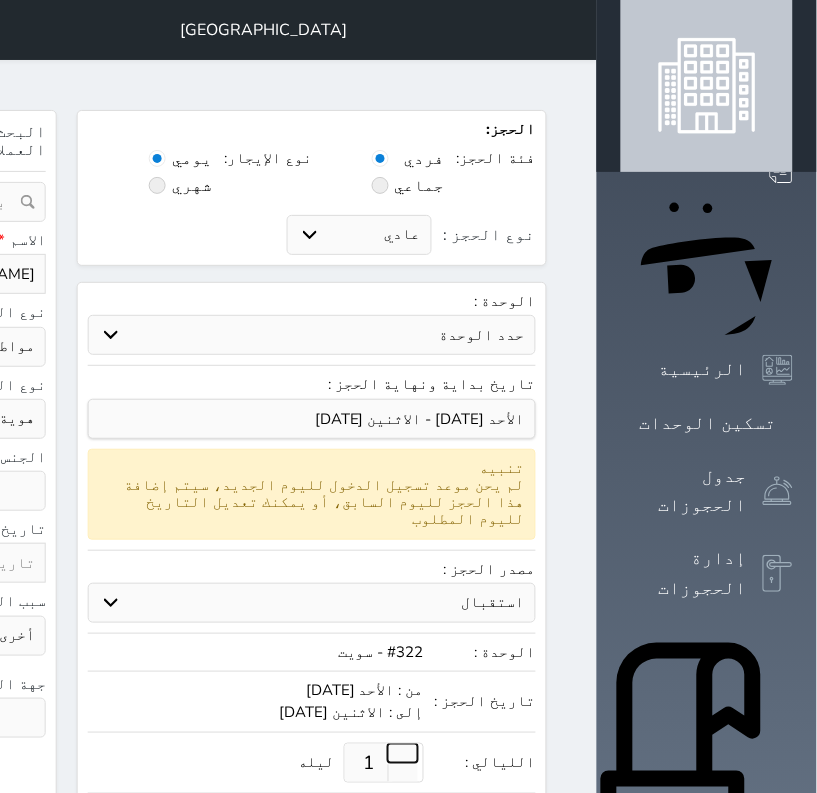 click at bounding box center [403, 753] 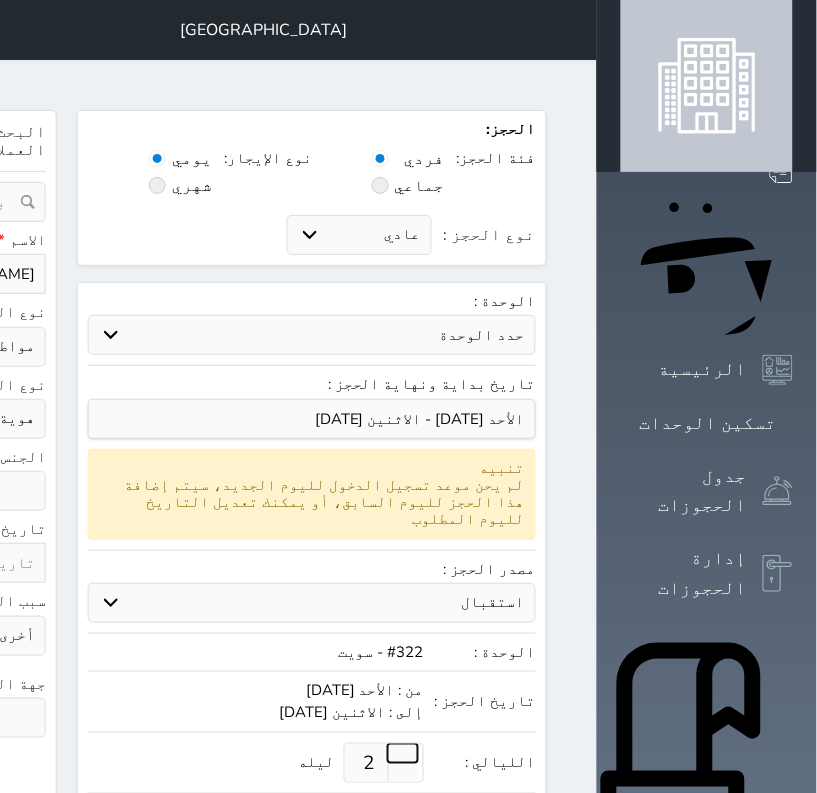select on "1" 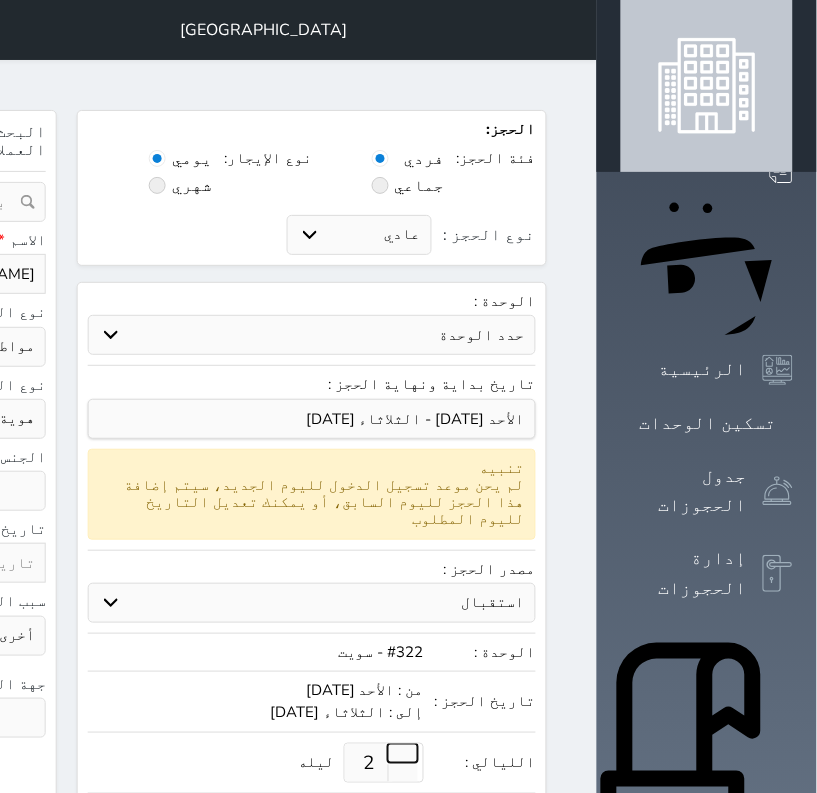 select 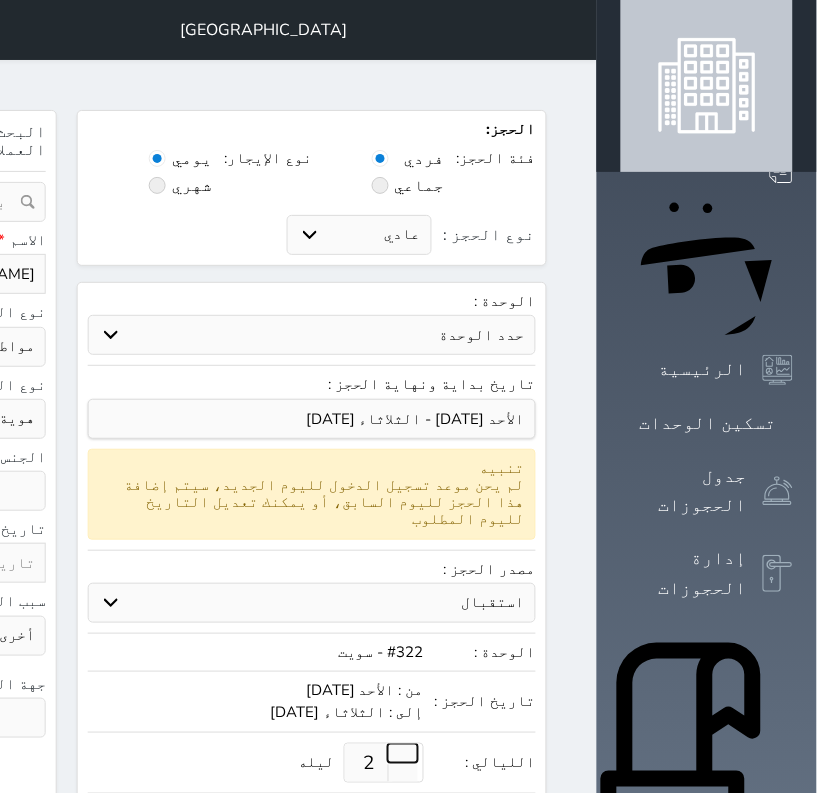 select 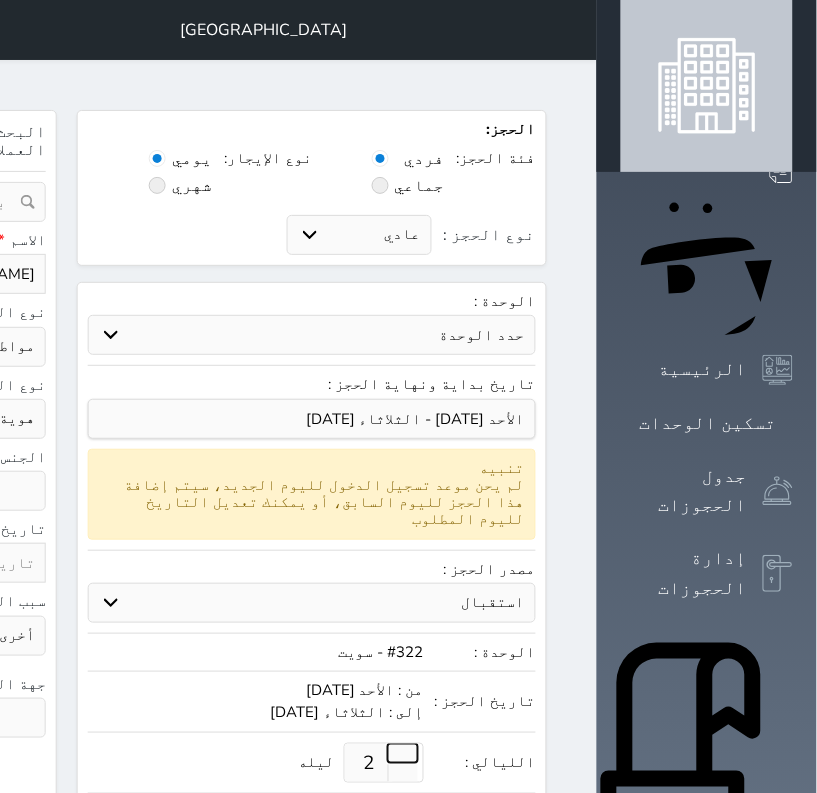 select 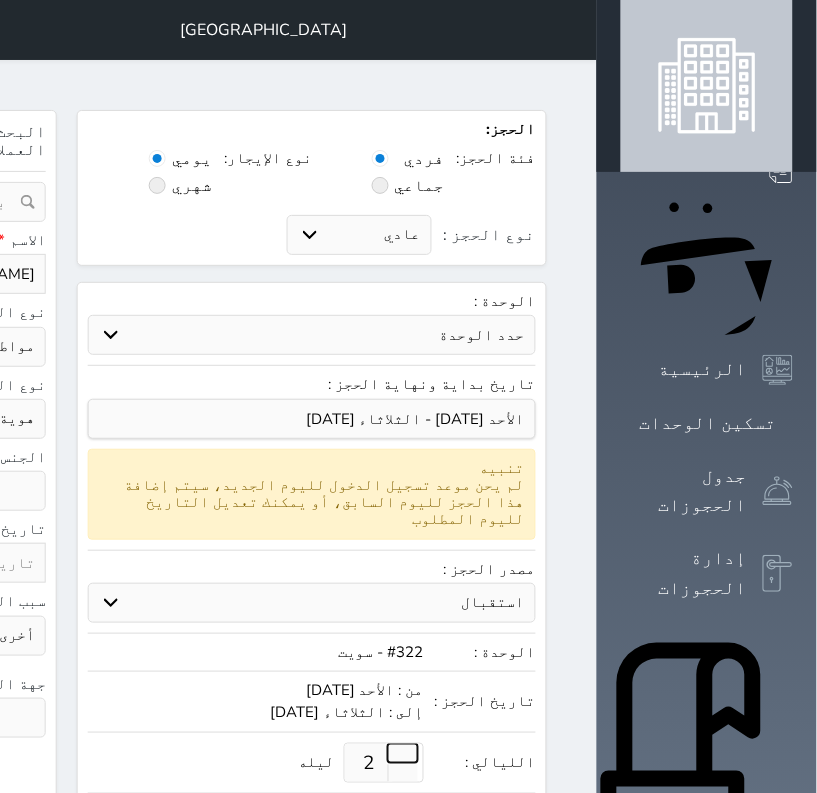 select 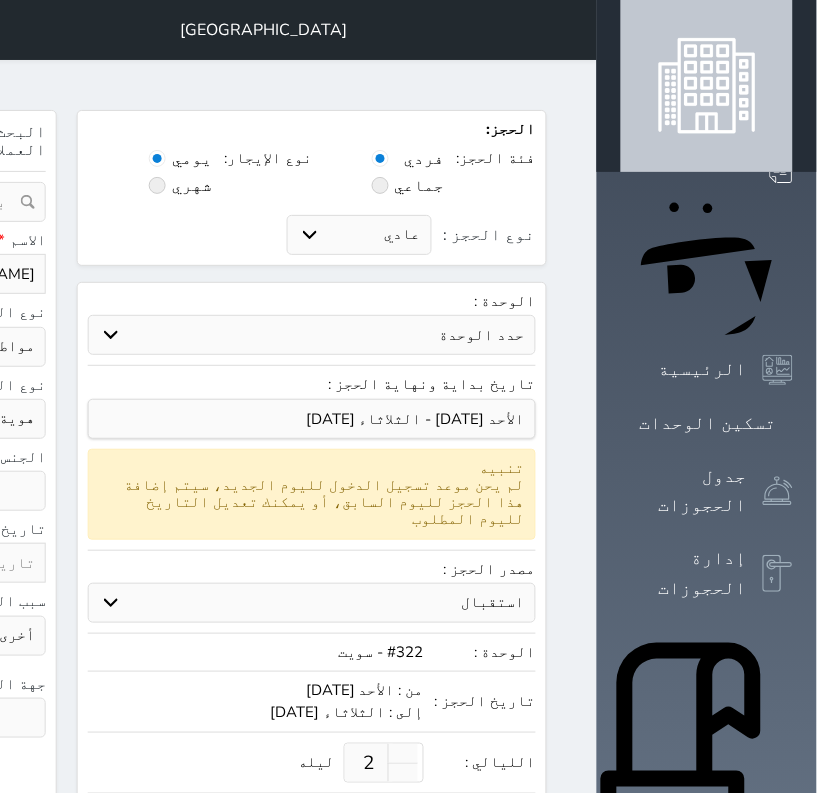select 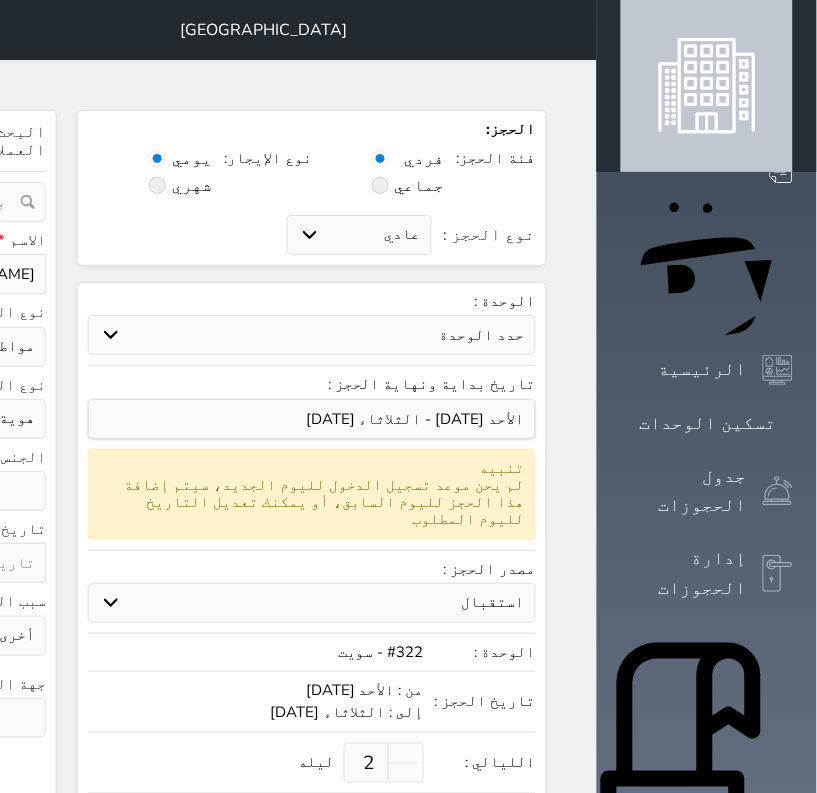 select 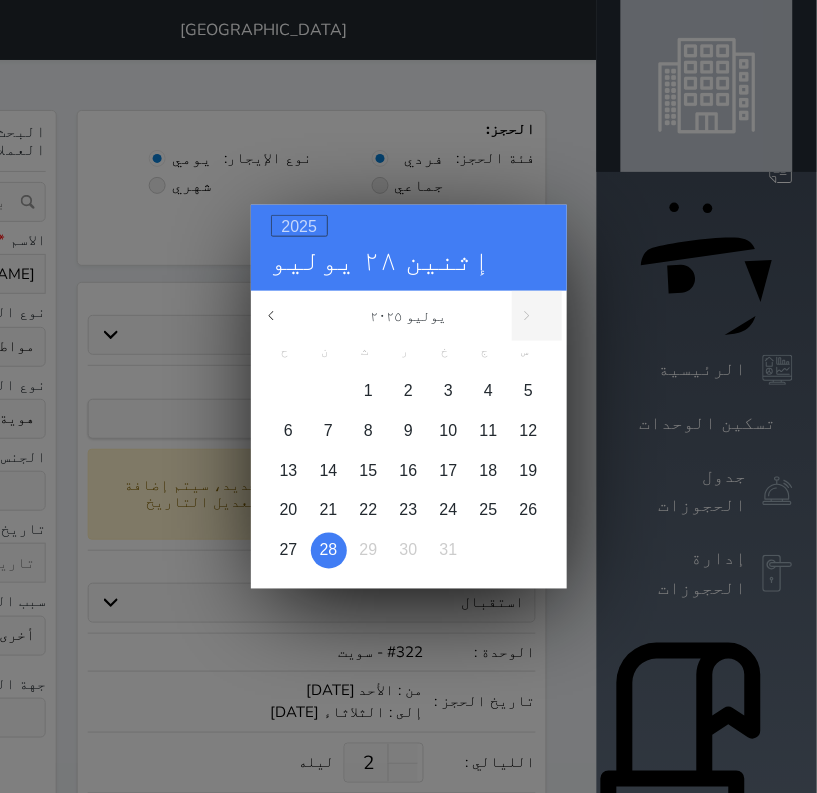 click on "2025" at bounding box center (300, 225) 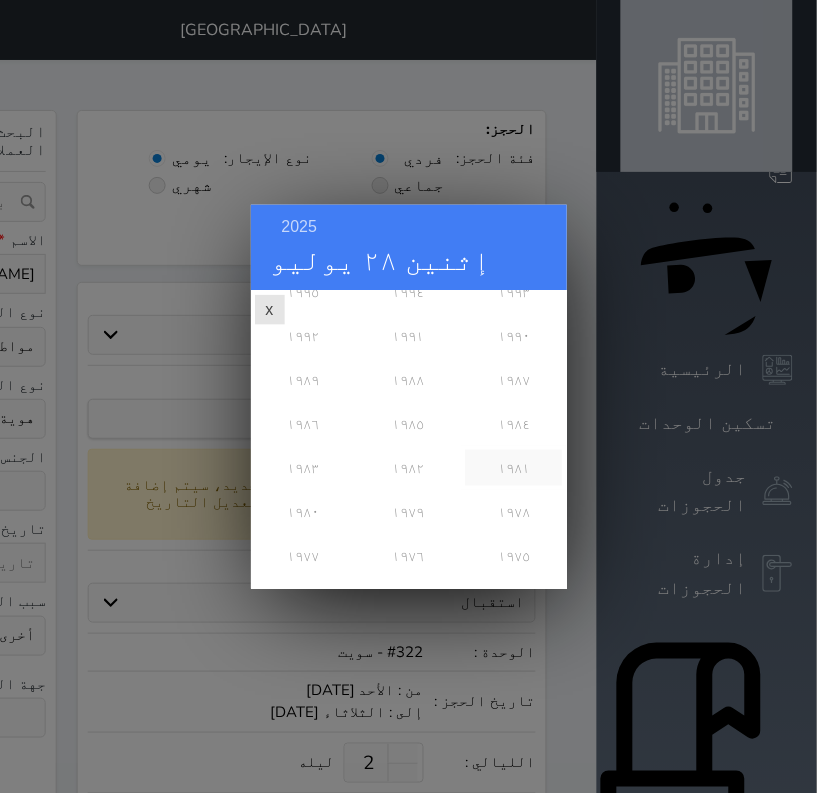 scroll, scrollTop: 500, scrollLeft: 0, axis: vertical 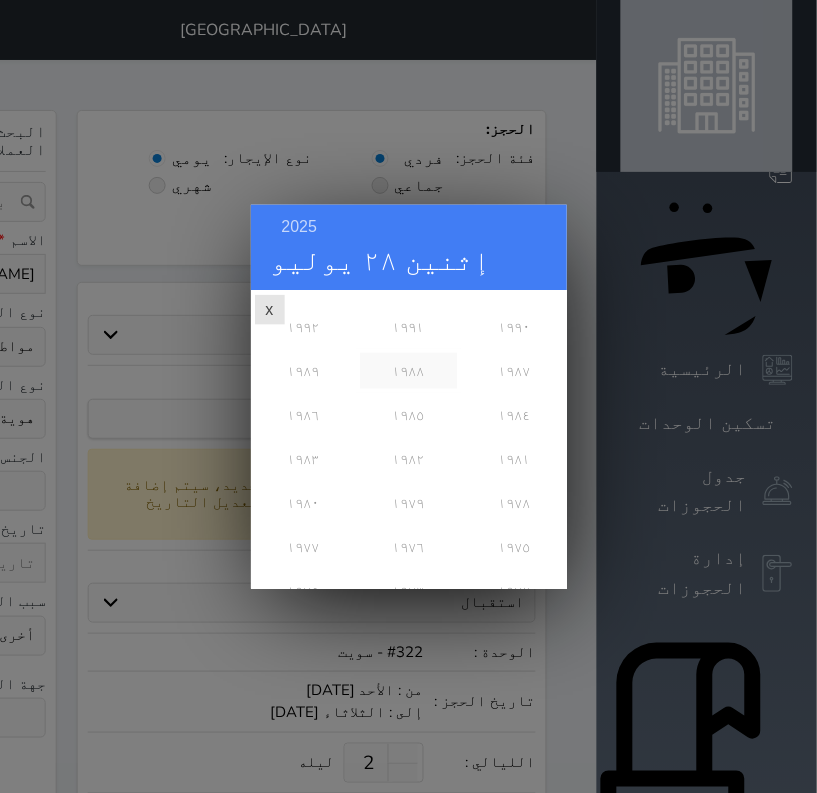click on "١٩٨٨" at bounding box center (408, 370) 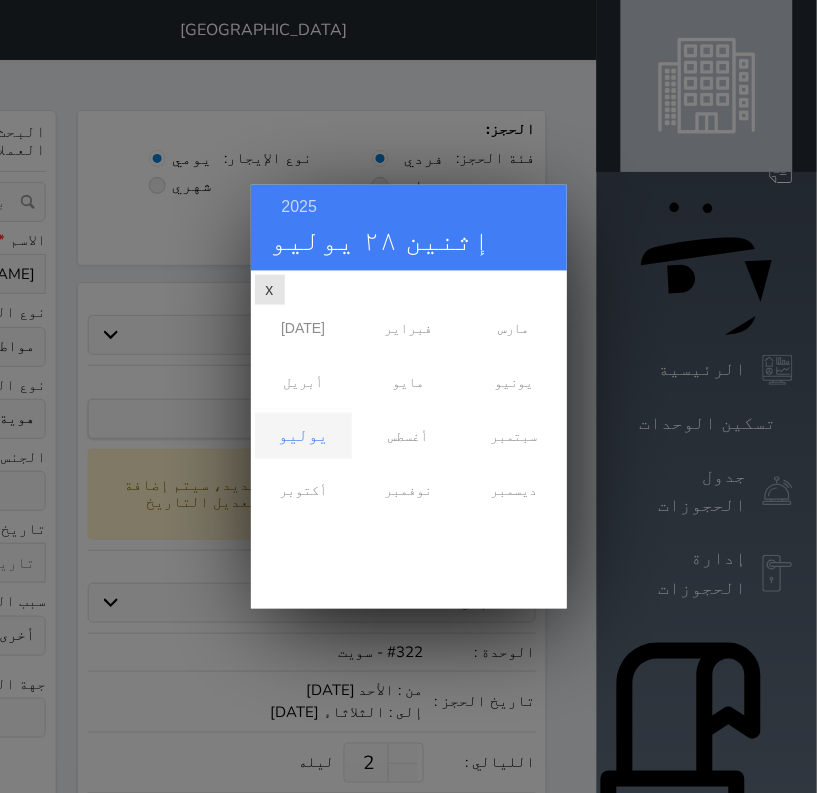 scroll, scrollTop: 0, scrollLeft: 0, axis: both 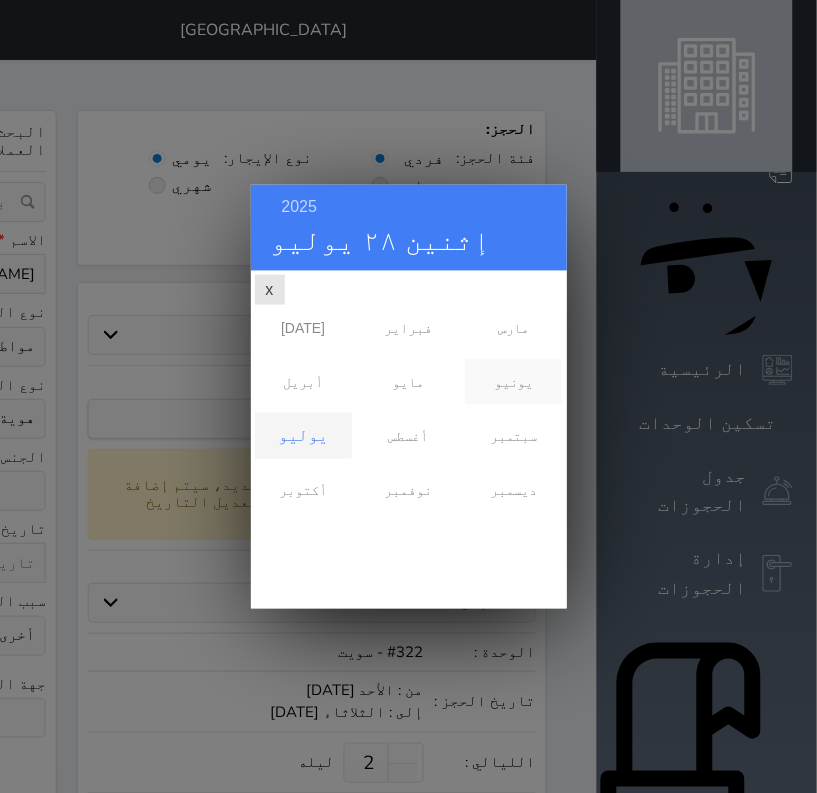 click on "يونيو" at bounding box center [513, 381] 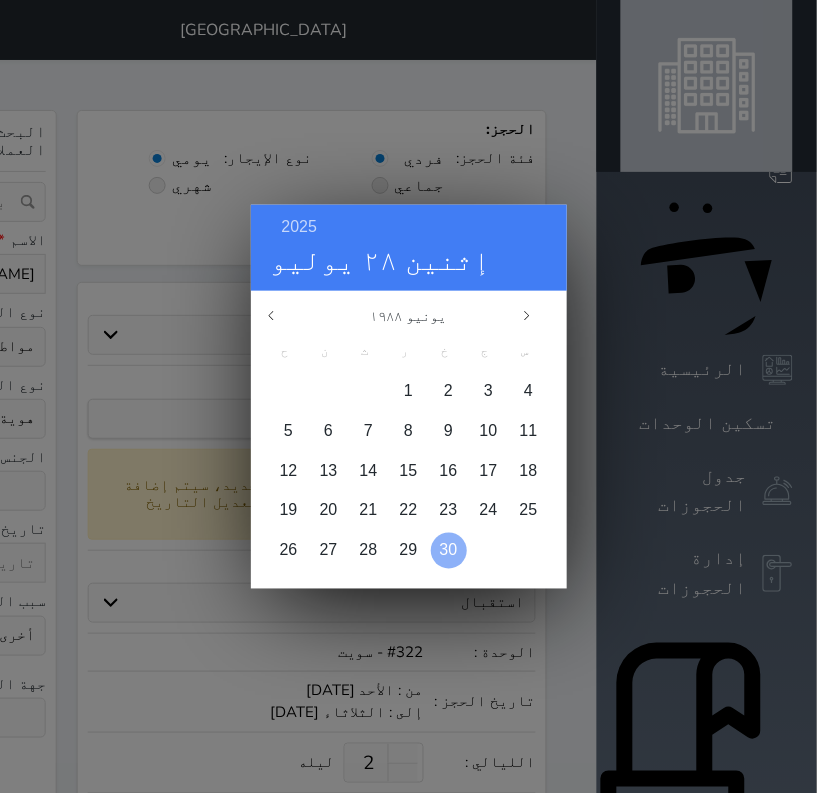 click on "30" at bounding box center [449, 549] 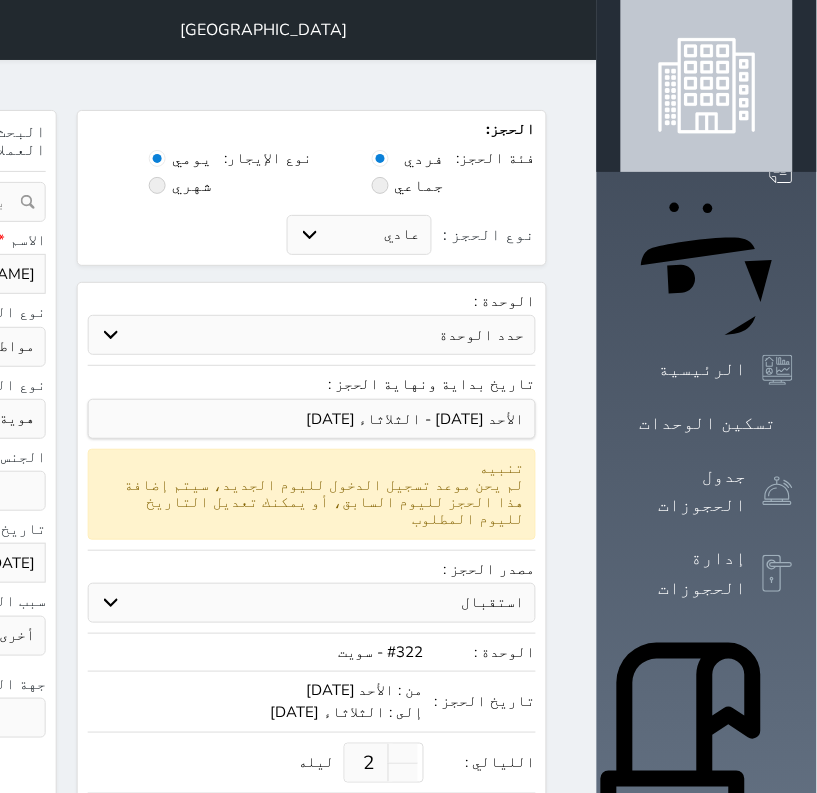 click at bounding box center (-295, 718) 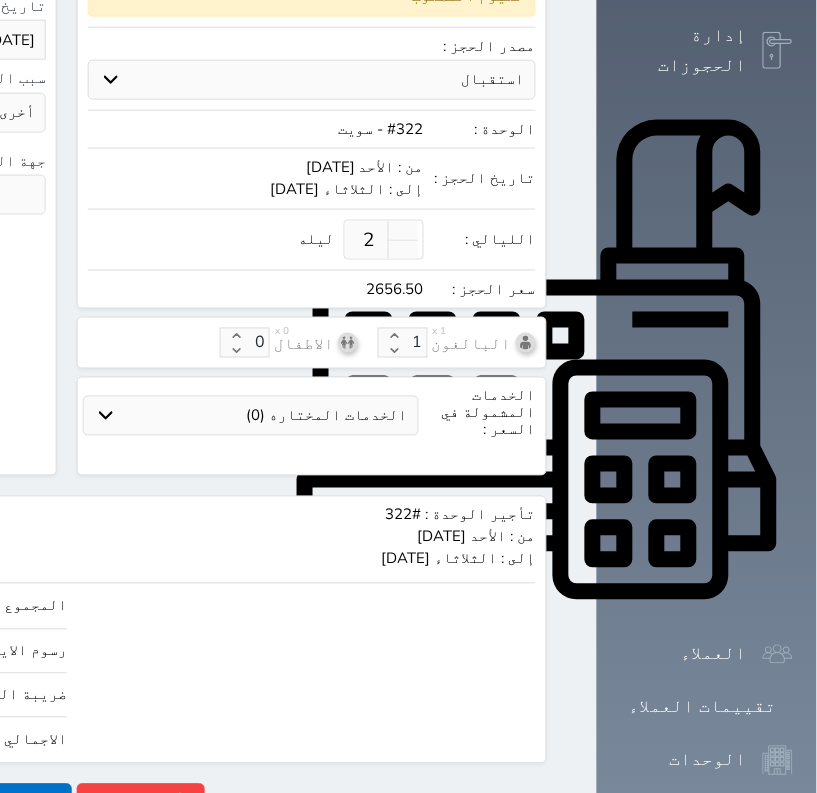 type on "0" 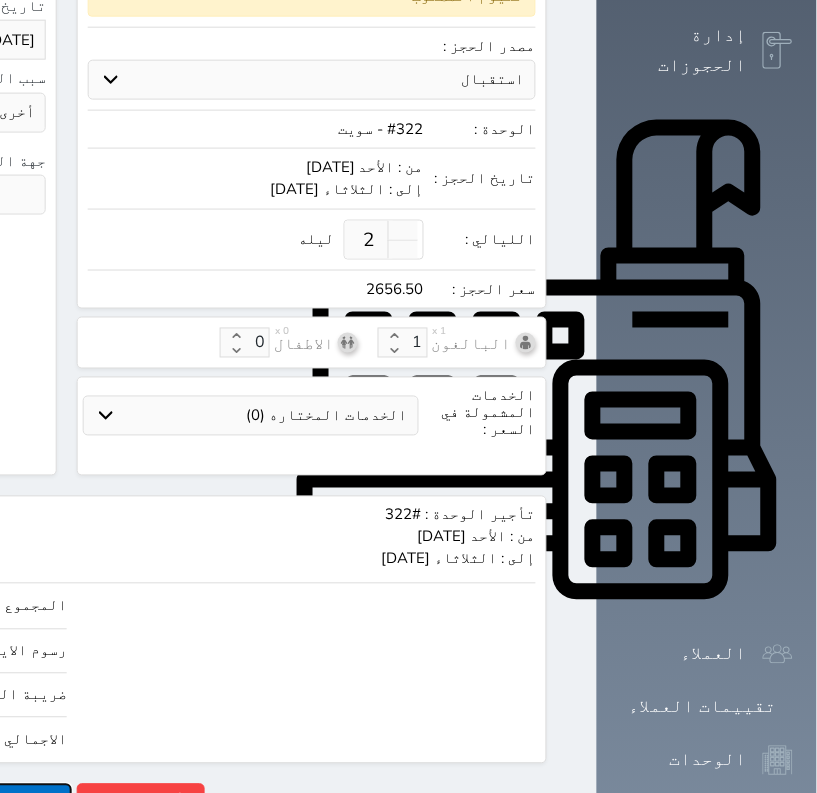 click on "حجز" at bounding box center (-168, 801) 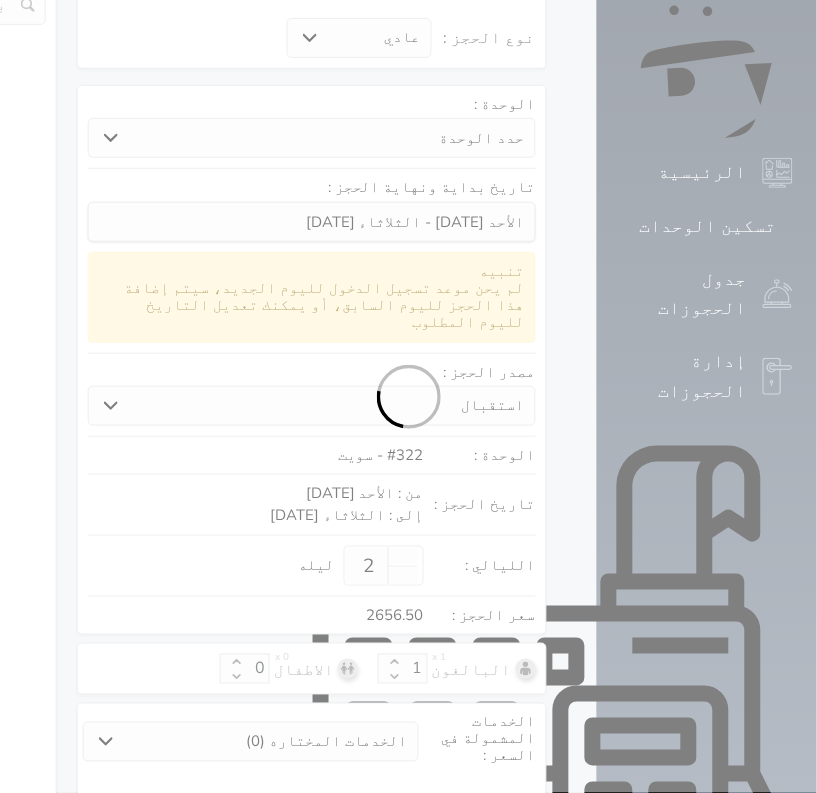 select on "1" 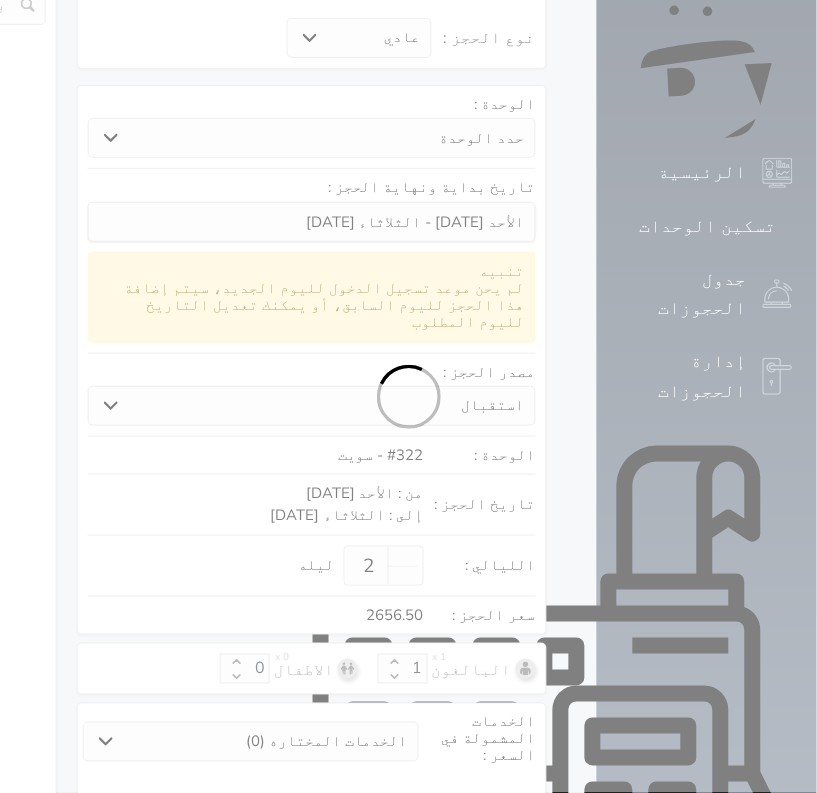 select on "113" 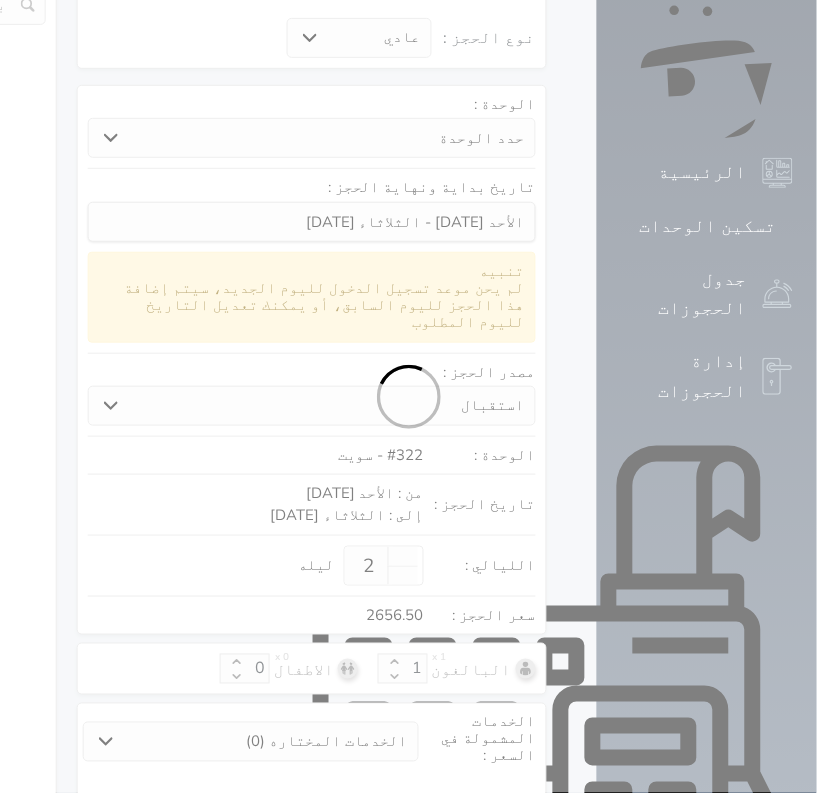 select on "1" 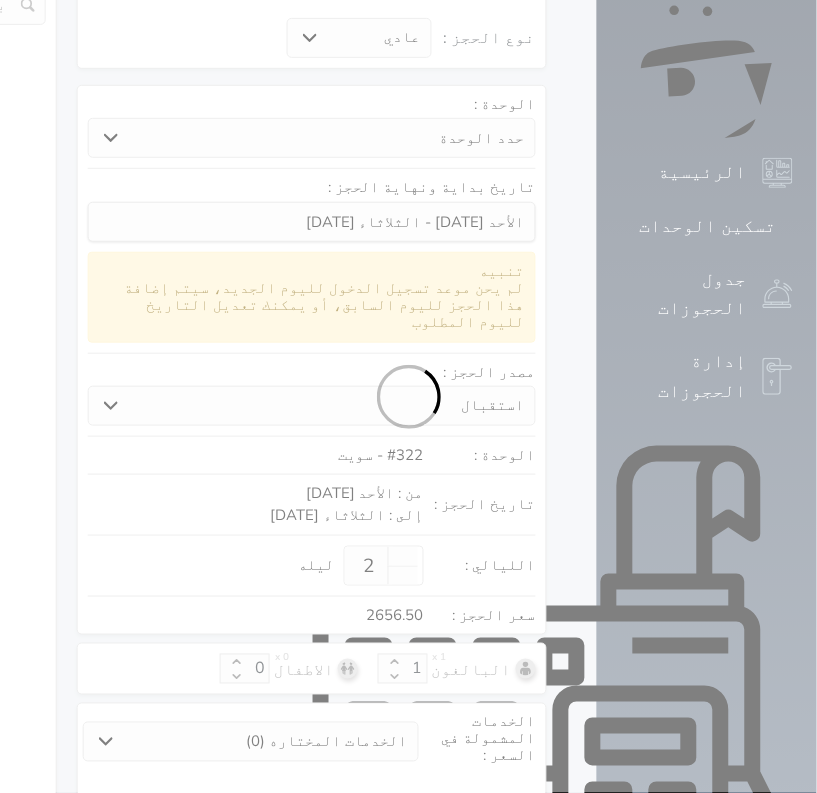 select 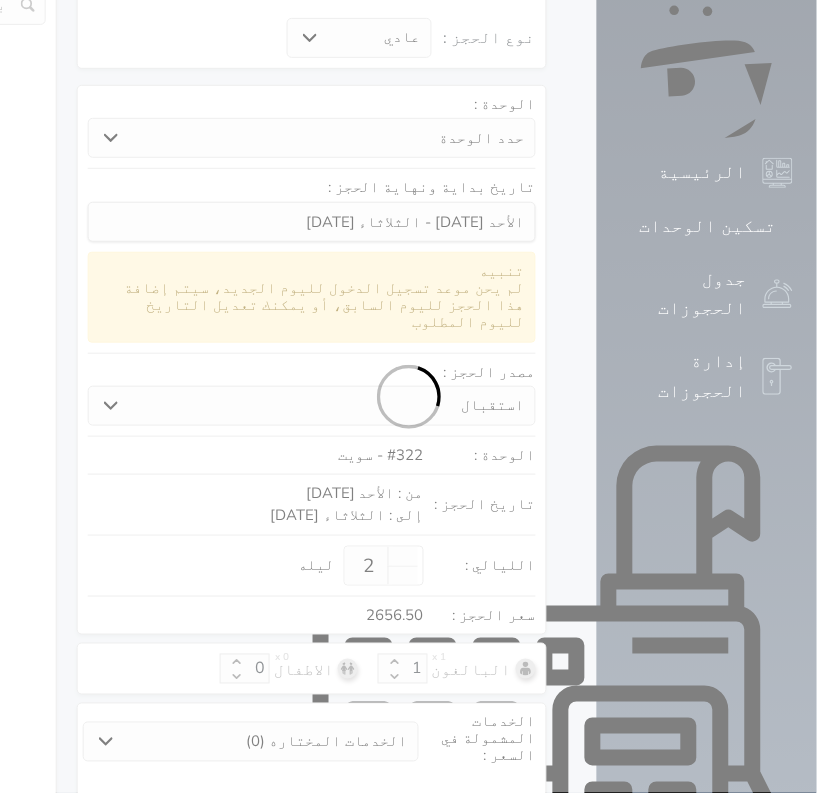 select on "7" 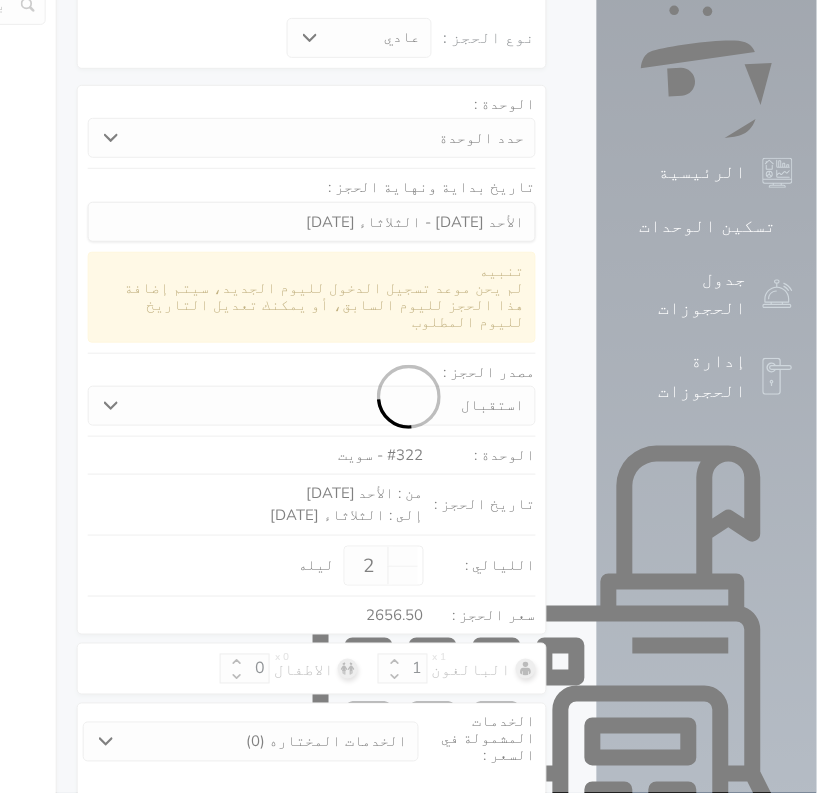 select 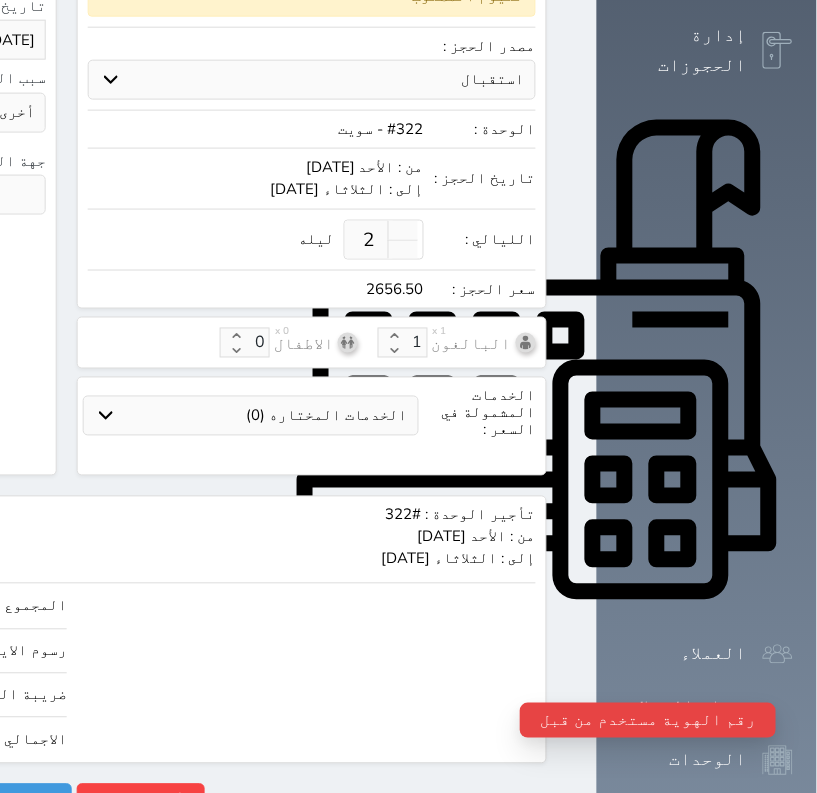 scroll, scrollTop: 0, scrollLeft: 0, axis: both 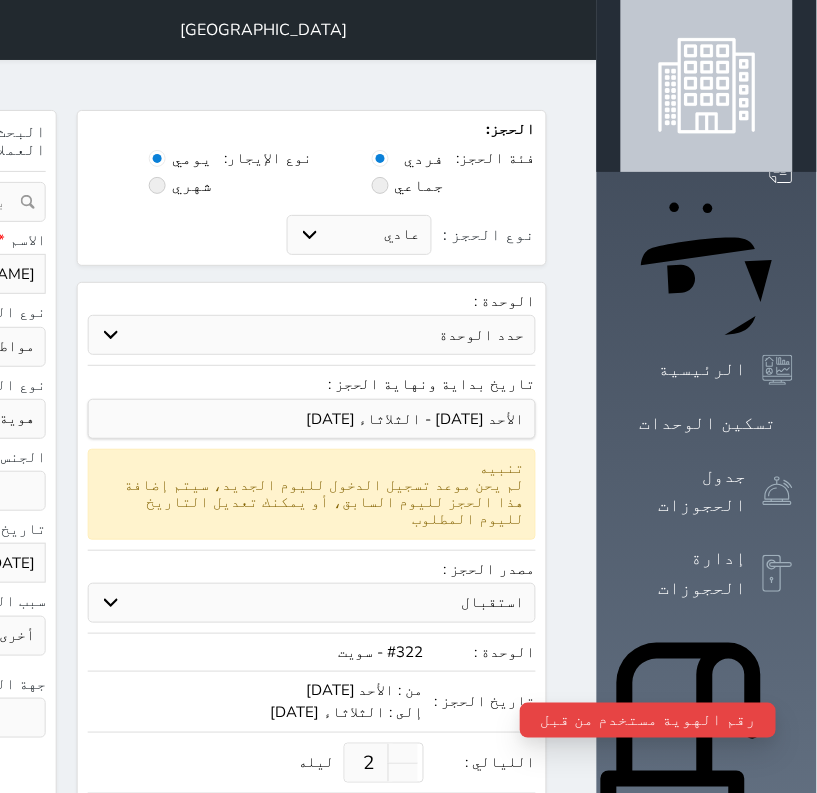 click on "1054280126" at bounding box center [-295, 419] 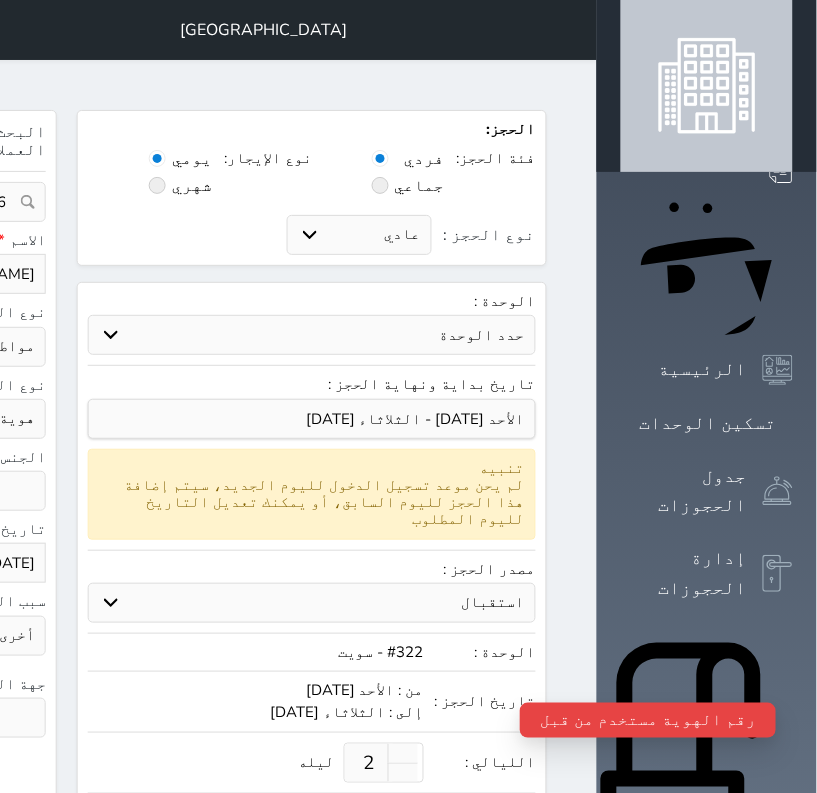click on "1054280126" at bounding box center (-185, 202) 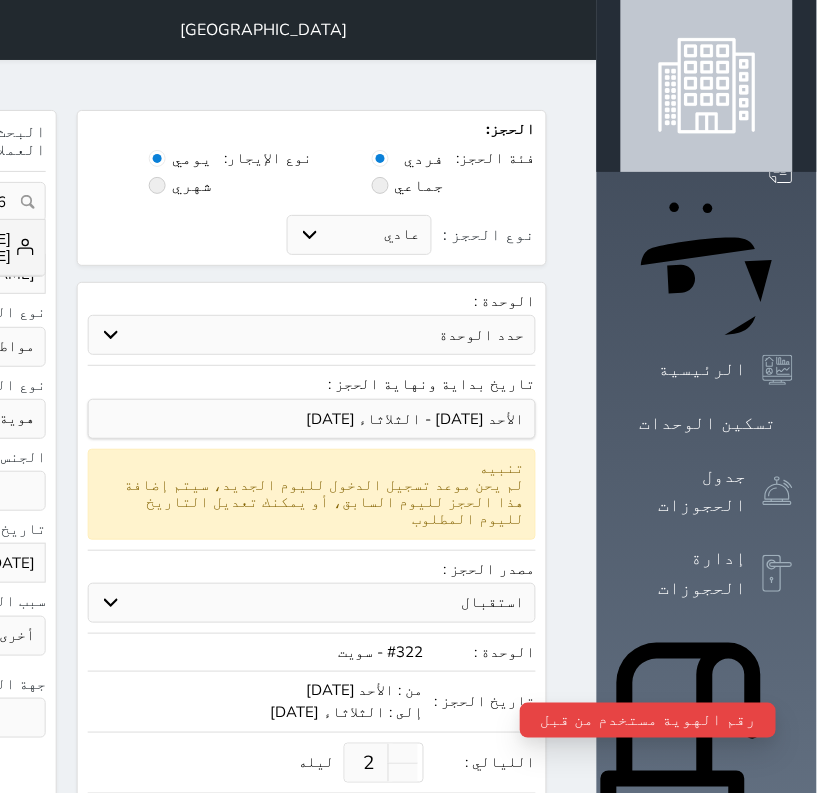 click on "[PERSON_NAME] [PERSON_NAME]" at bounding box center (-98, 247) 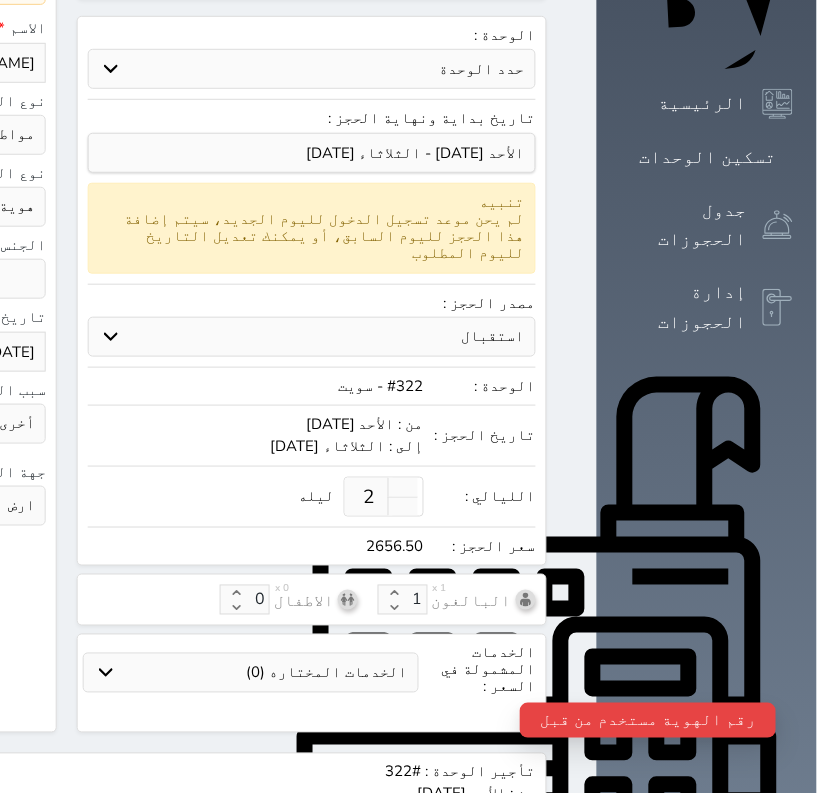 scroll, scrollTop: 500, scrollLeft: 0, axis: vertical 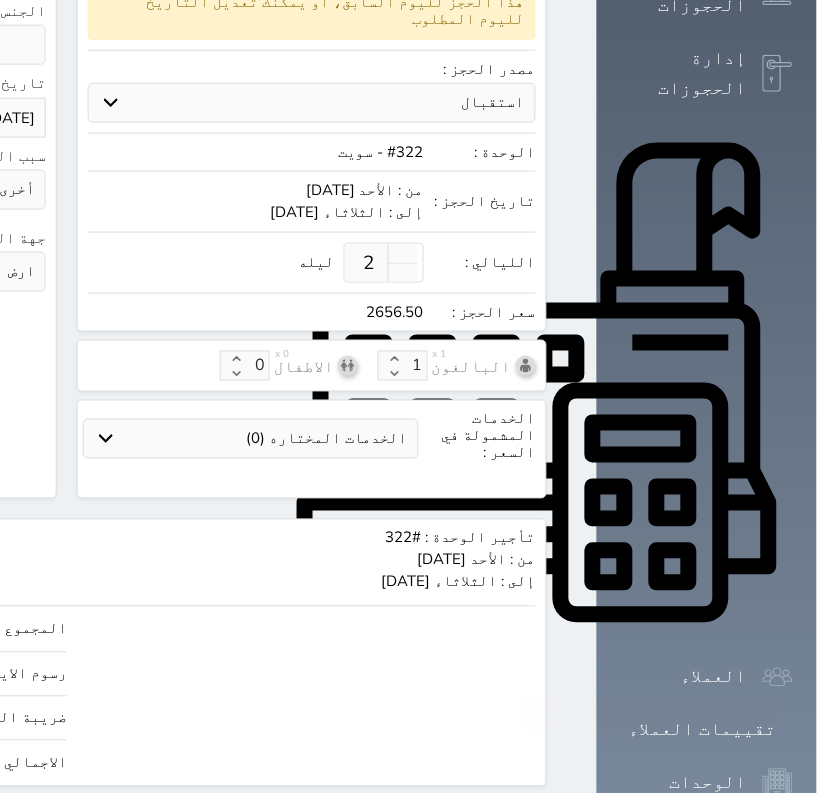 click on "تأجير الوحدة : #322   من : الأحد [DATE]   إلى : الثلاثاء [DATE]    2200.00       المجموع الفرعي   2200.00   رسوم الايواء (5%)    110.00    ضريبة القيمة المضافة (15%)    346.50      الاجمالي   2656.50         رفض حجز                 التاريخ:     قسم الوحدة:     أسباب رفض الحجز:     الوصف:
حفظ
رفض حجز
حجز" at bounding box center [67, 681] 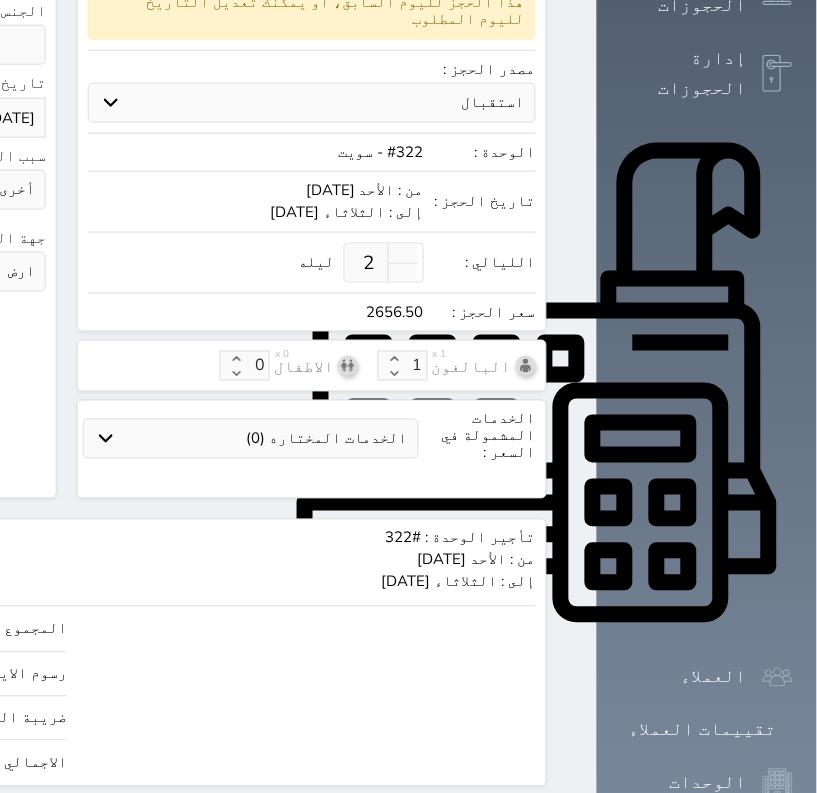 click on "حجز" at bounding box center (-168, 824) 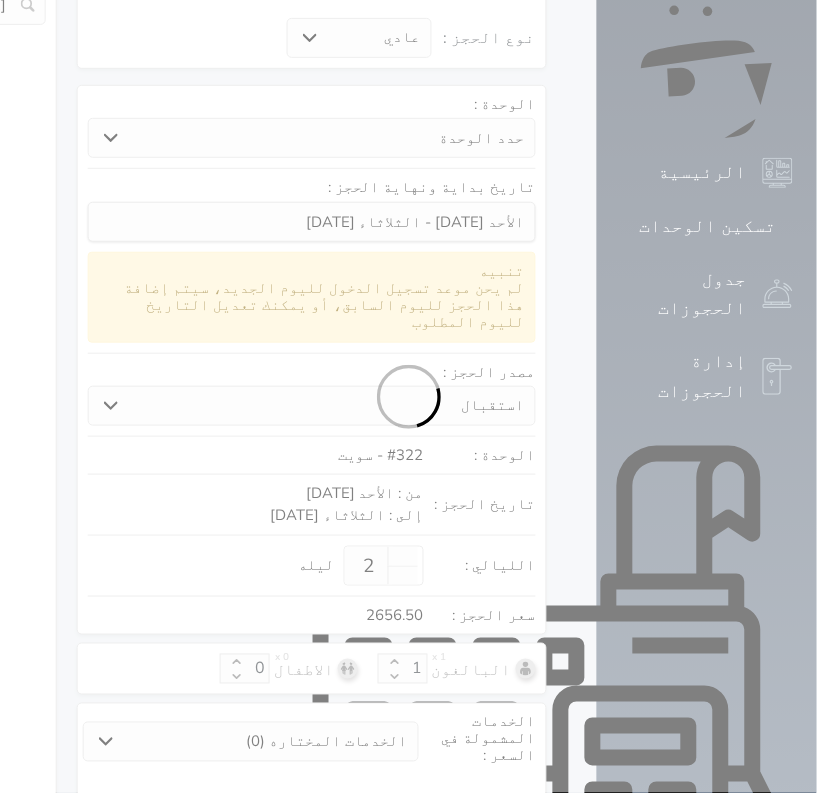 select on "1" 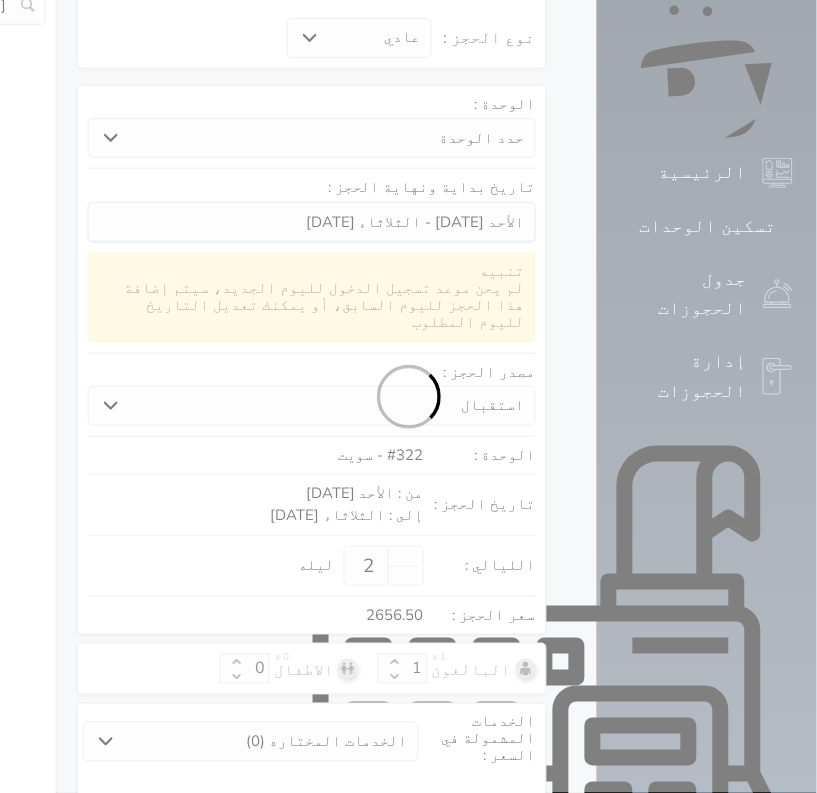 select on "113" 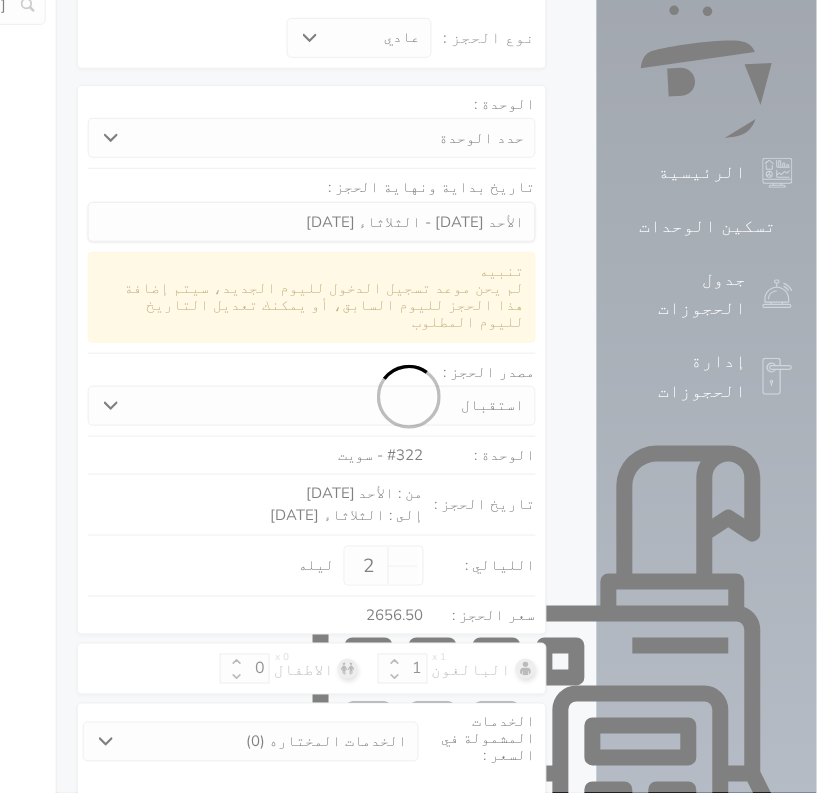 select on "1" 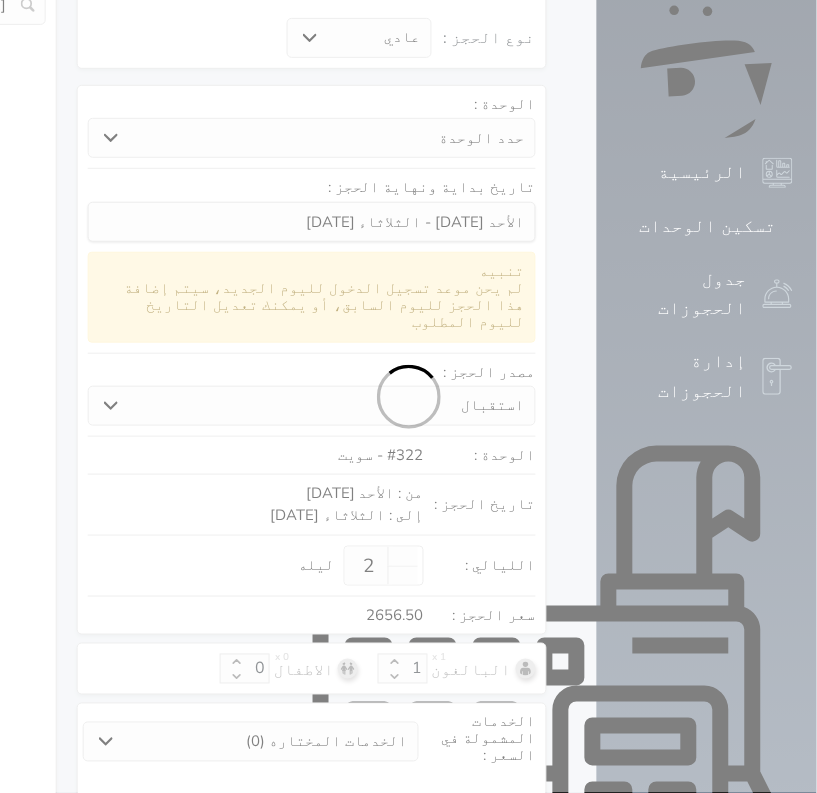 select on "7" 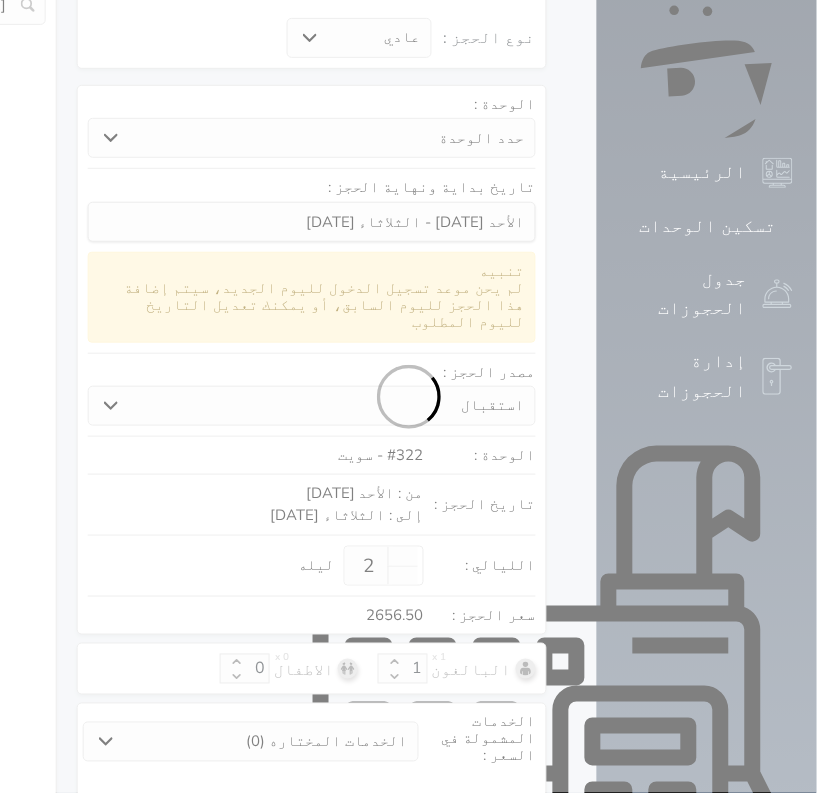 select on "9" 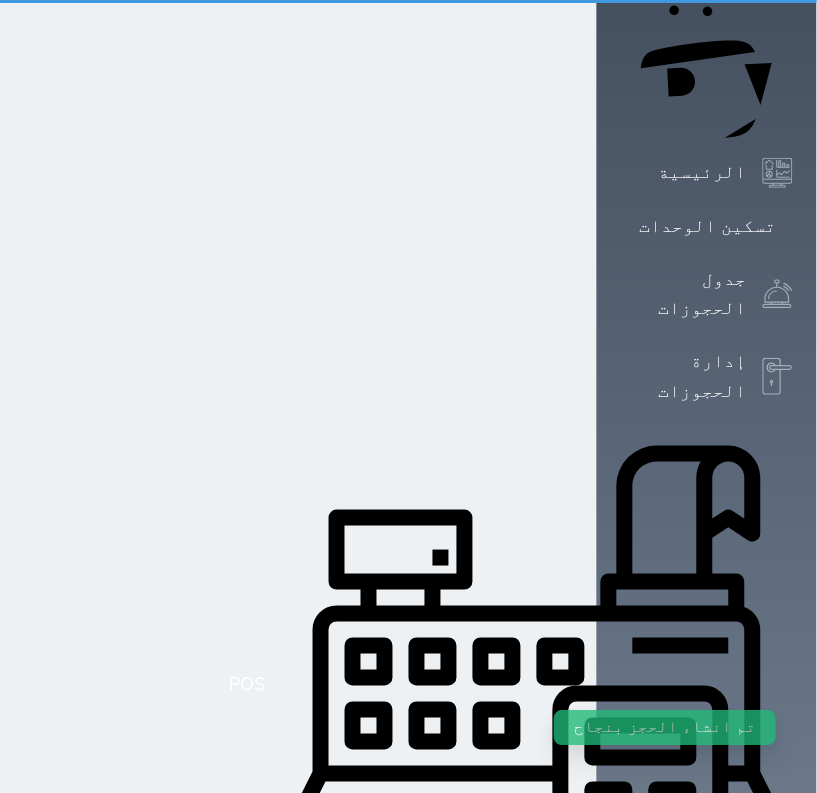 scroll, scrollTop: 0, scrollLeft: 0, axis: both 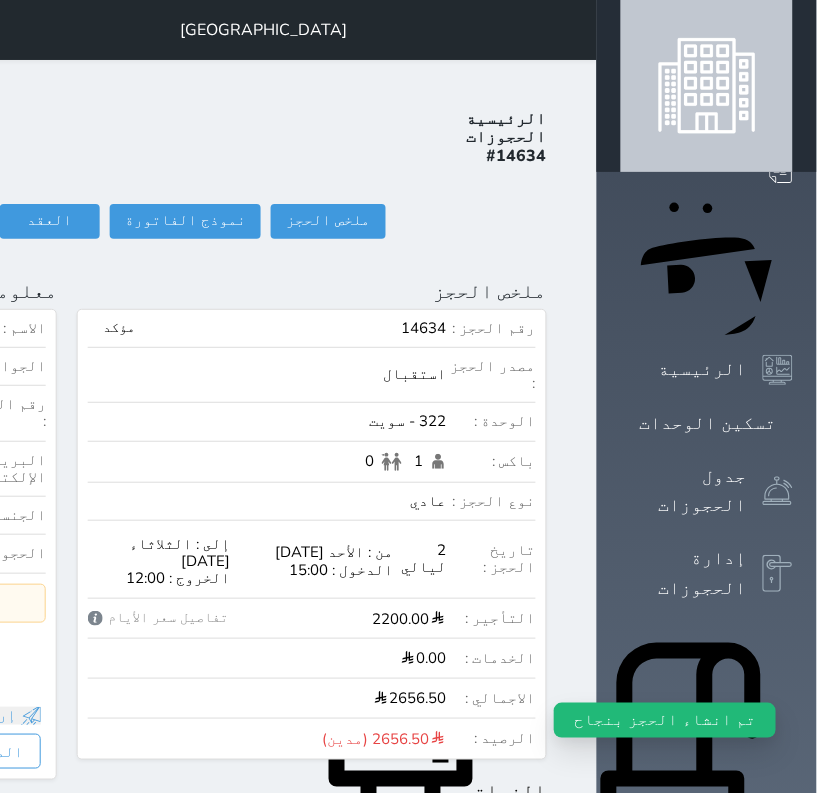 click on "تسجيل دخول" at bounding box center (-212, 221) 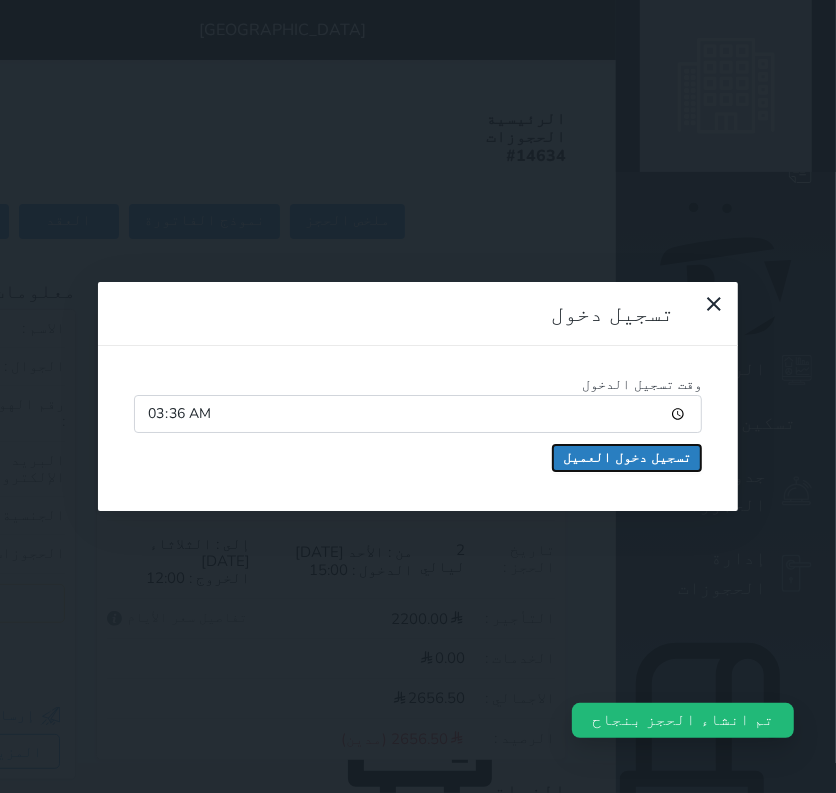 click on "تسجيل دخول العميل" at bounding box center [627, 458] 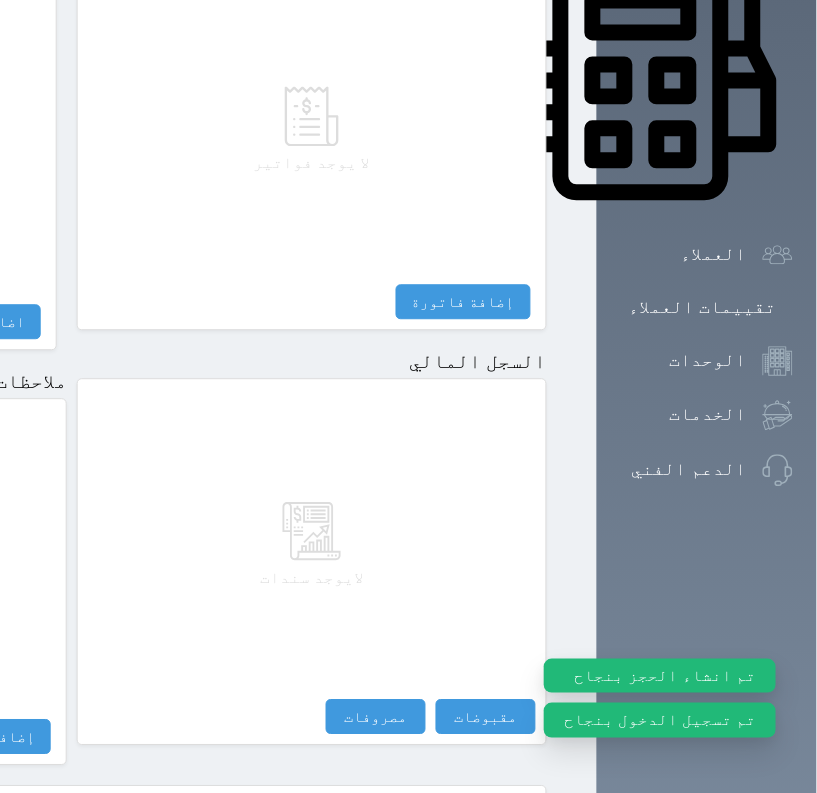 scroll, scrollTop: 1035, scrollLeft: 0, axis: vertical 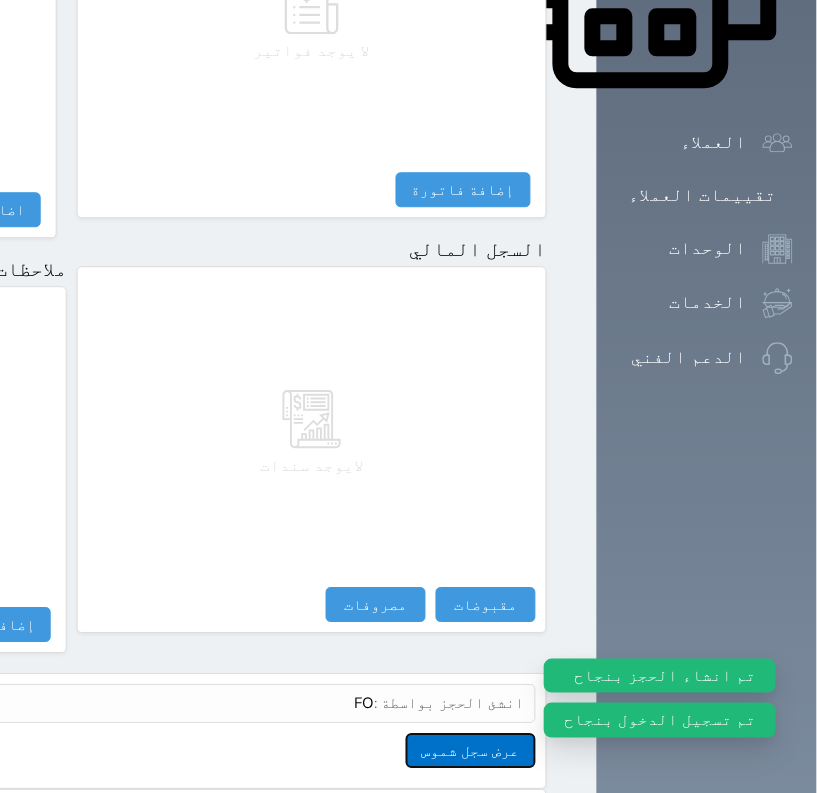click on "عرض سجل شموس" at bounding box center (471, 750) 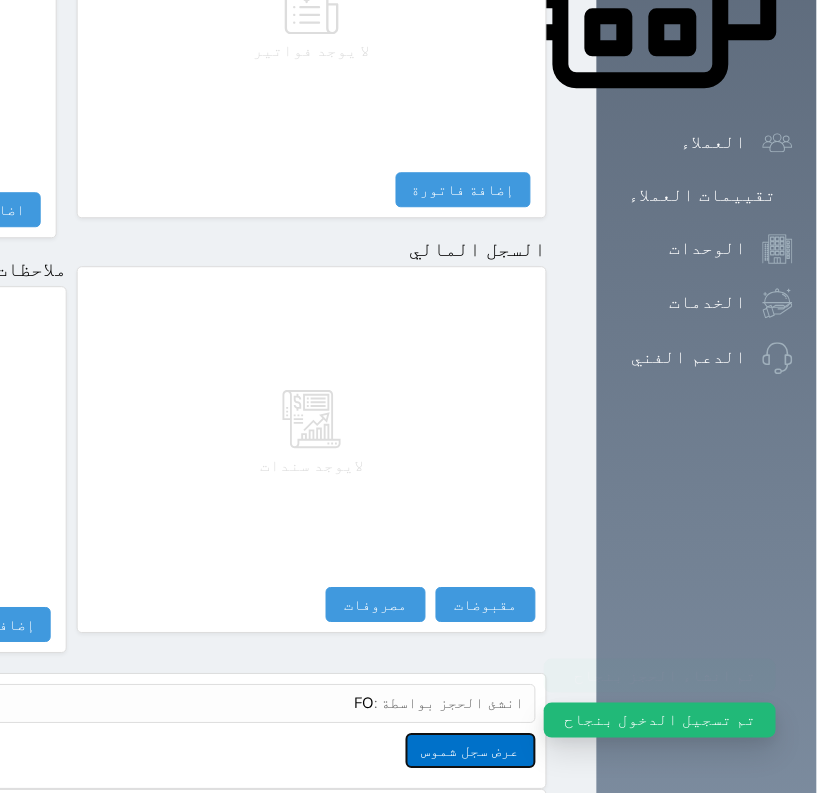 click on "عرض سجل شموس" at bounding box center (471, 750) 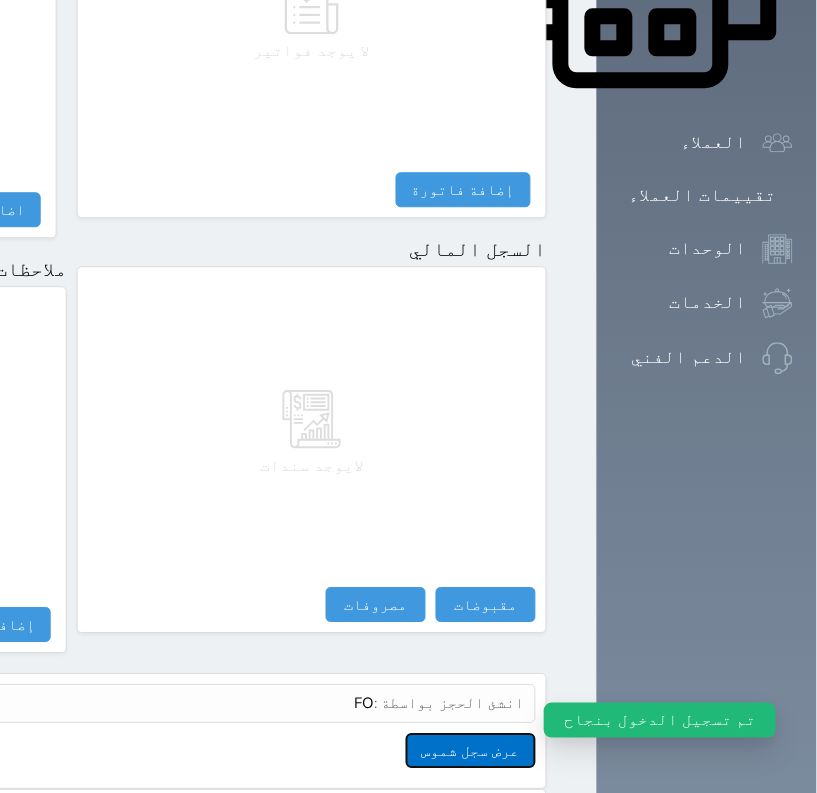 click on "عرض سجل شموس" at bounding box center [471, 750] 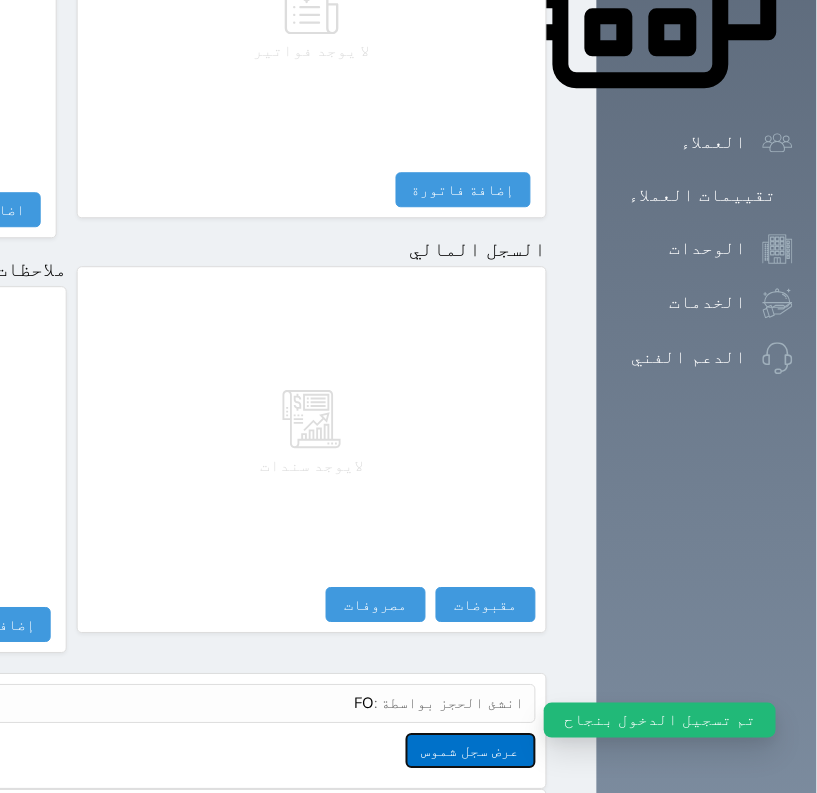 click on "عرض سجل شموس" at bounding box center [471, 750] 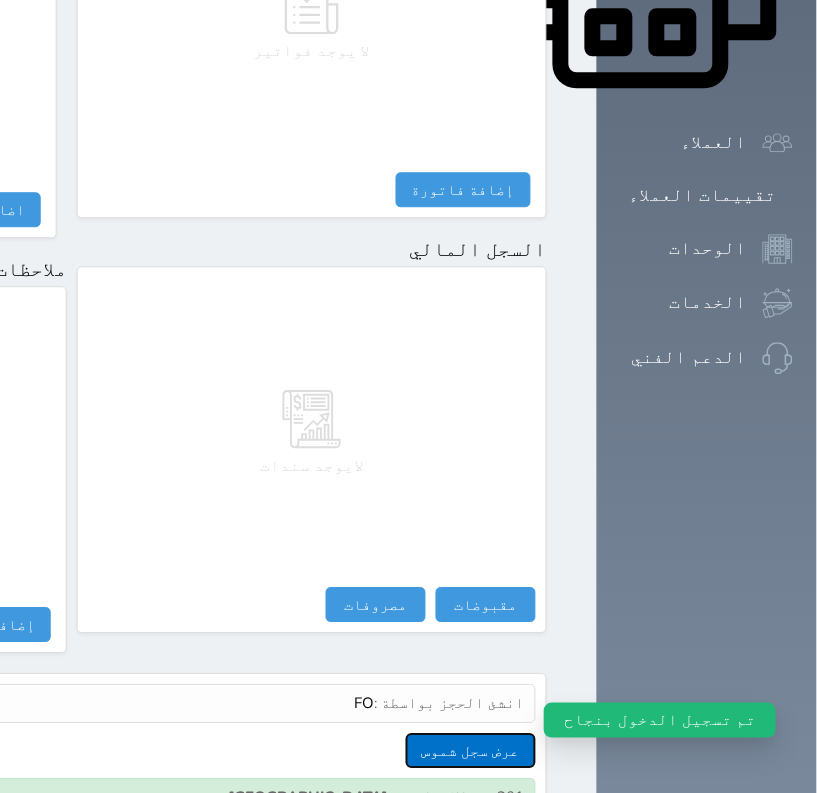 click on "عرض سجل شموس" at bounding box center (471, 750) 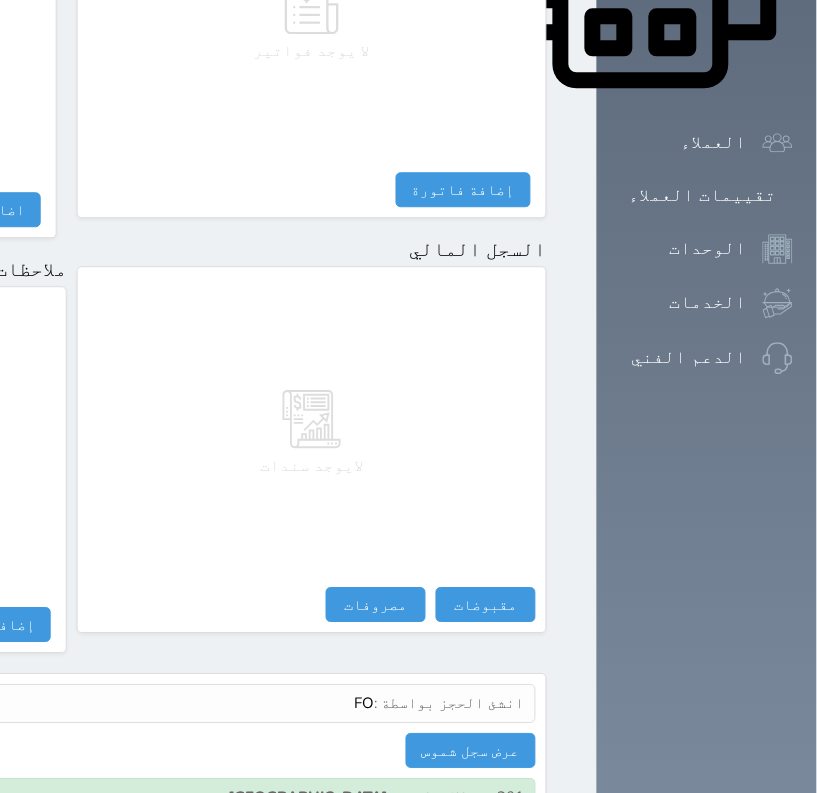 click at bounding box center [573, -1005] 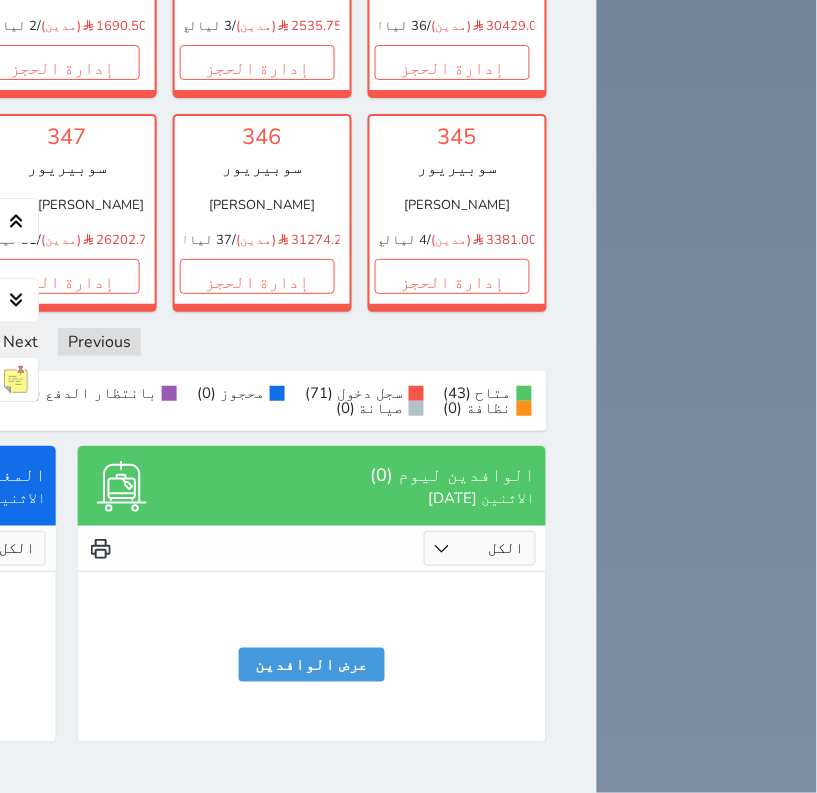 scroll, scrollTop: 5387, scrollLeft: 0, axis: vertical 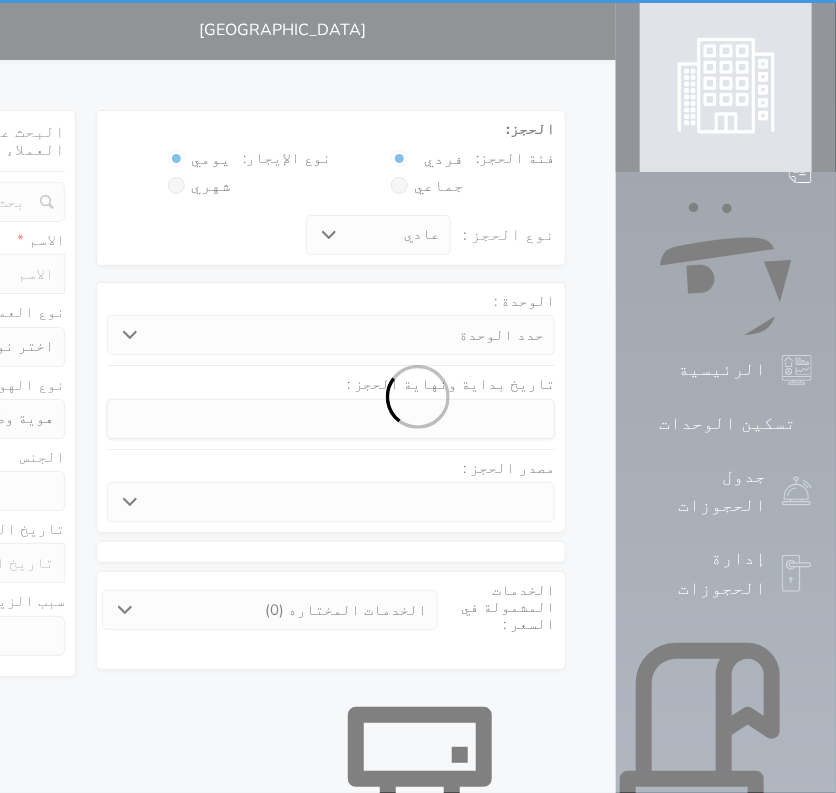select 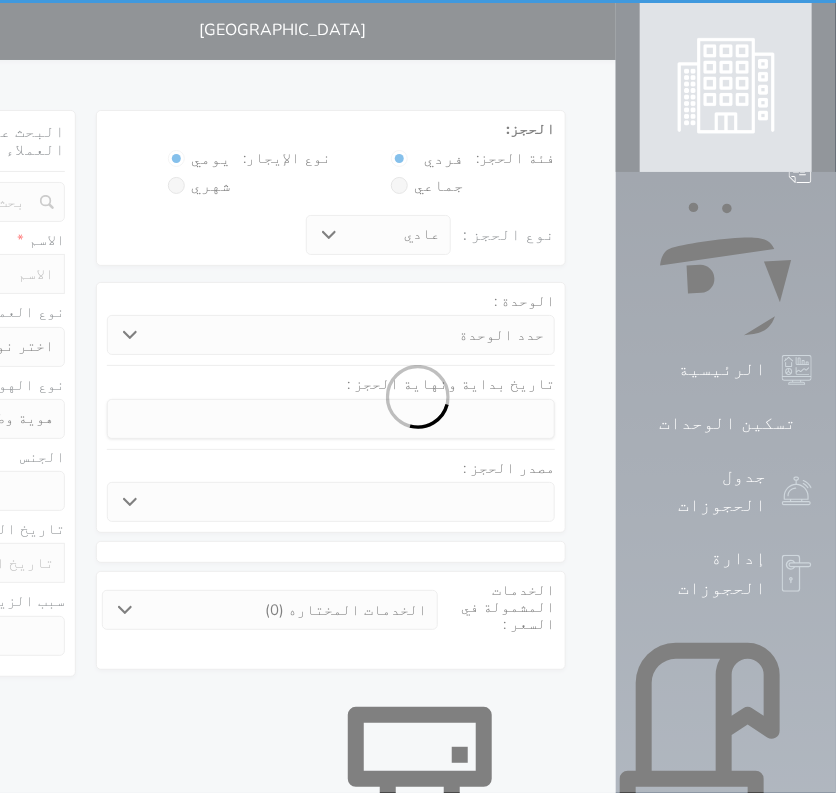 select 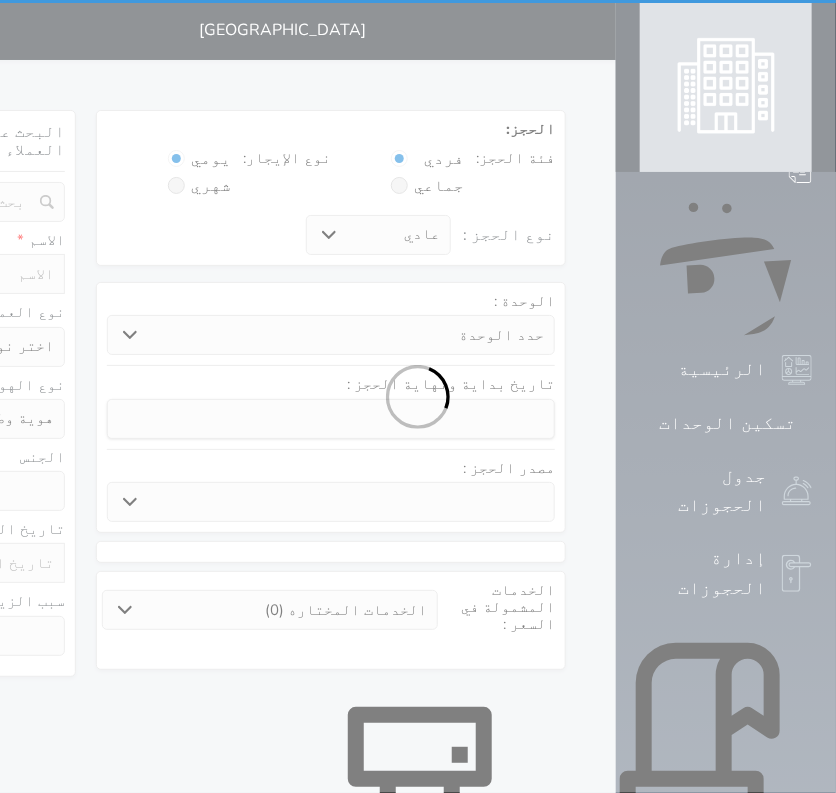 select 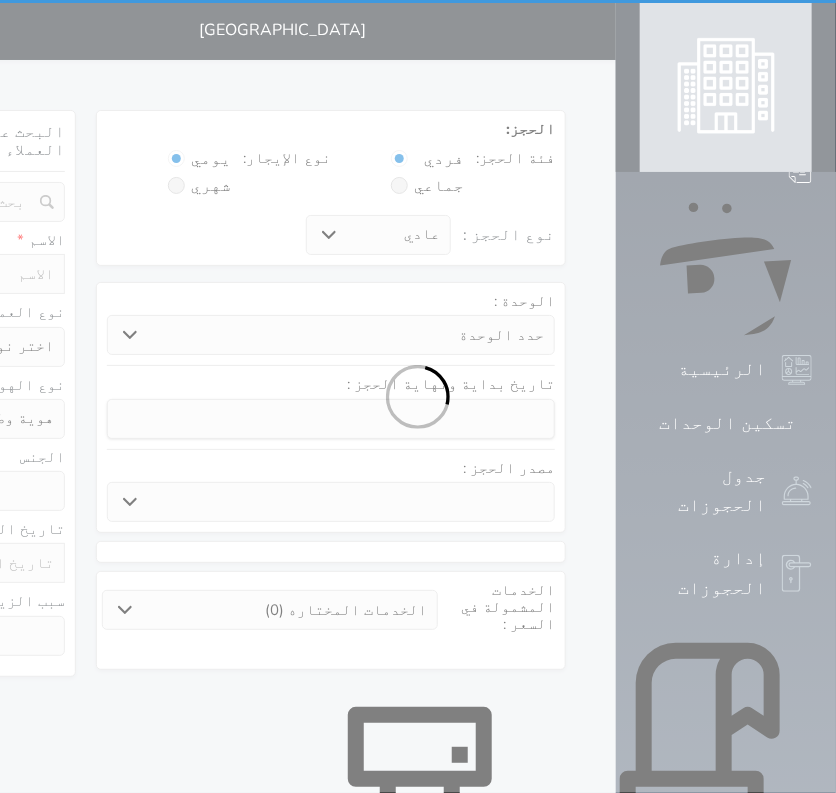 select 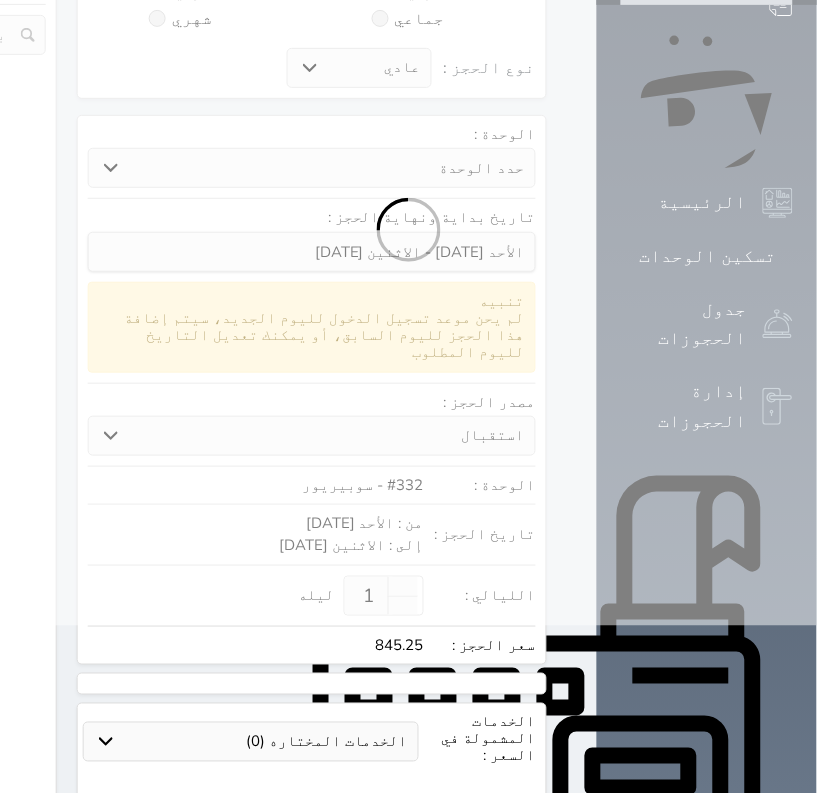 scroll, scrollTop: 13, scrollLeft: 0, axis: vertical 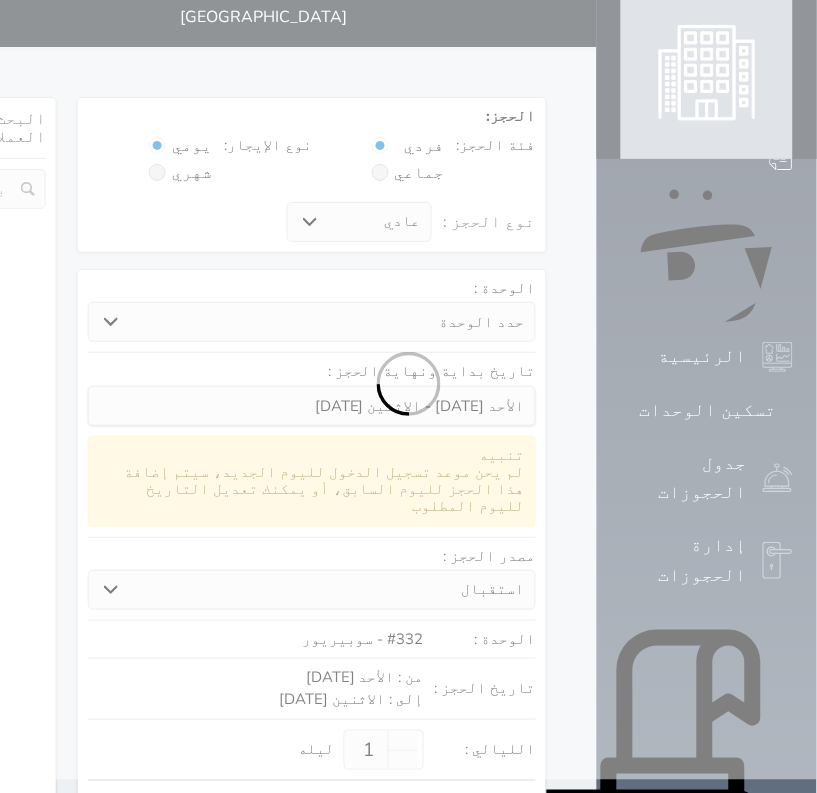 select 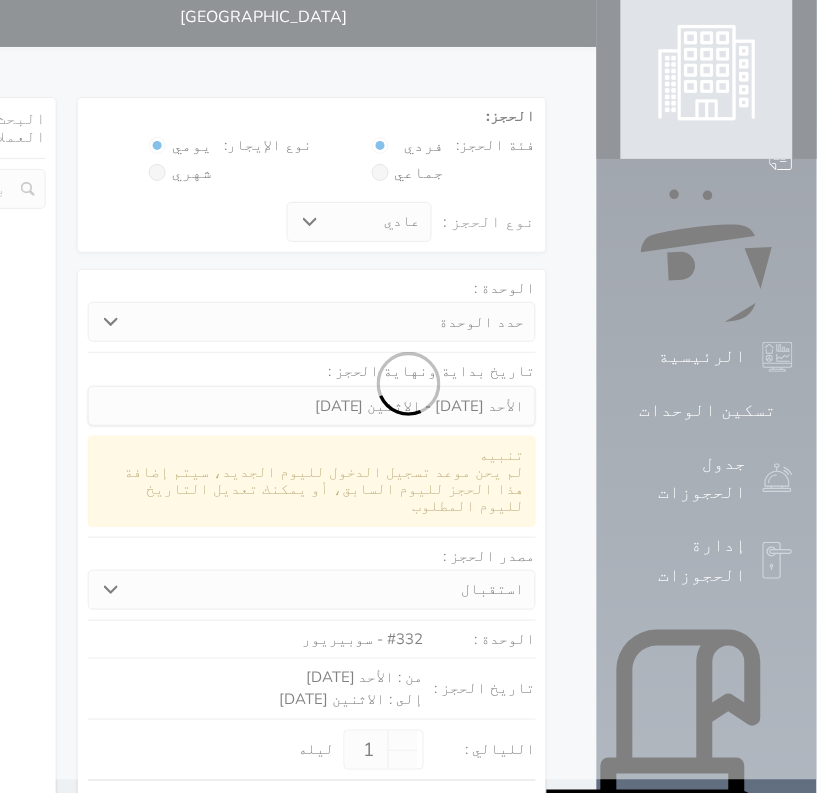 select on "113" 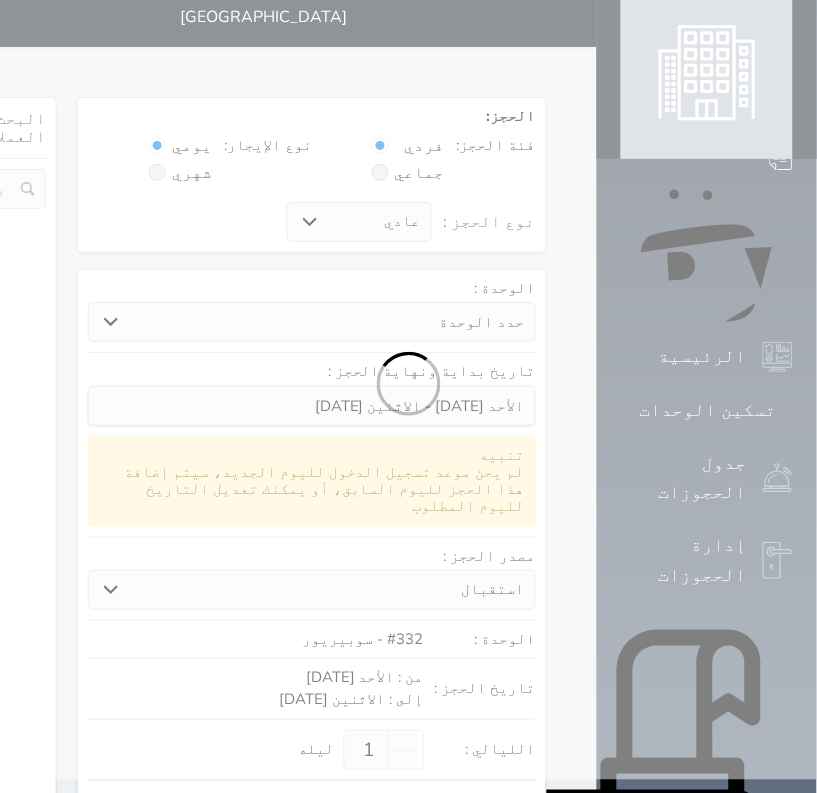 select on "1" 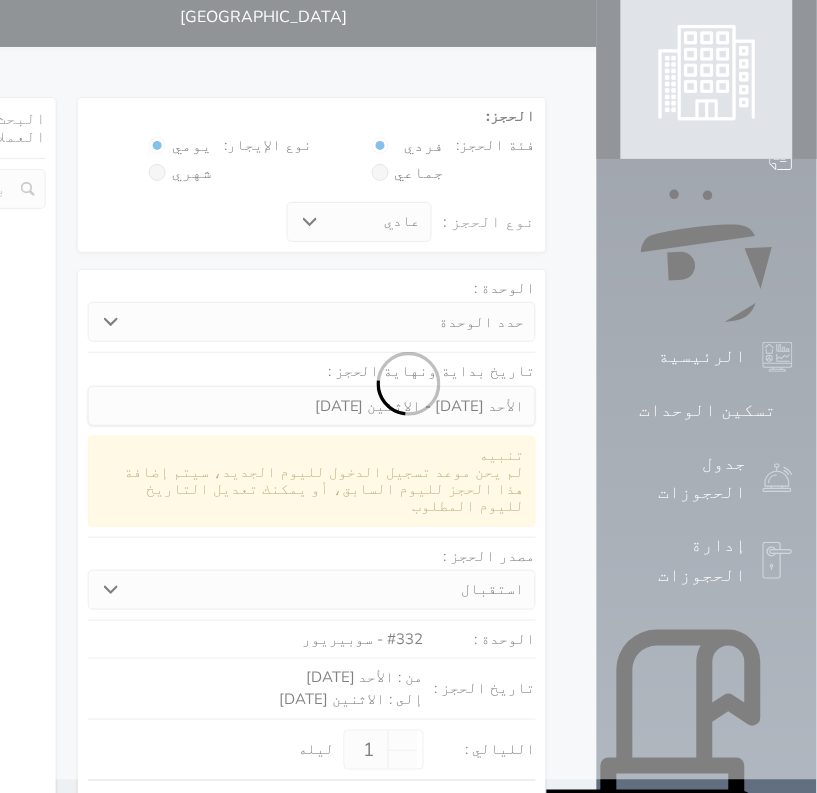 select 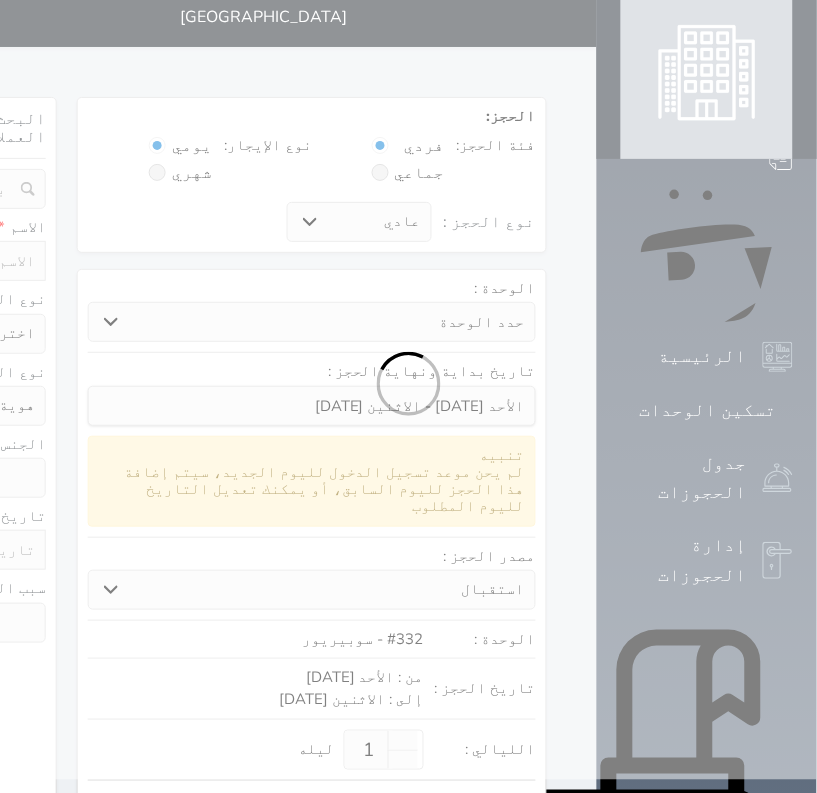 scroll, scrollTop: 0, scrollLeft: 0, axis: both 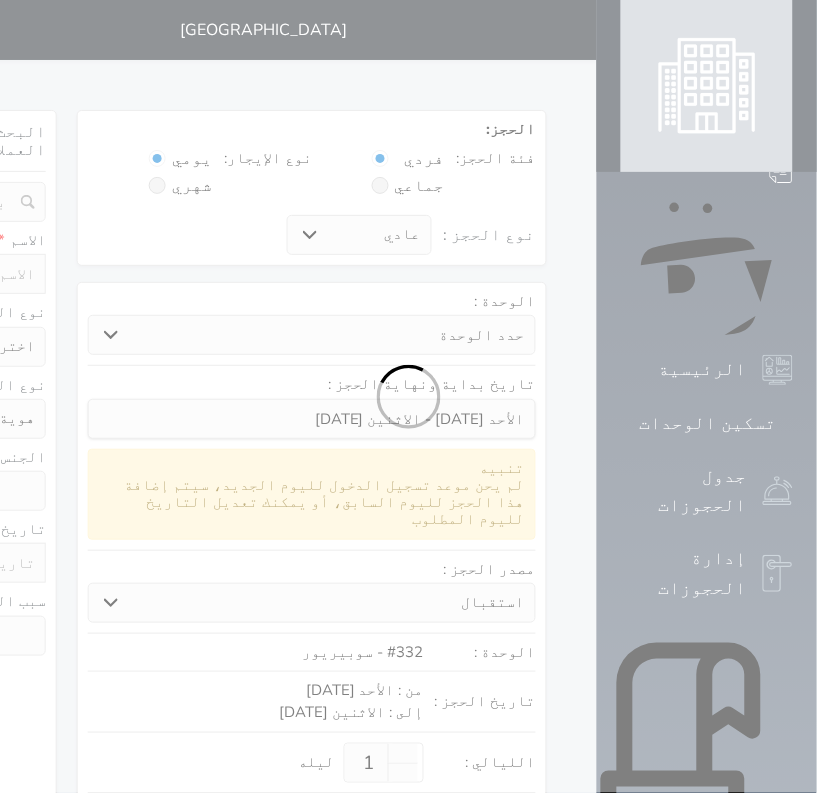 select 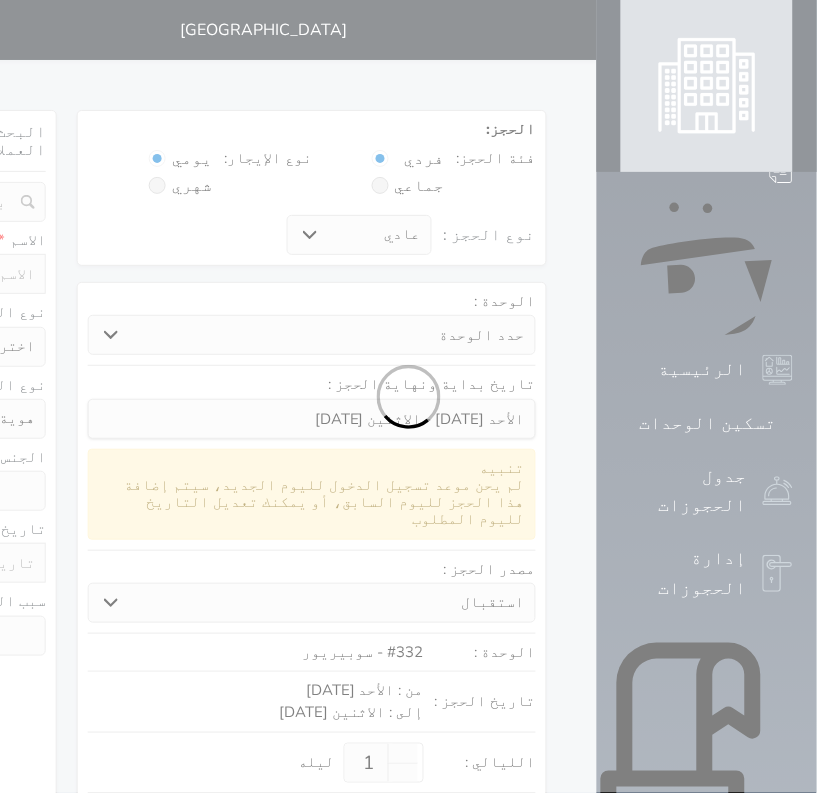 select 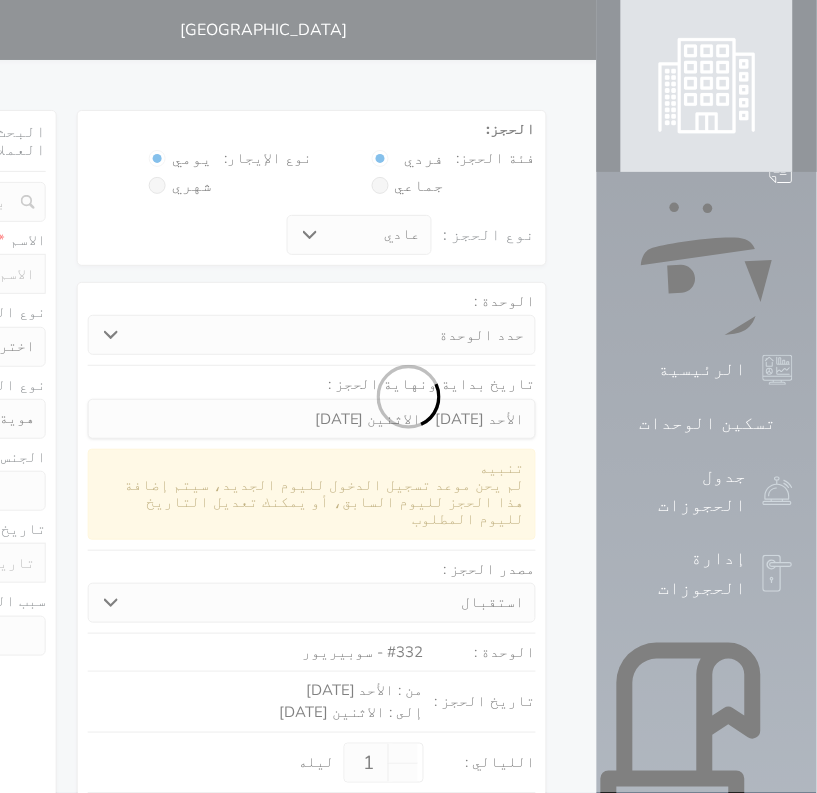 select 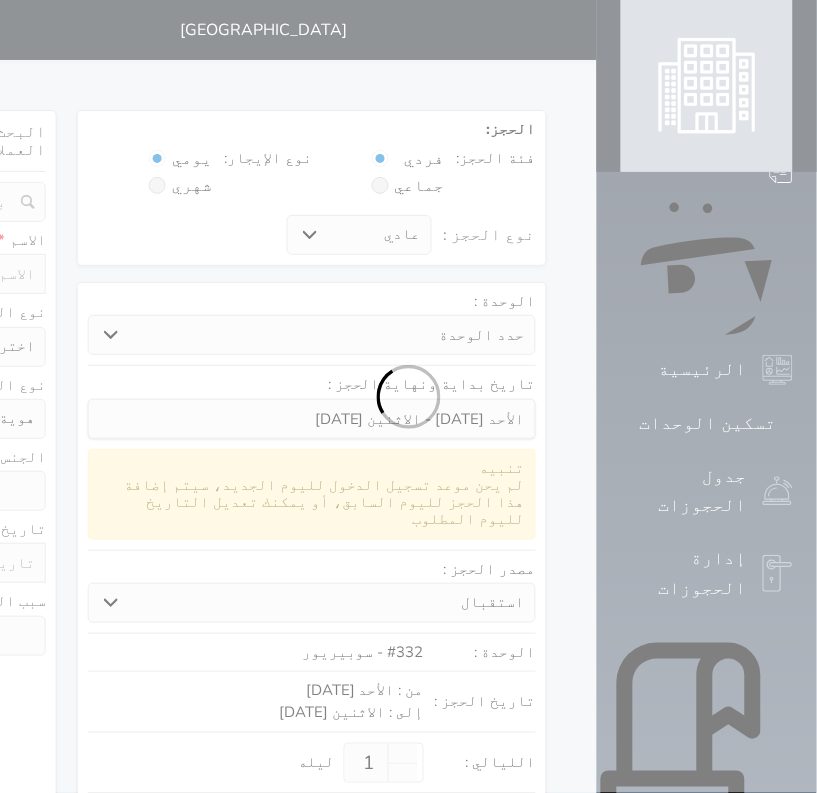 select 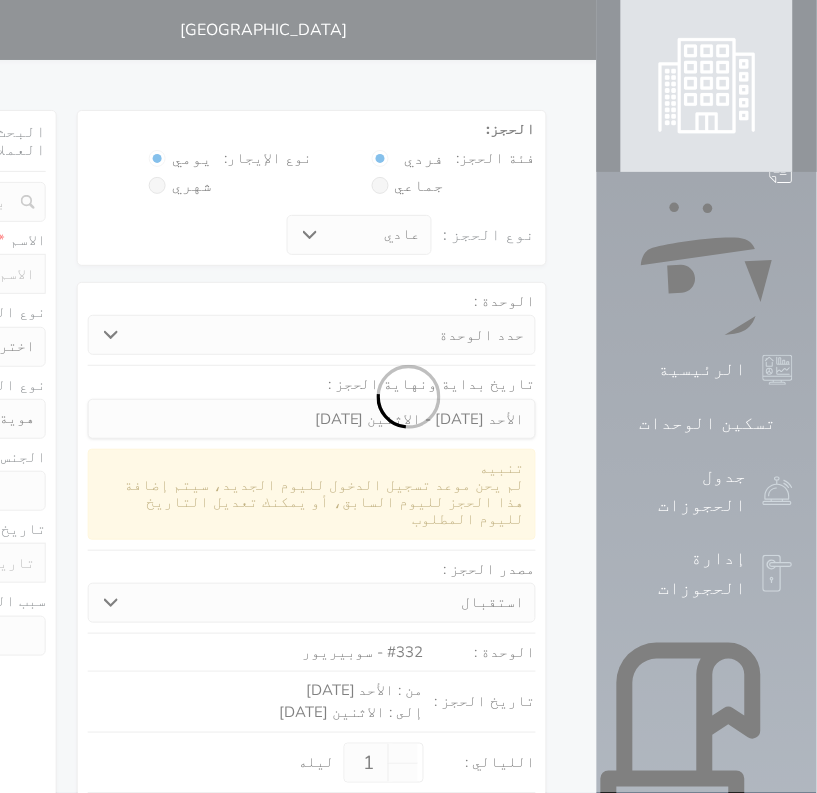 select 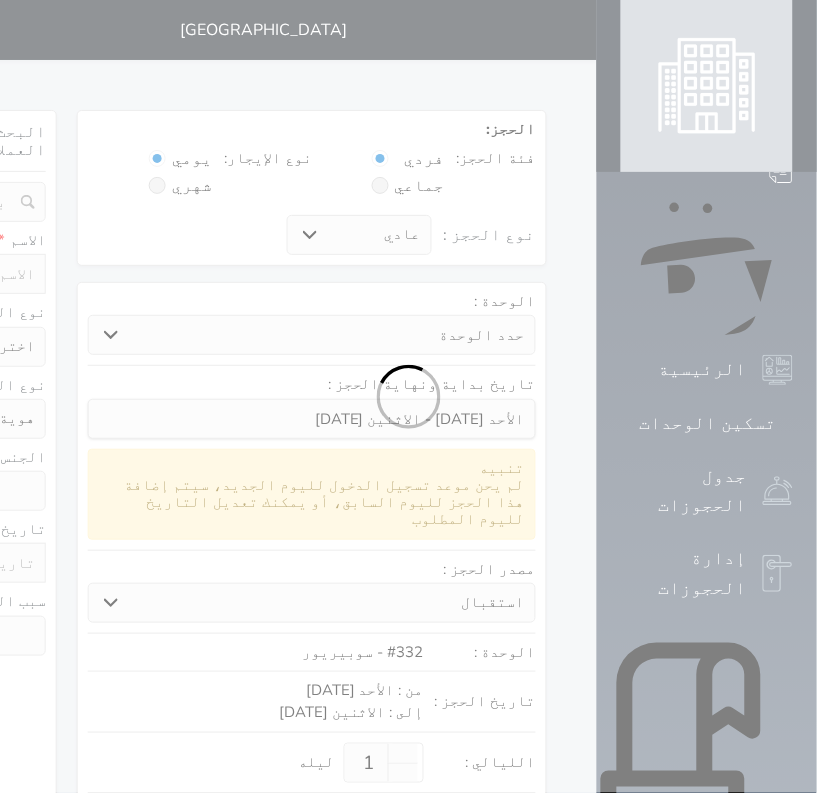 select 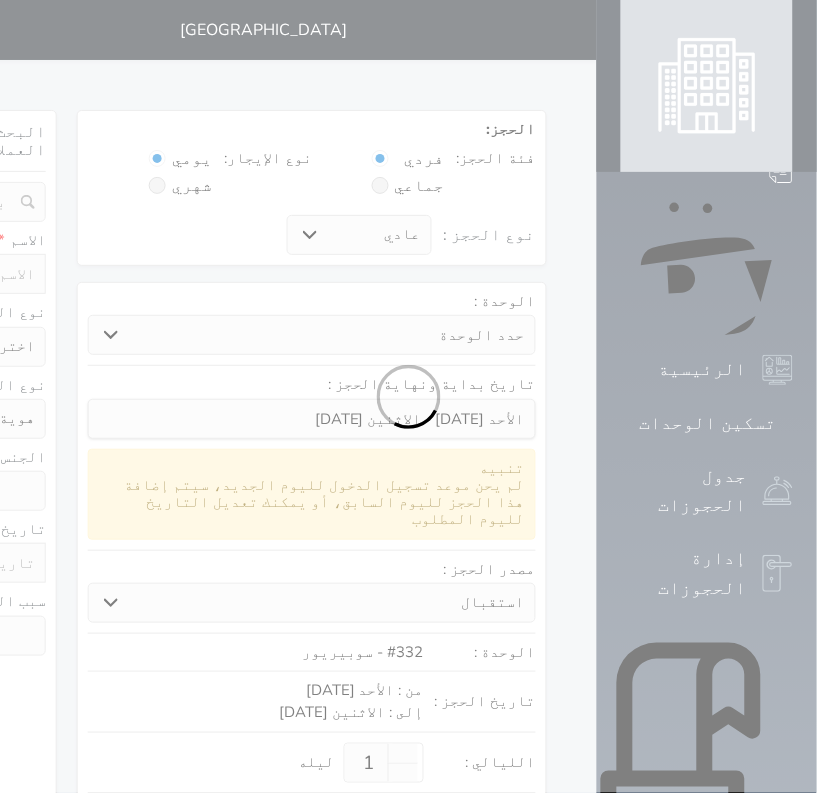 select 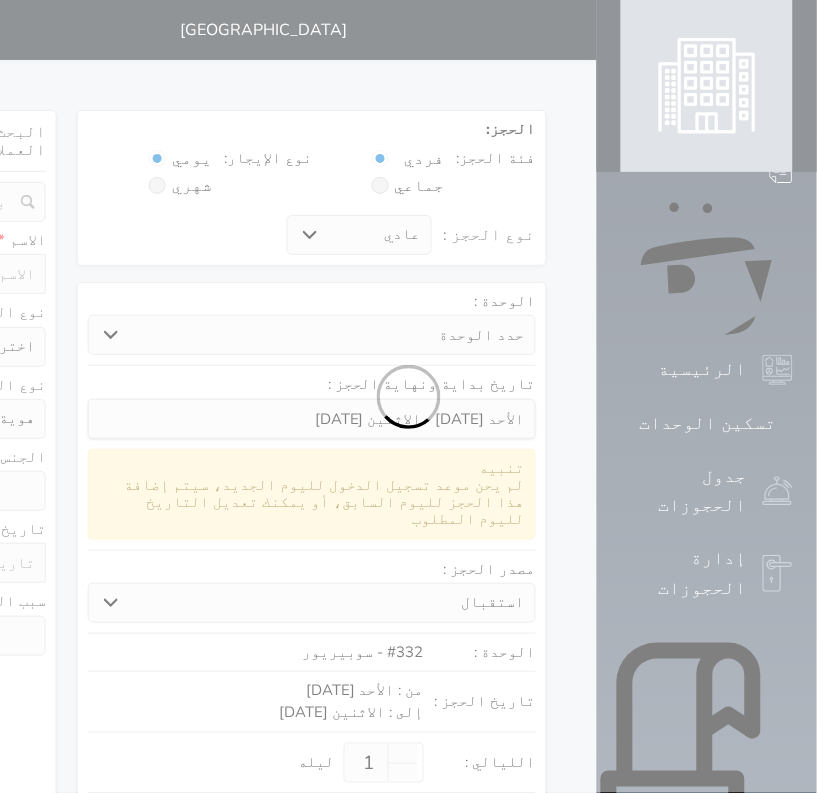 select on "1" 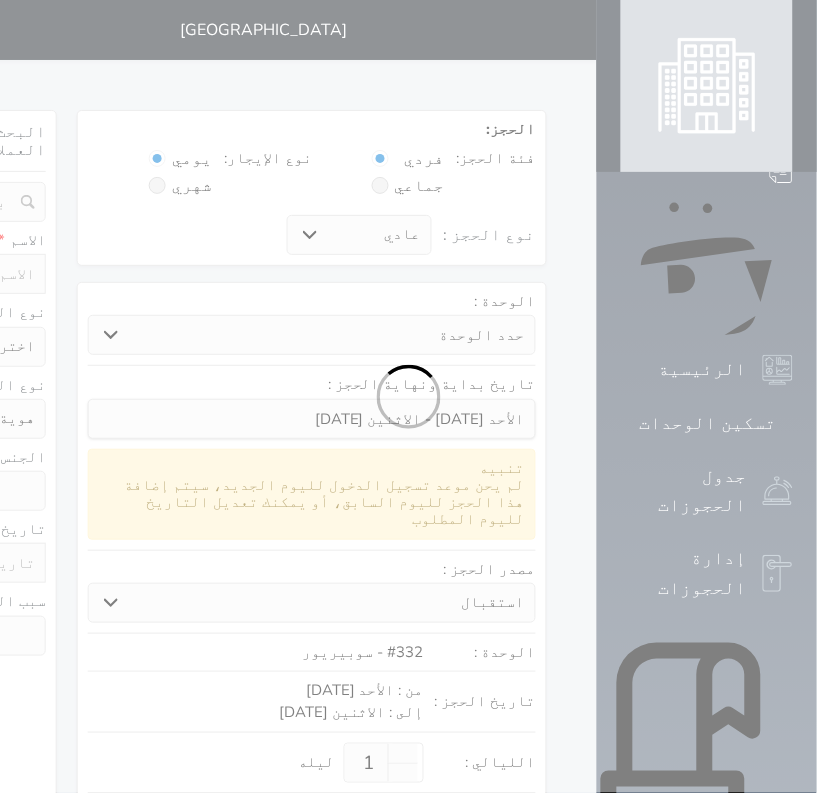 select on "7" 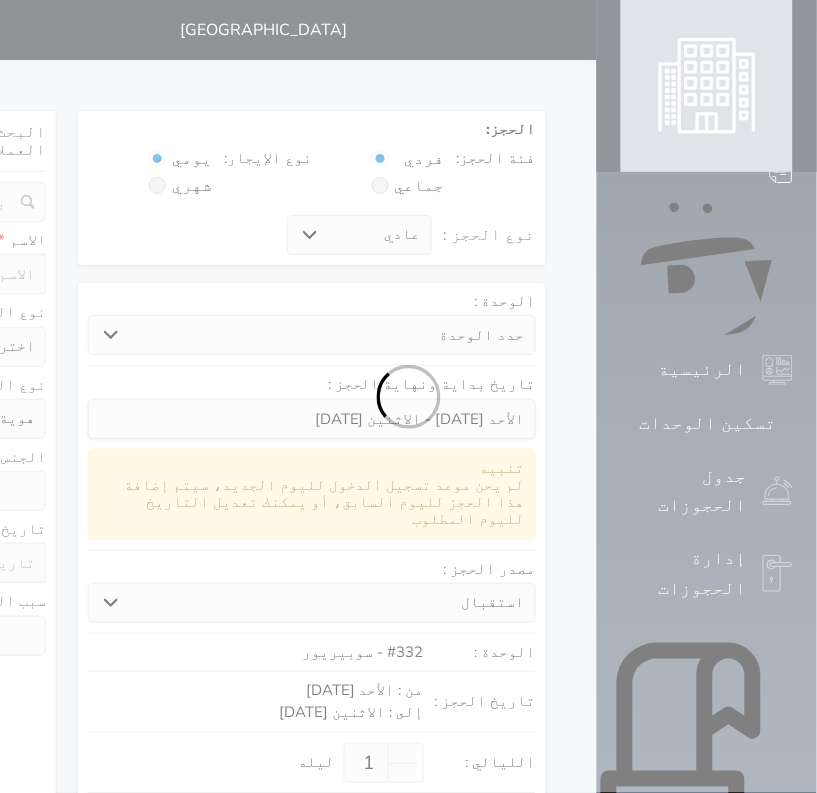 type 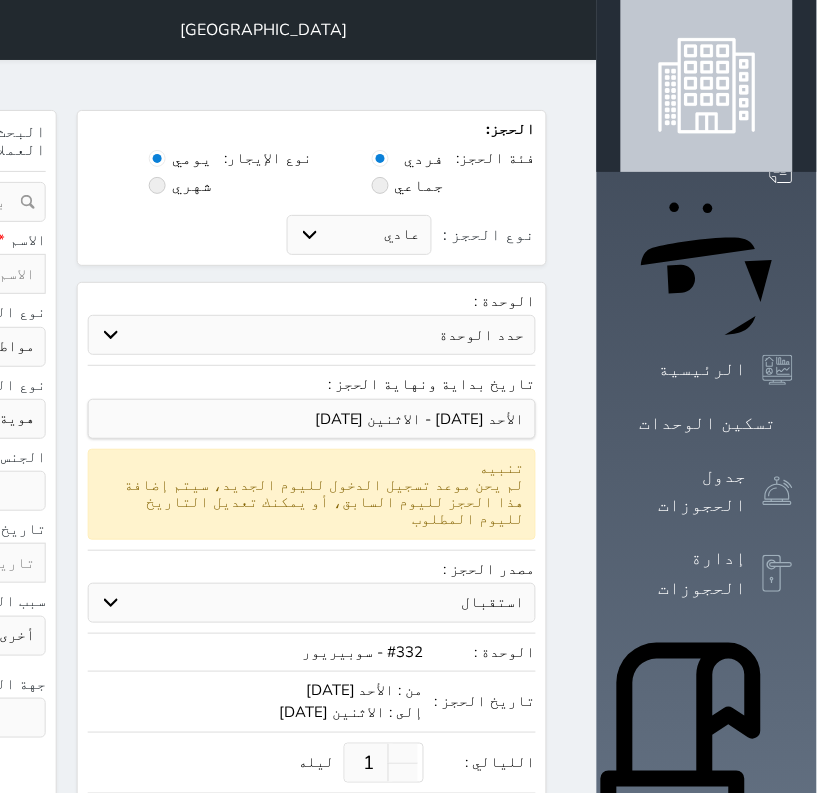 click on "الاسم *" at bounding box center (-61, 263) 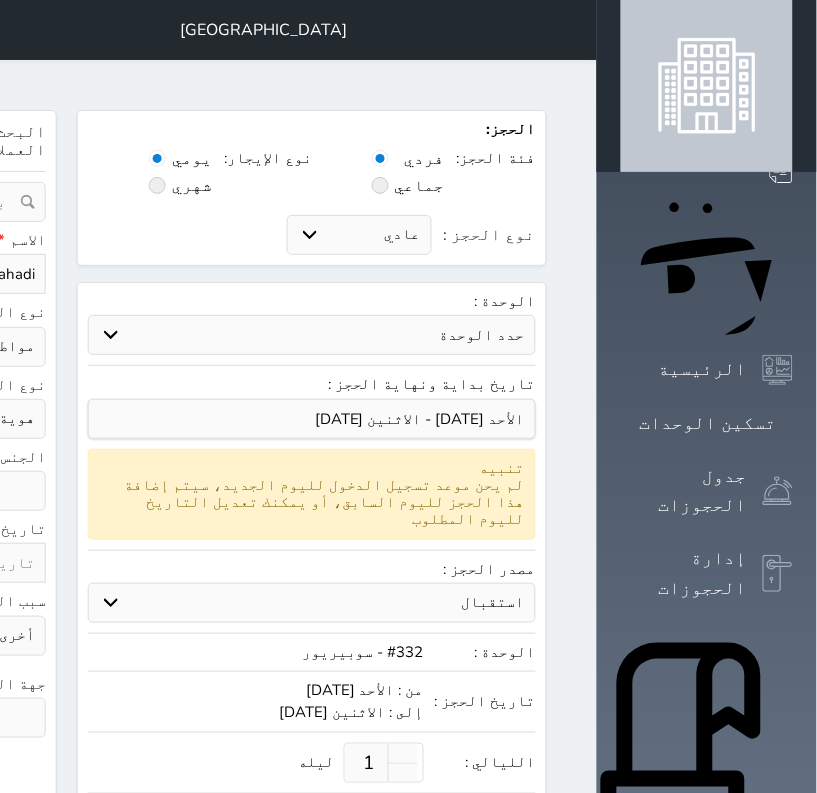 click on "نوع الحجز :" at bounding box center (-327, 274) 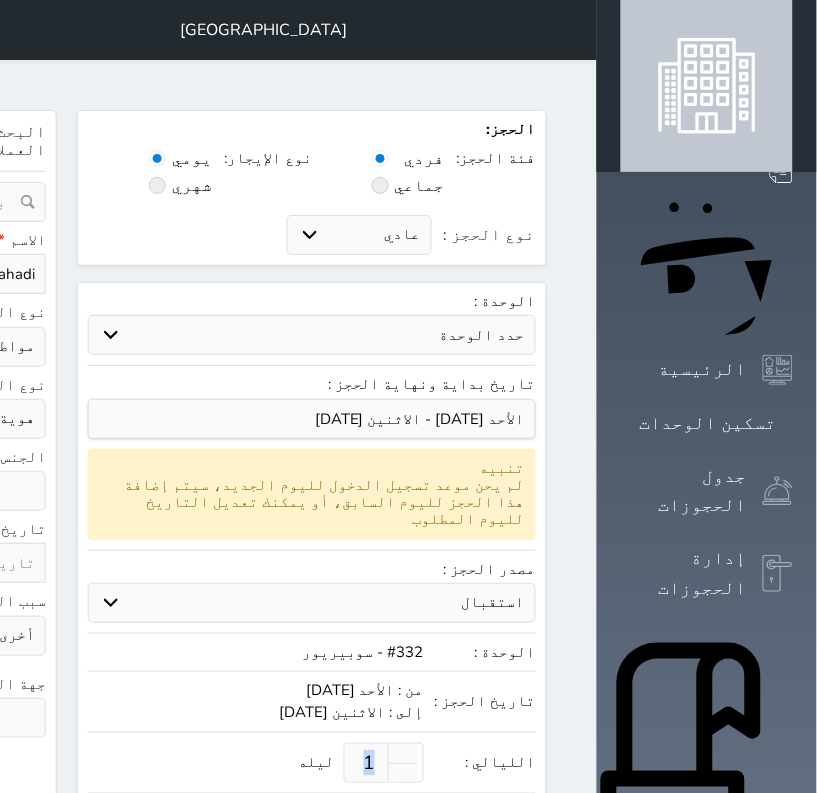 drag, startPoint x: 692, startPoint y: 708, endPoint x: 676, endPoint y: 701, distance: 17.464249 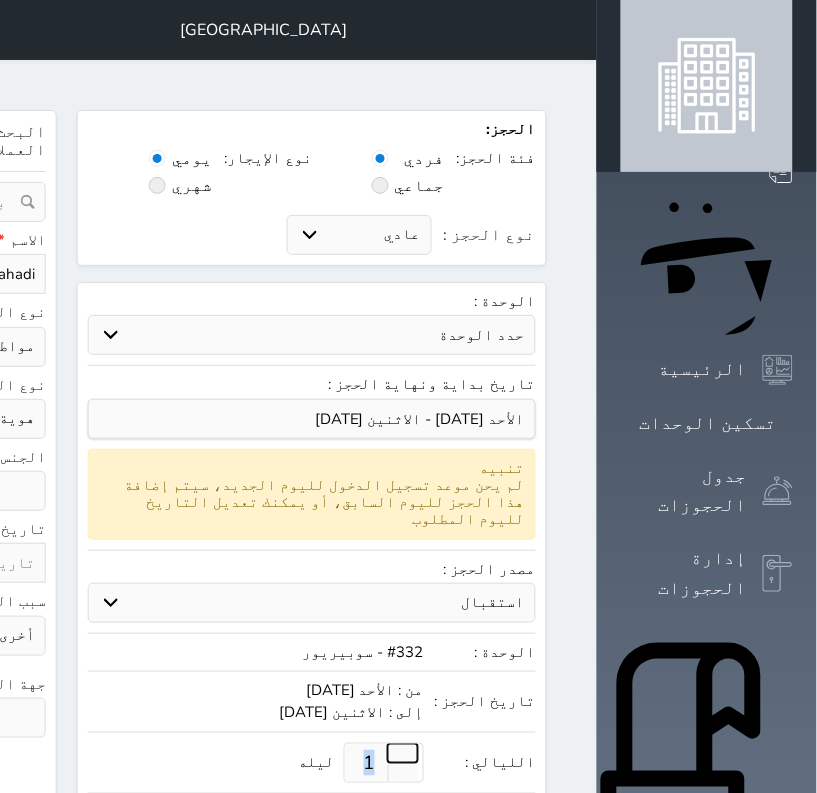 click at bounding box center [403, 753] 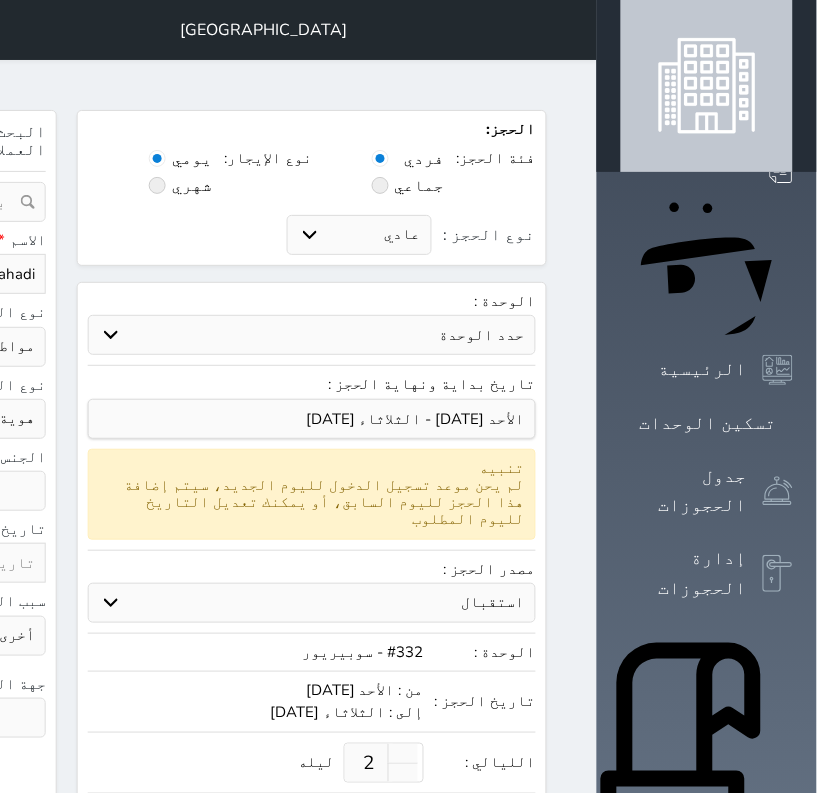 click at bounding box center [-295, 419] 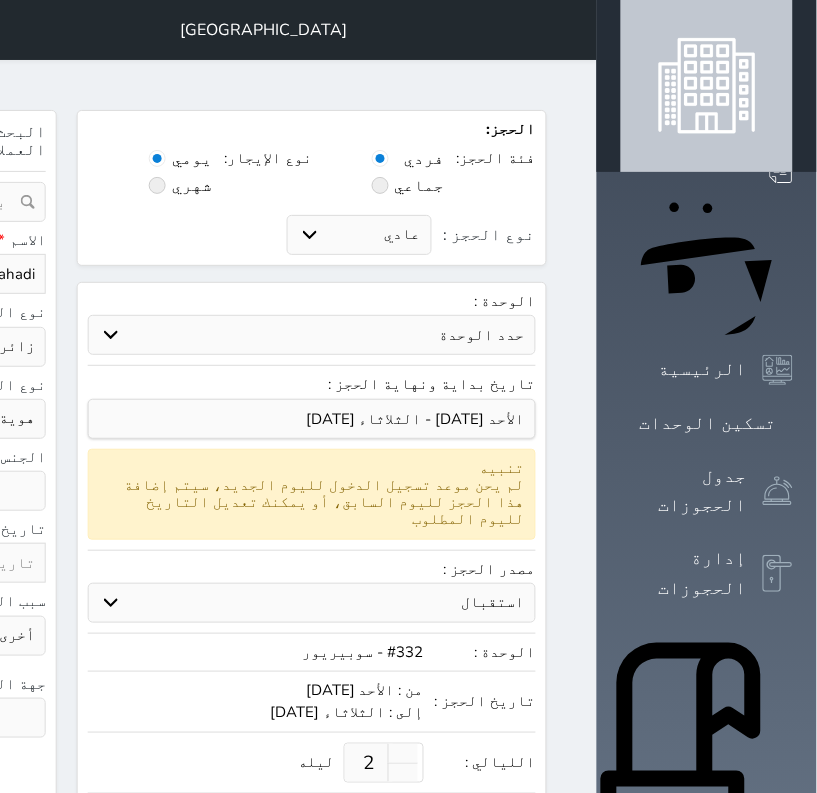 click on "اختر نوع   مواطن مواطن خليجي زائر مقيم" at bounding box center [-61, 347] 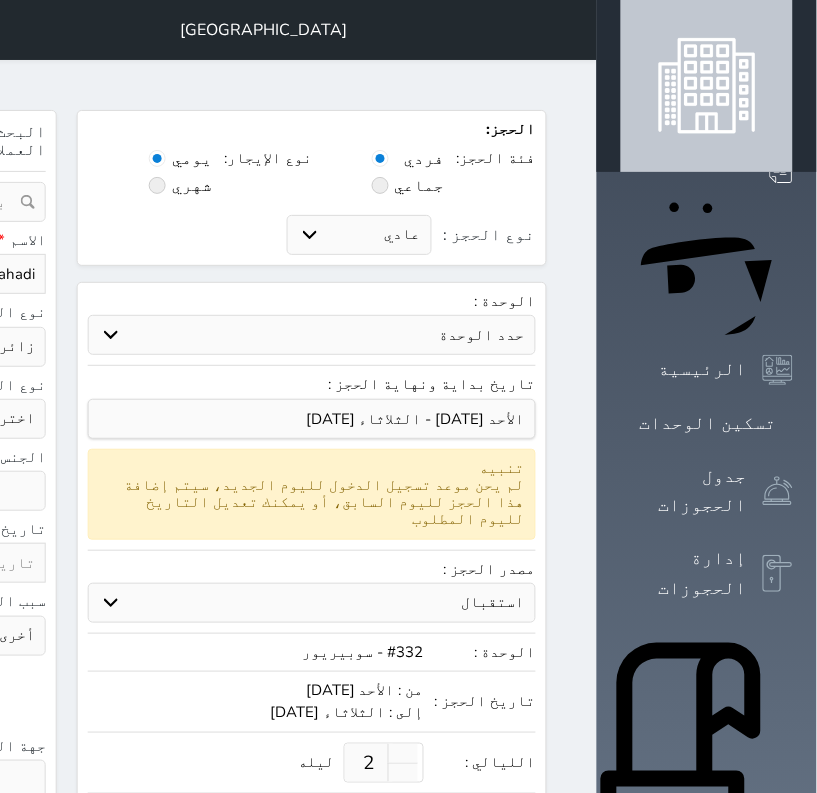 click on "اختر نوع   جواز السفر هوية زائر" at bounding box center [-61, 419] 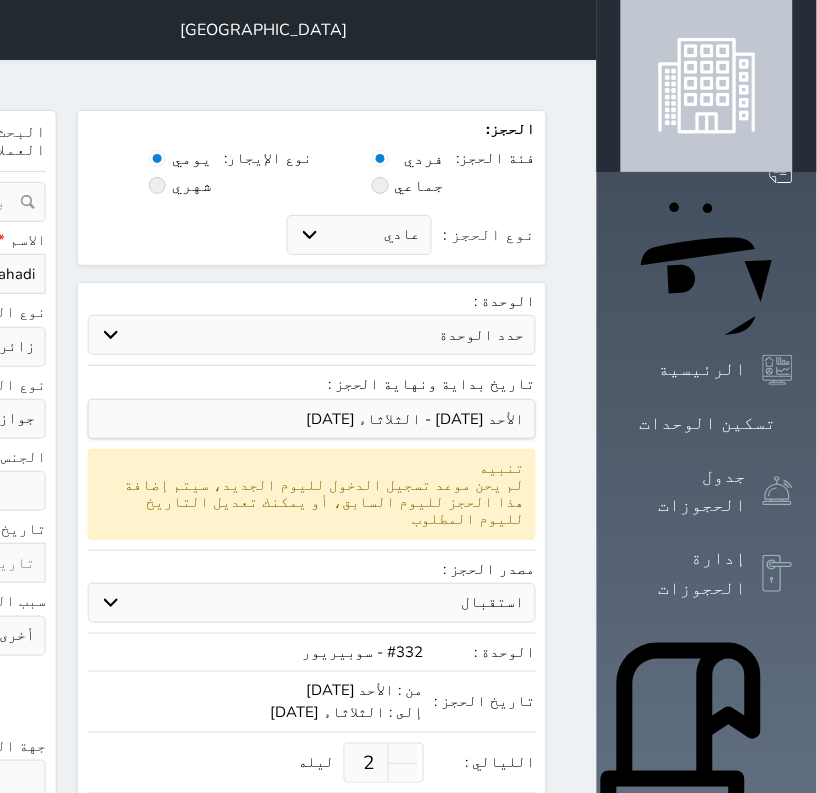 click on "اختر نوع   جواز السفر هوية زائر" at bounding box center [-61, 419] 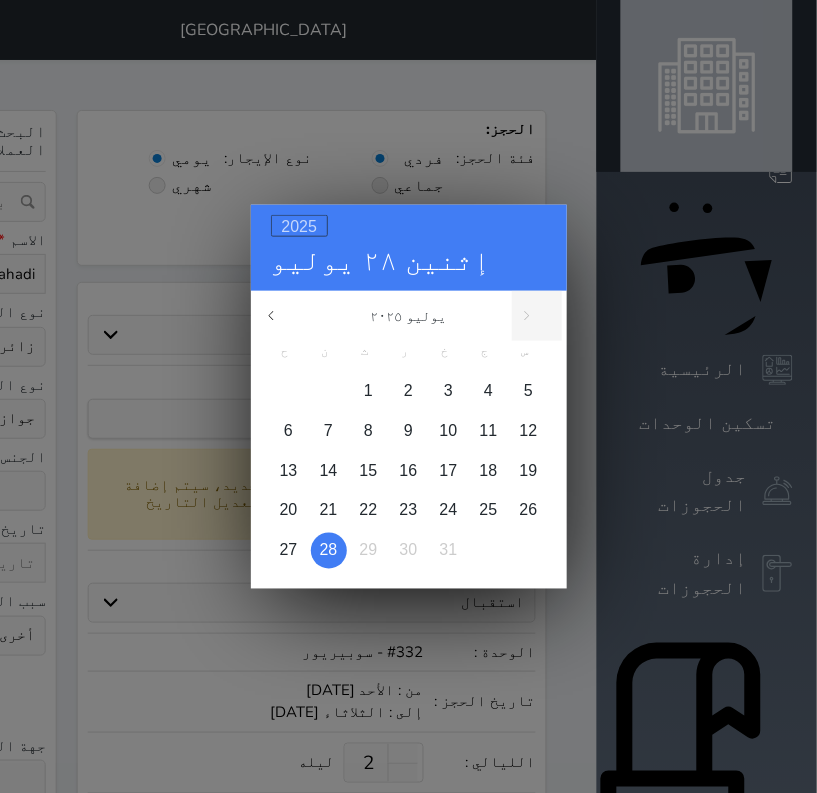 click on "2025" at bounding box center (300, 225) 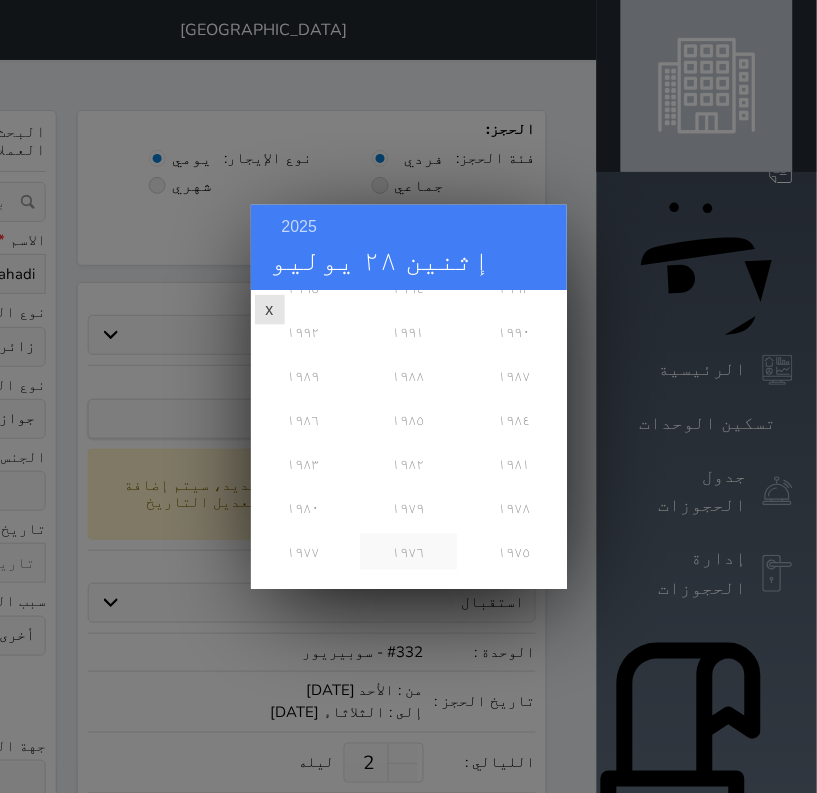 scroll, scrollTop: 375, scrollLeft: 0, axis: vertical 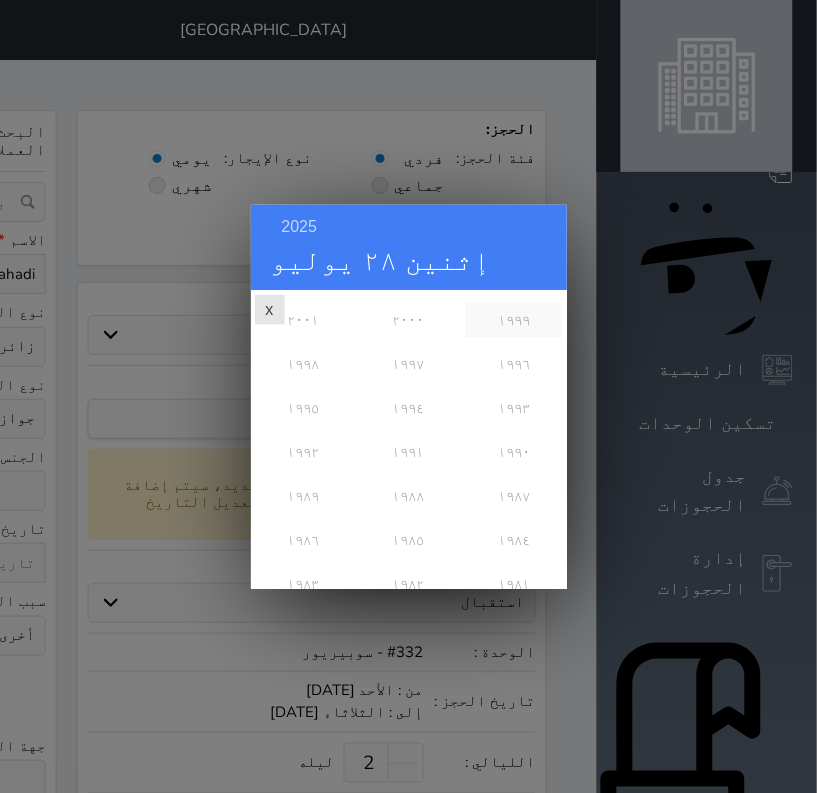 click on "١٩٩٩" at bounding box center (513, 319) 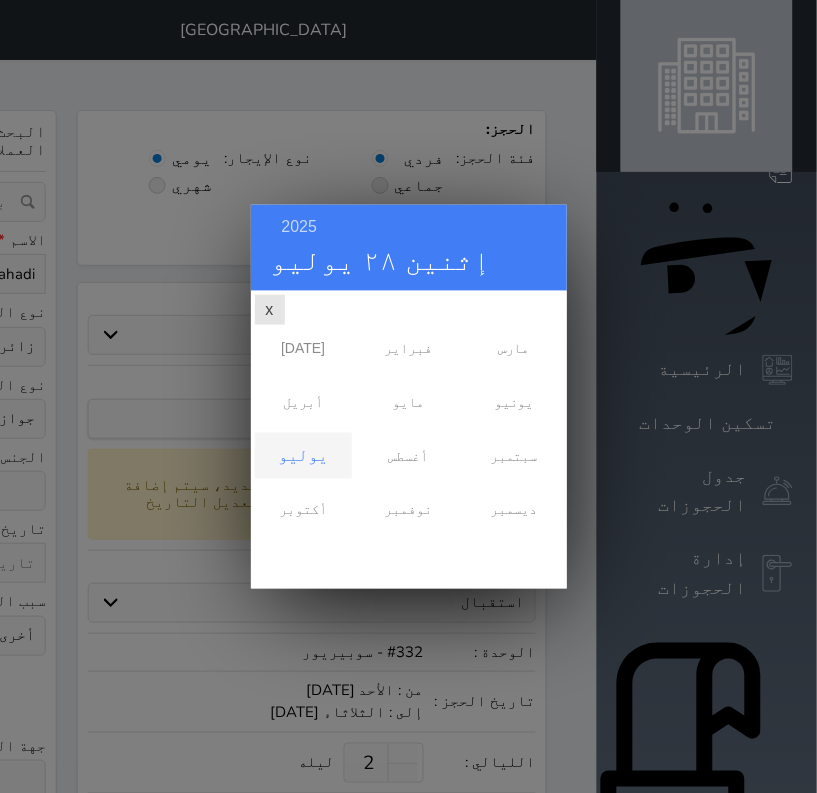 scroll, scrollTop: 0, scrollLeft: 0, axis: both 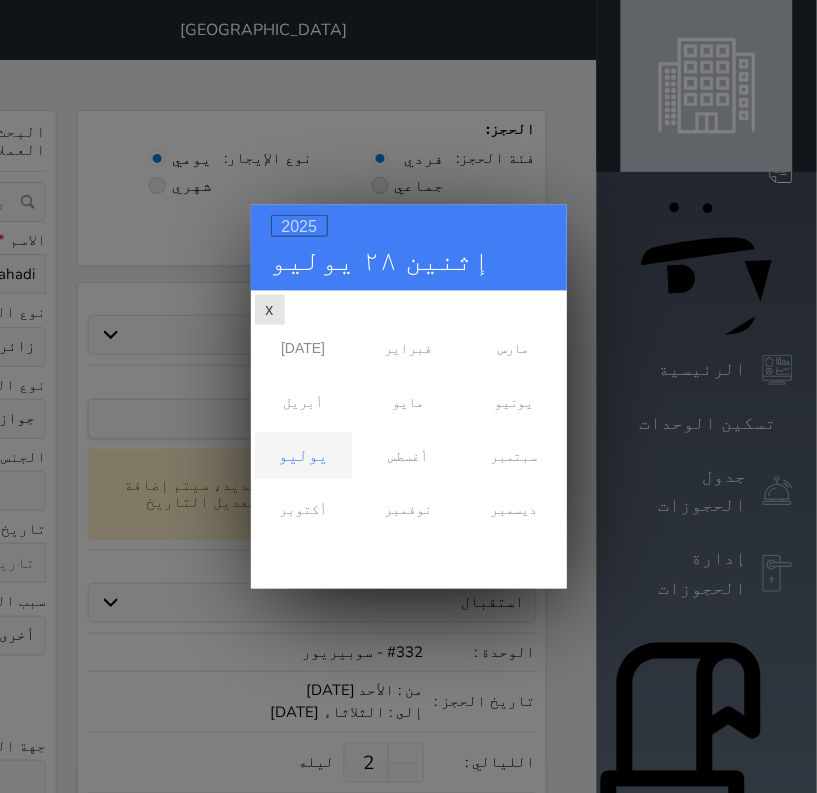 click on "2025" at bounding box center [300, 225] 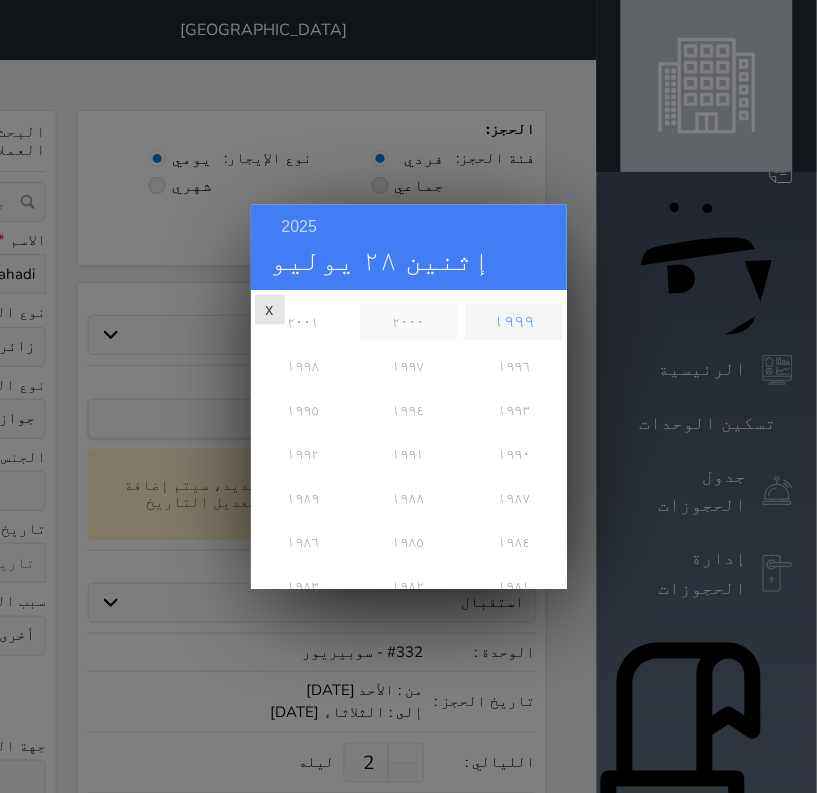 scroll, scrollTop: 375, scrollLeft: 0, axis: vertical 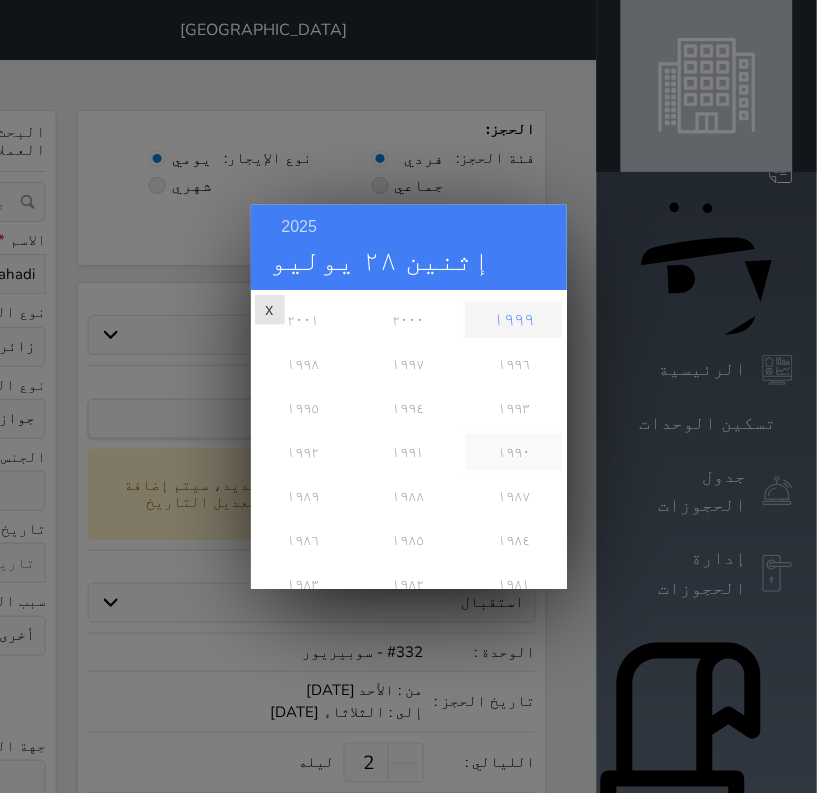 click on "١٩٩٠" at bounding box center [513, 451] 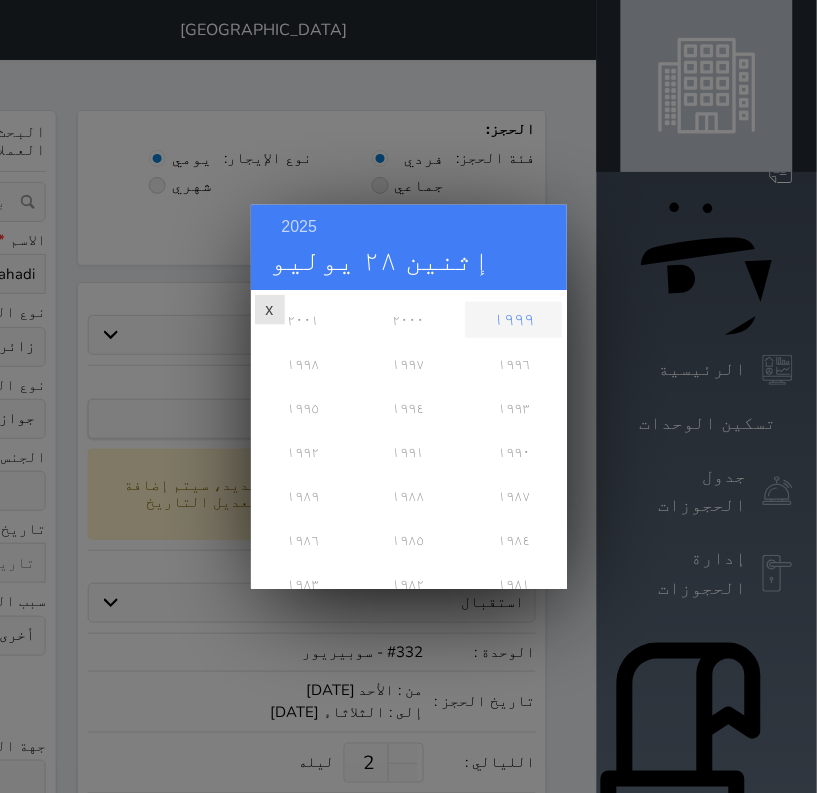 scroll, scrollTop: 0, scrollLeft: 0, axis: both 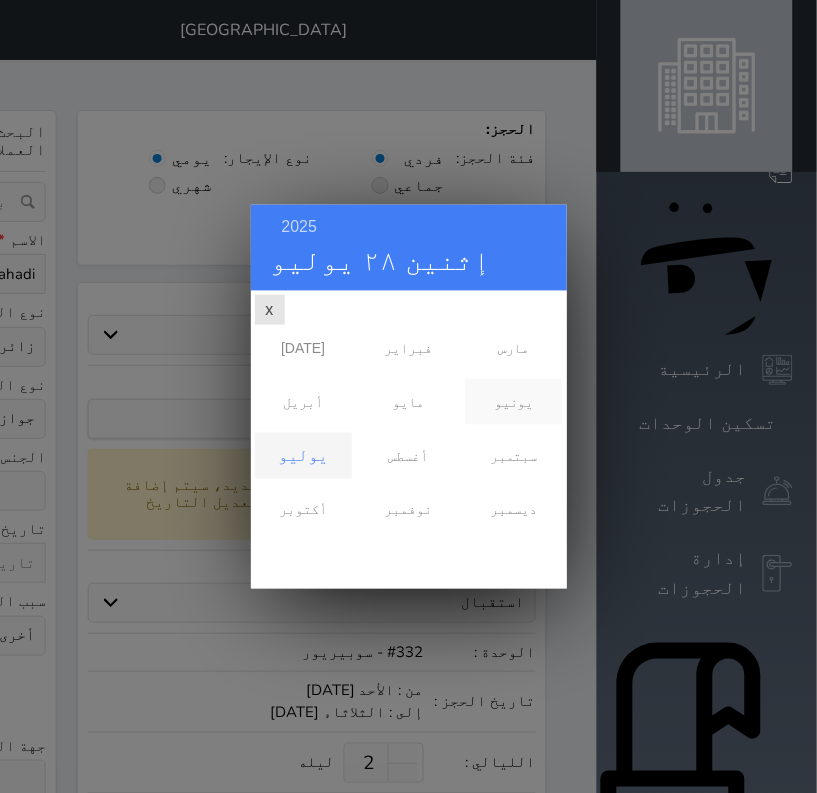 click on "يونيو" at bounding box center (513, 401) 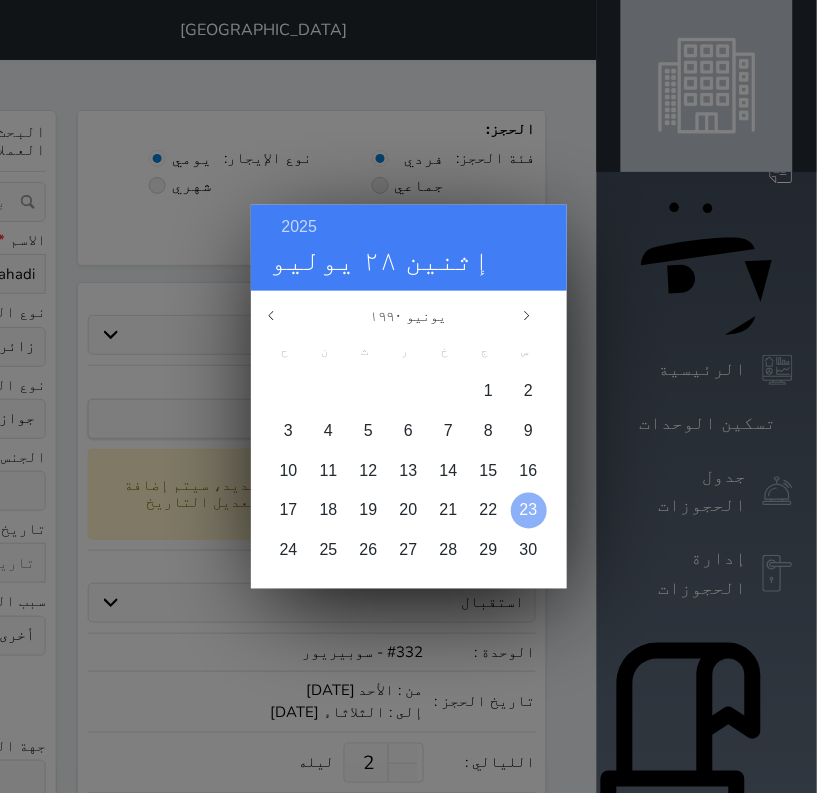 click on "23" at bounding box center [529, 509] 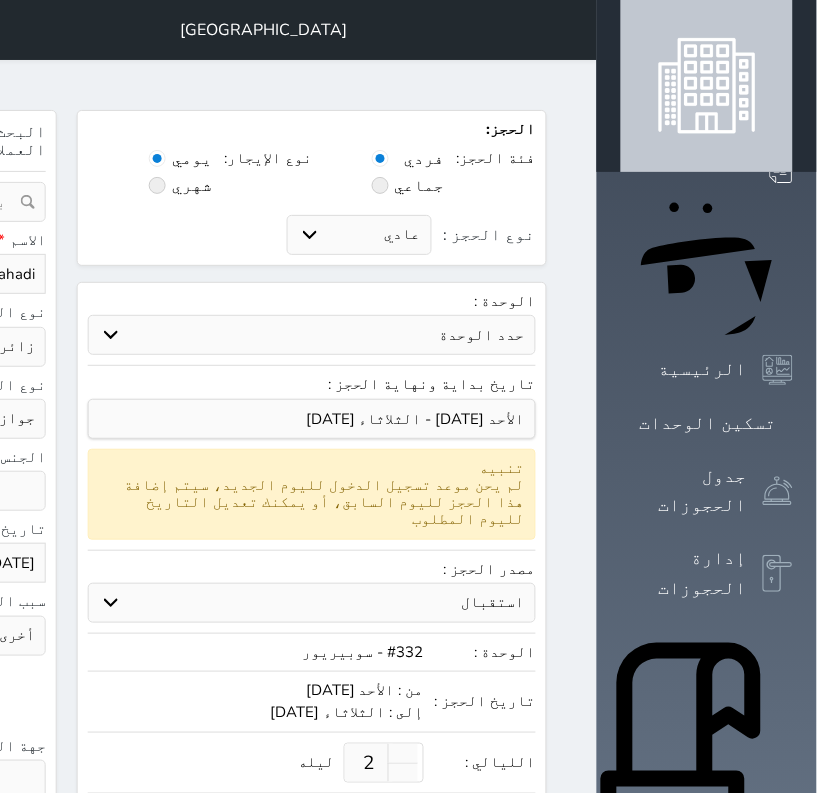 click at bounding box center [-295, 708] 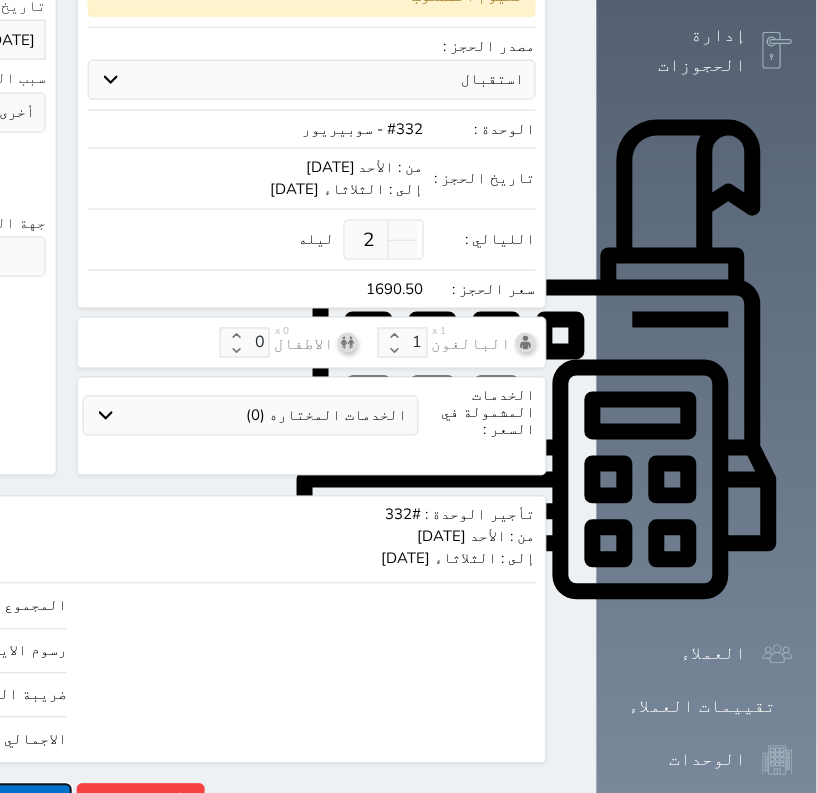 click on "حجز" at bounding box center [-168, 801] 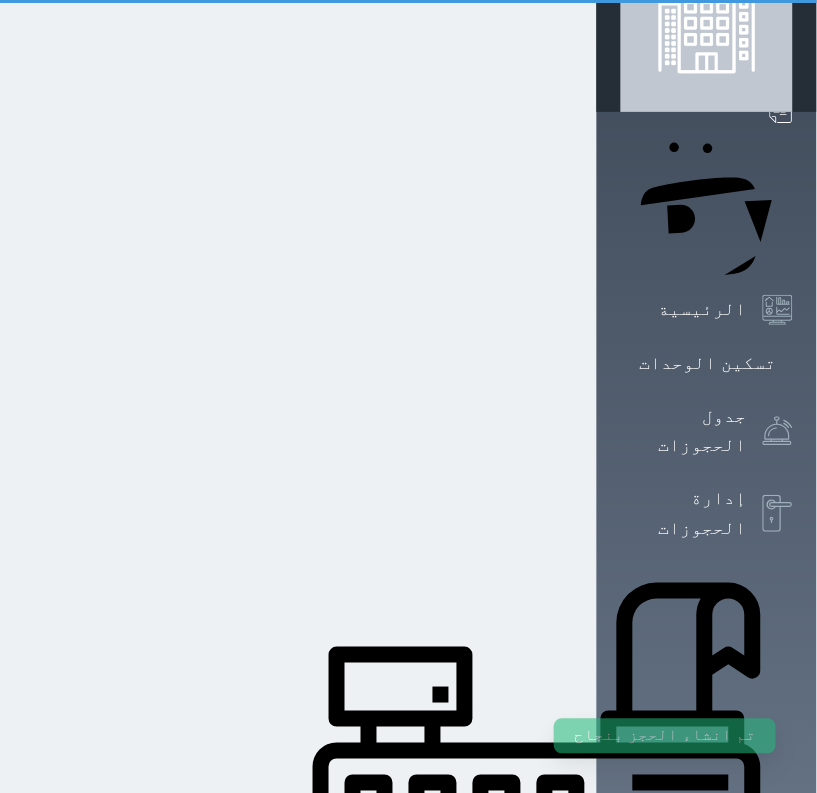 scroll, scrollTop: 0, scrollLeft: 0, axis: both 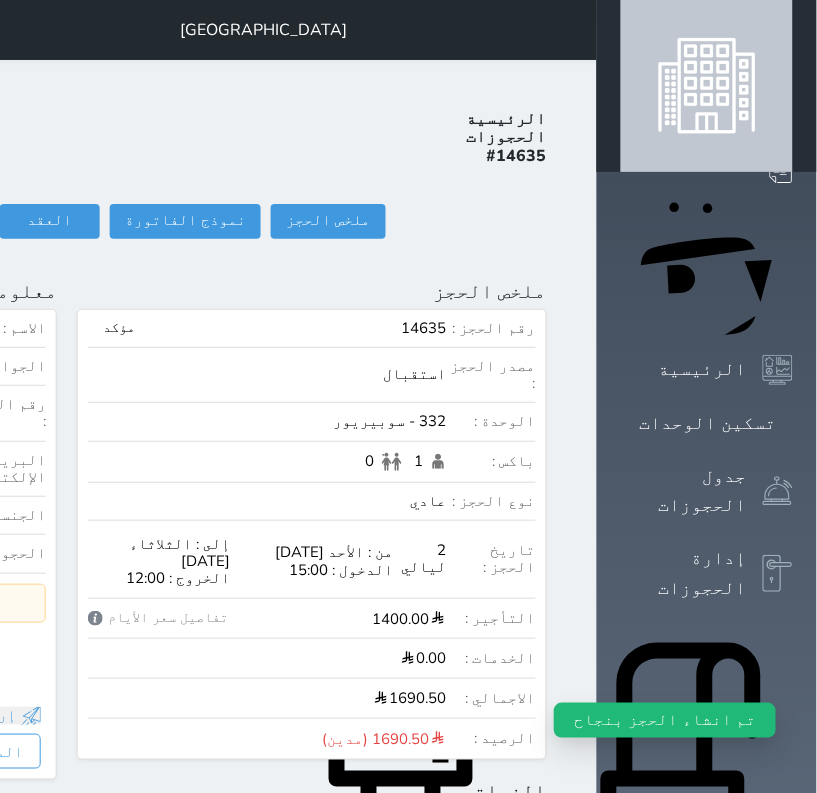 click on "تسجيل دخول" at bounding box center (-212, 221) 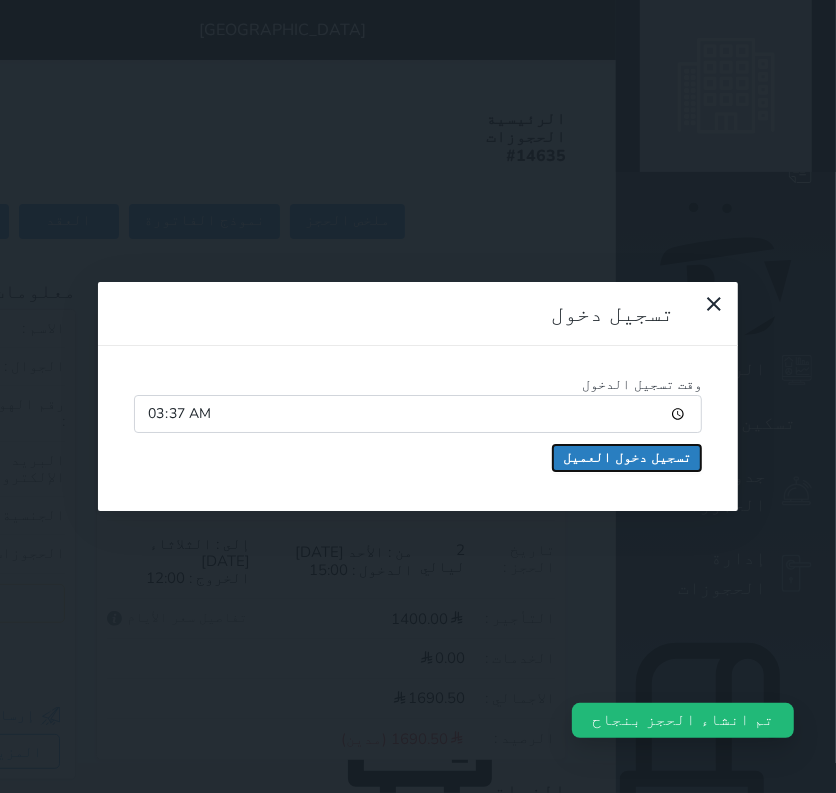 click on "تسجيل دخول العميل" at bounding box center [627, 458] 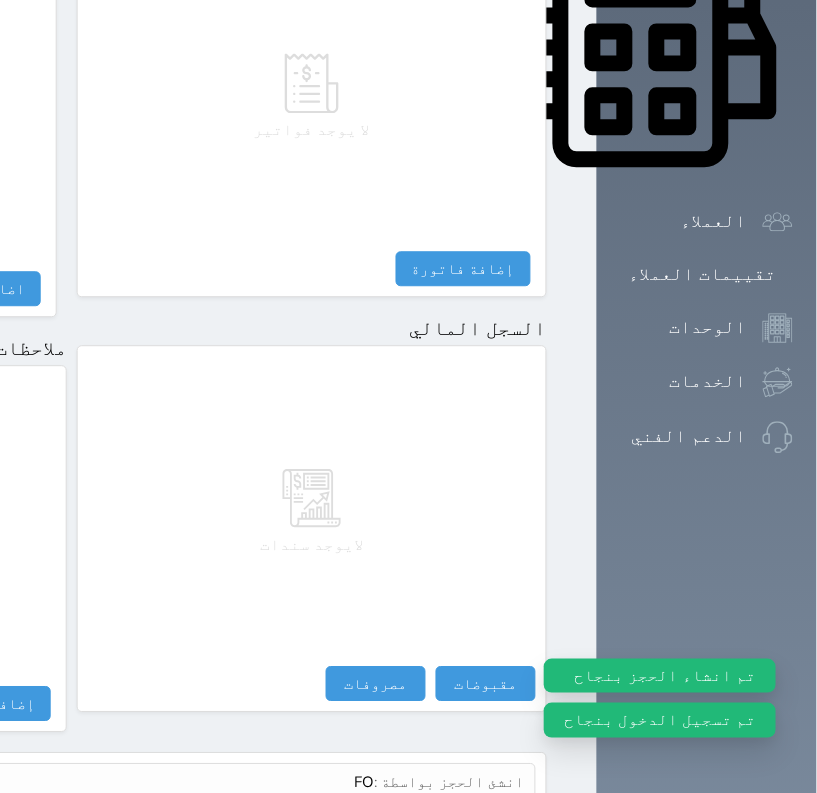 scroll, scrollTop: 1035, scrollLeft: 0, axis: vertical 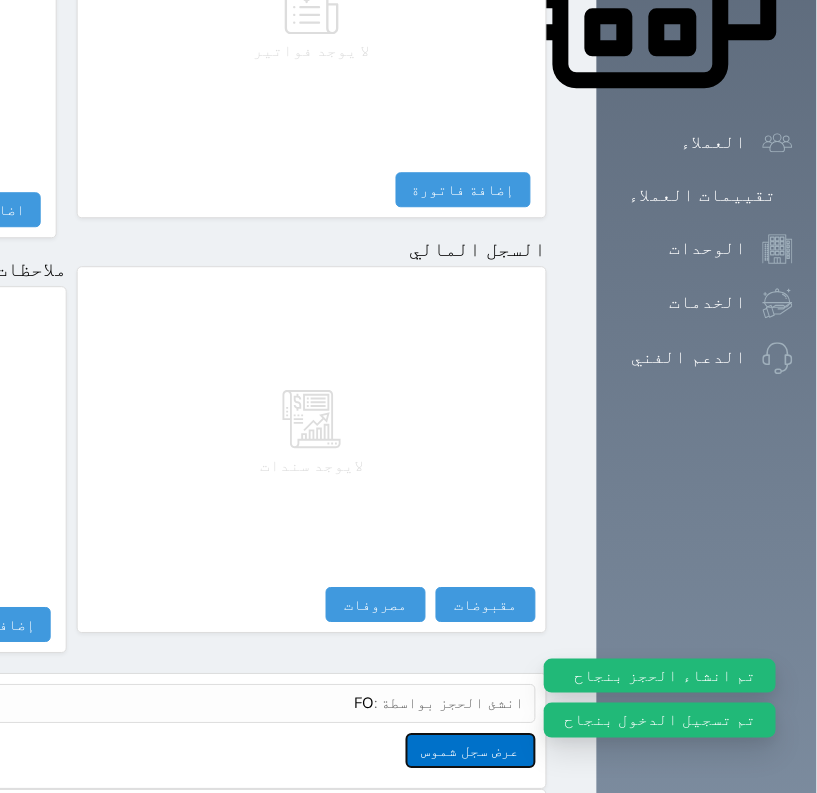click on "عرض سجل شموس" at bounding box center (471, 750) 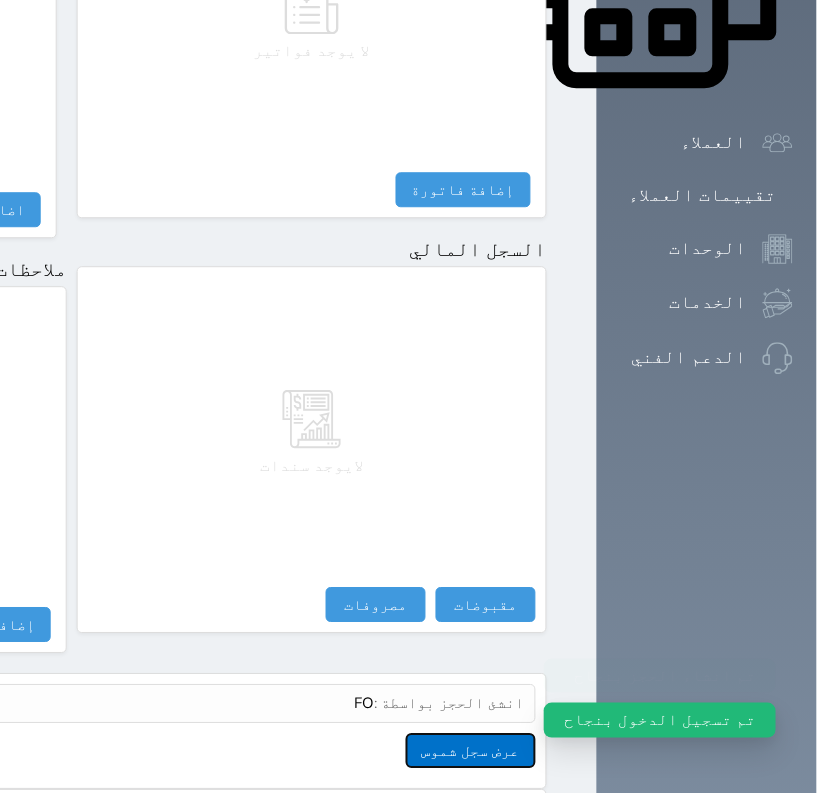 click on "عرض سجل شموس" at bounding box center (471, 750) 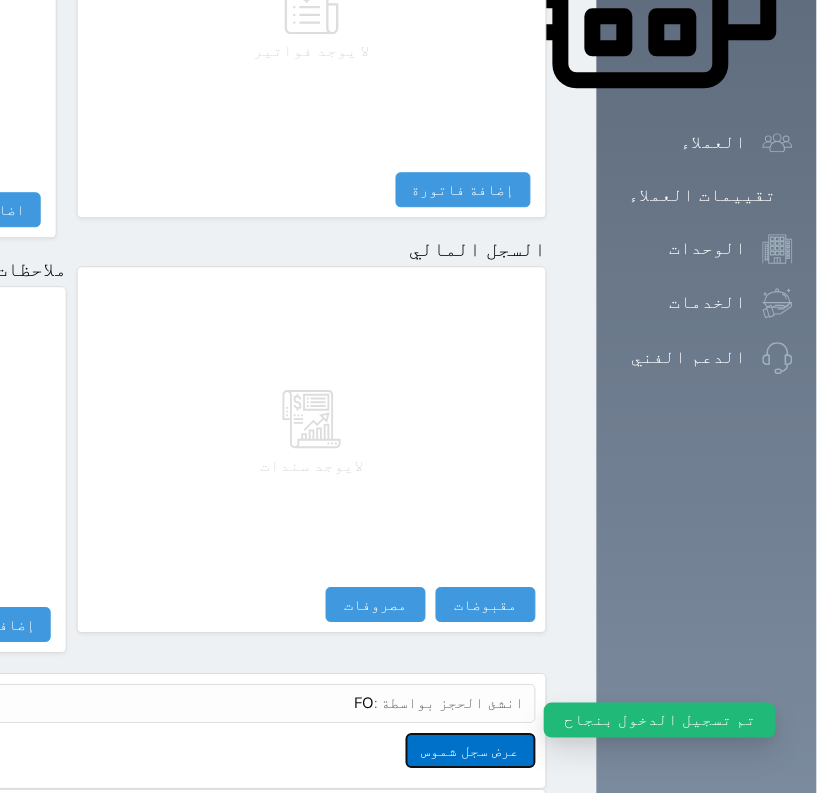 click on "عرض سجل شموس" at bounding box center (471, 750) 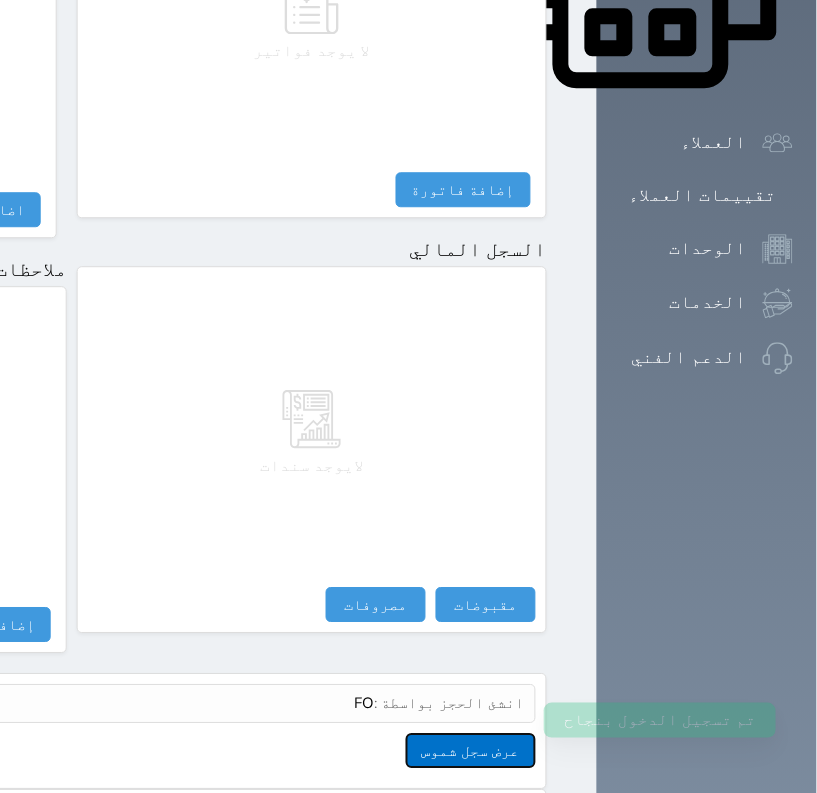 click on "عرض سجل شموس" at bounding box center (471, 750) 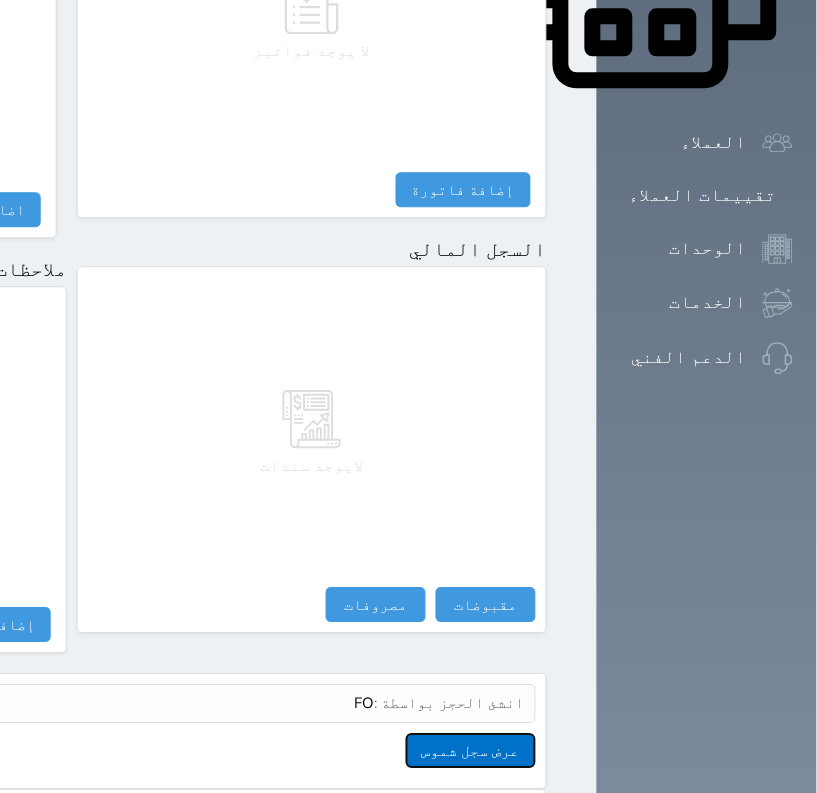 click on "عرض سجل شموس" at bounding box center [471, 750] 